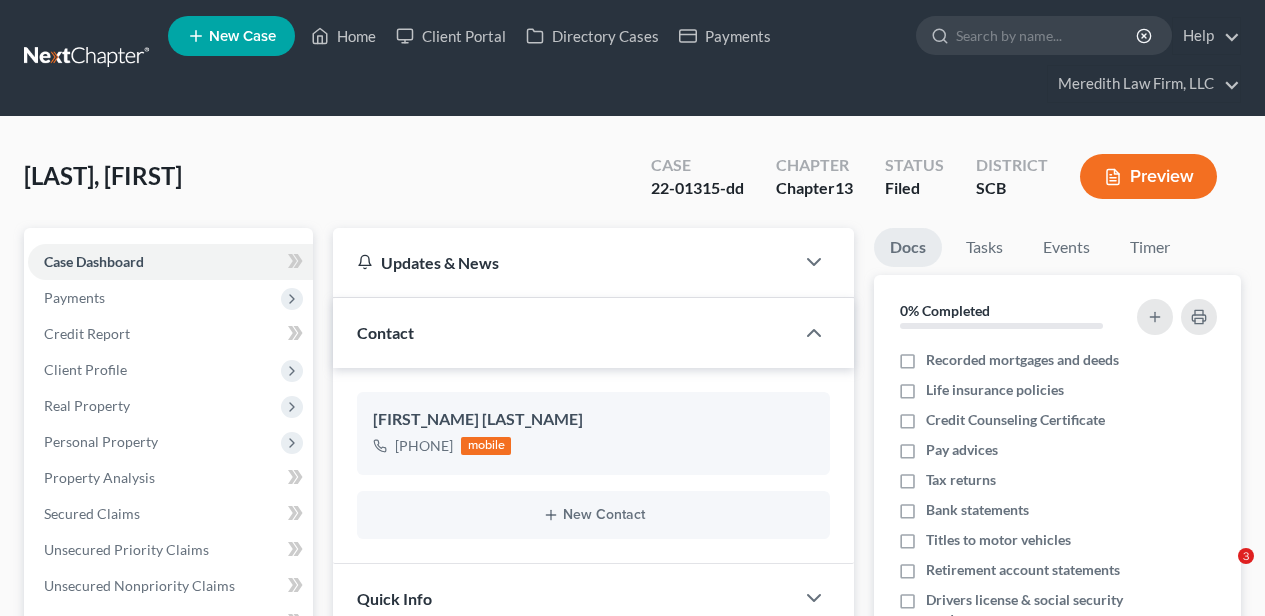 scroll, scrollTop: 0, scrollLeft: 0, axis: both 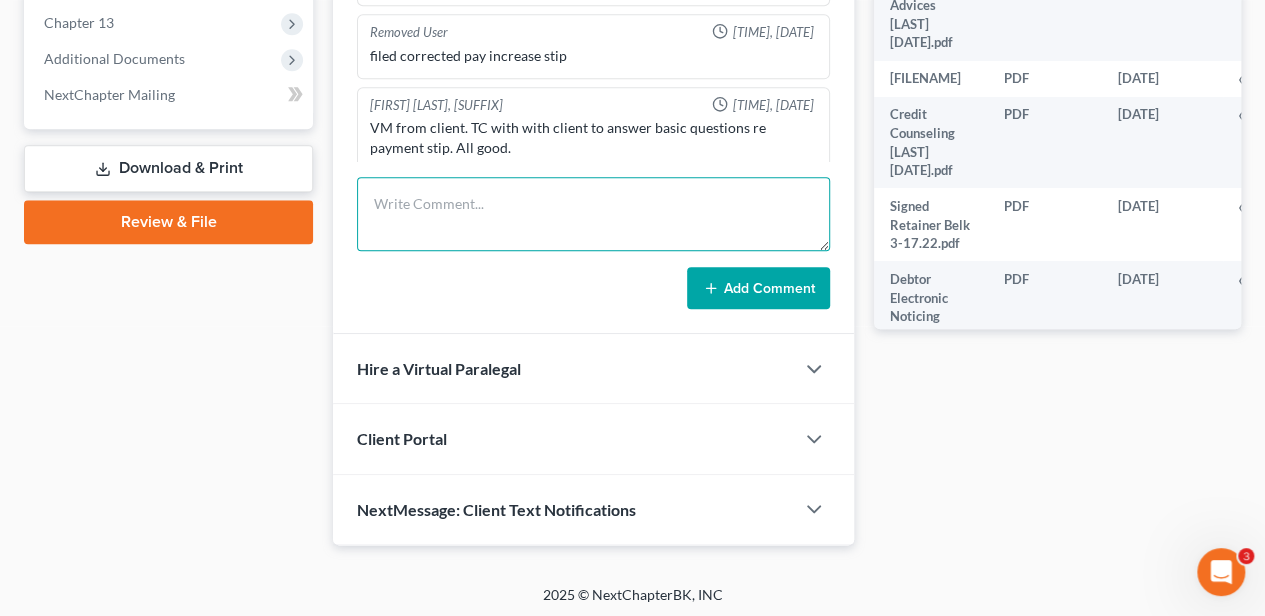 click at bounding box center (593, 214) 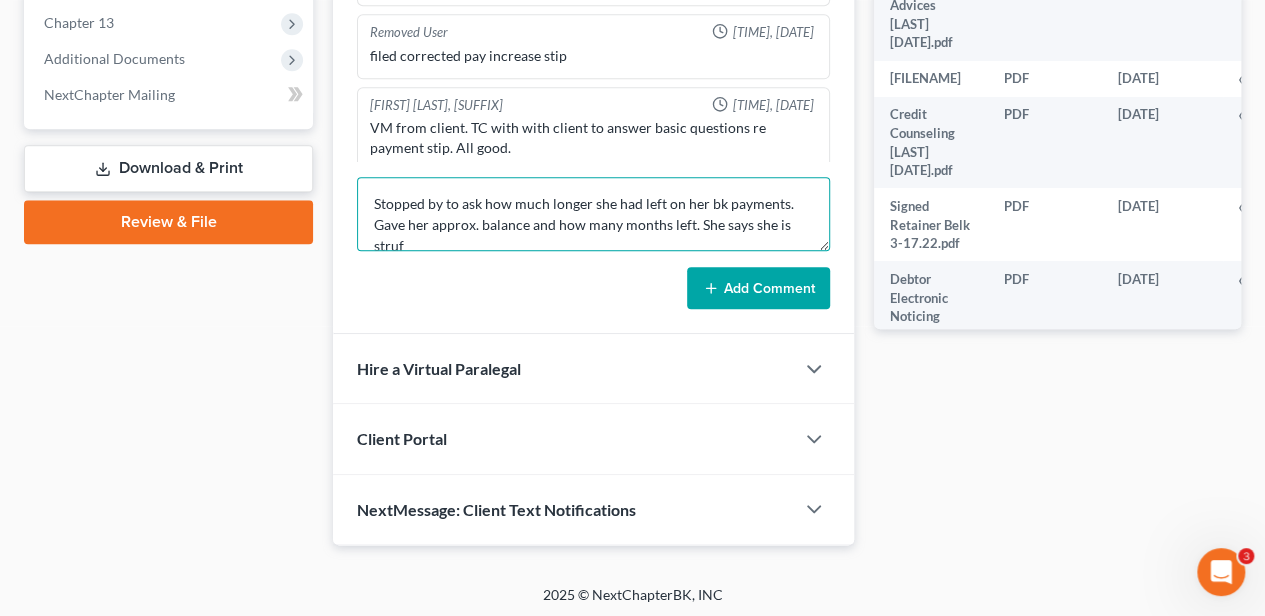 scroll, scrollTop: 4, scrollLeft: 0, axis: vertical 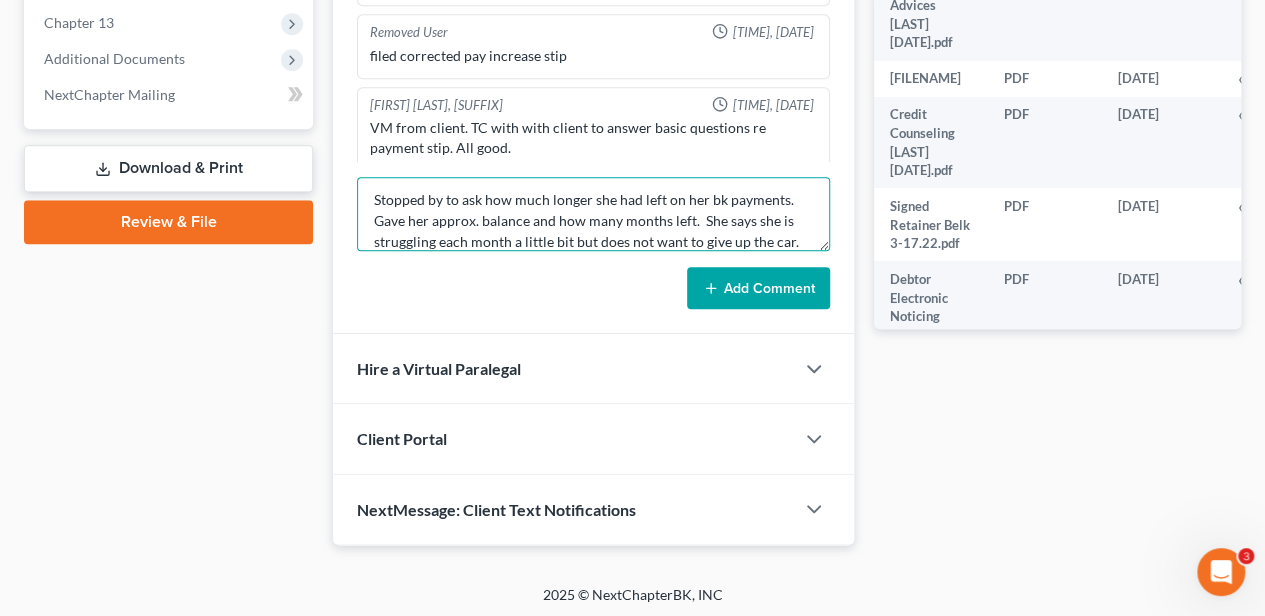 type on "Stopped by to ask how much longer she had left on her bk payments.  Gave her approx. balance and how many months left.  She says she is struggling each month a little bit but does not want to give up the car." 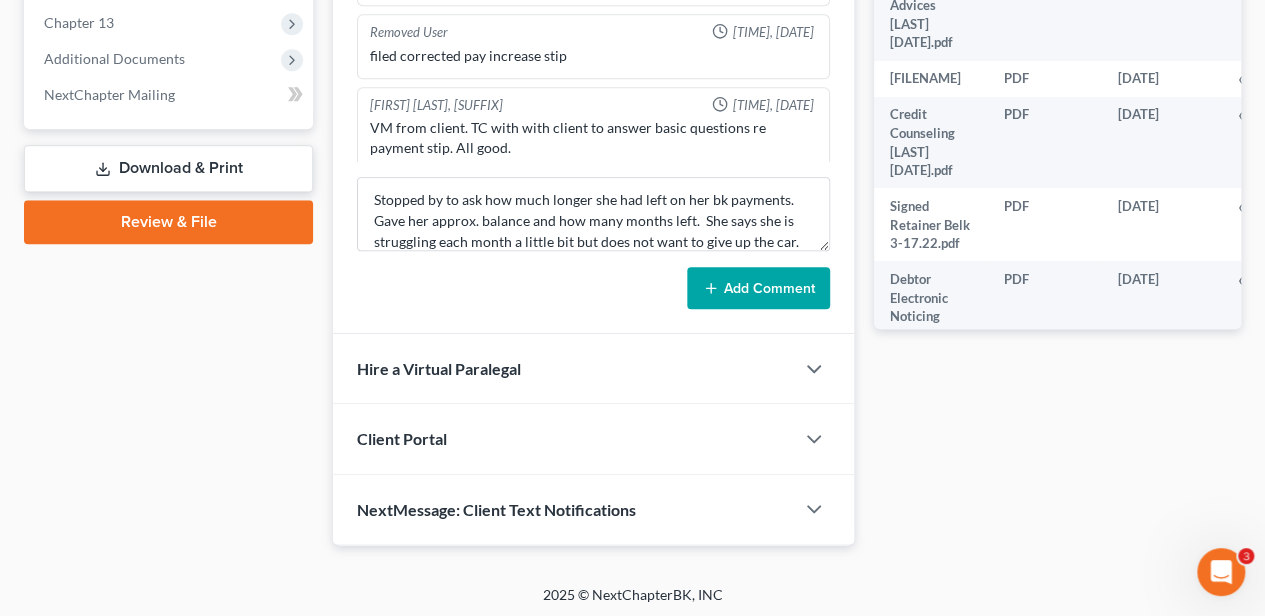 click on "Add Comment" at bounding box center [758, 288] 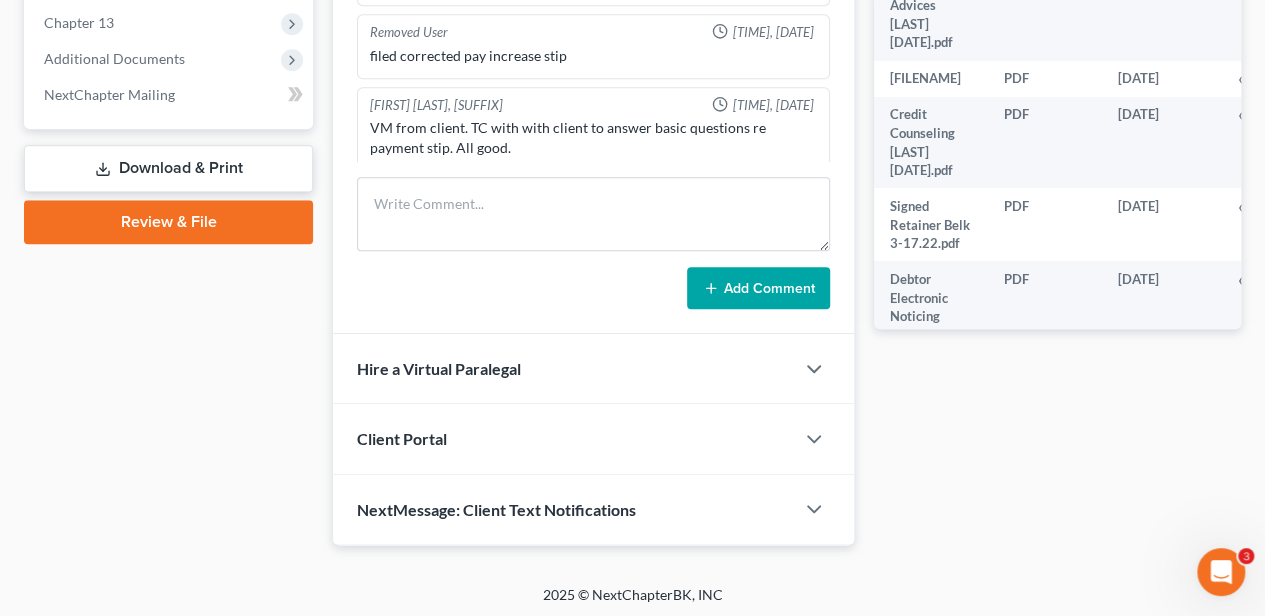 scroll, scrollTop: 0, scrollLeft: 0, axis: both 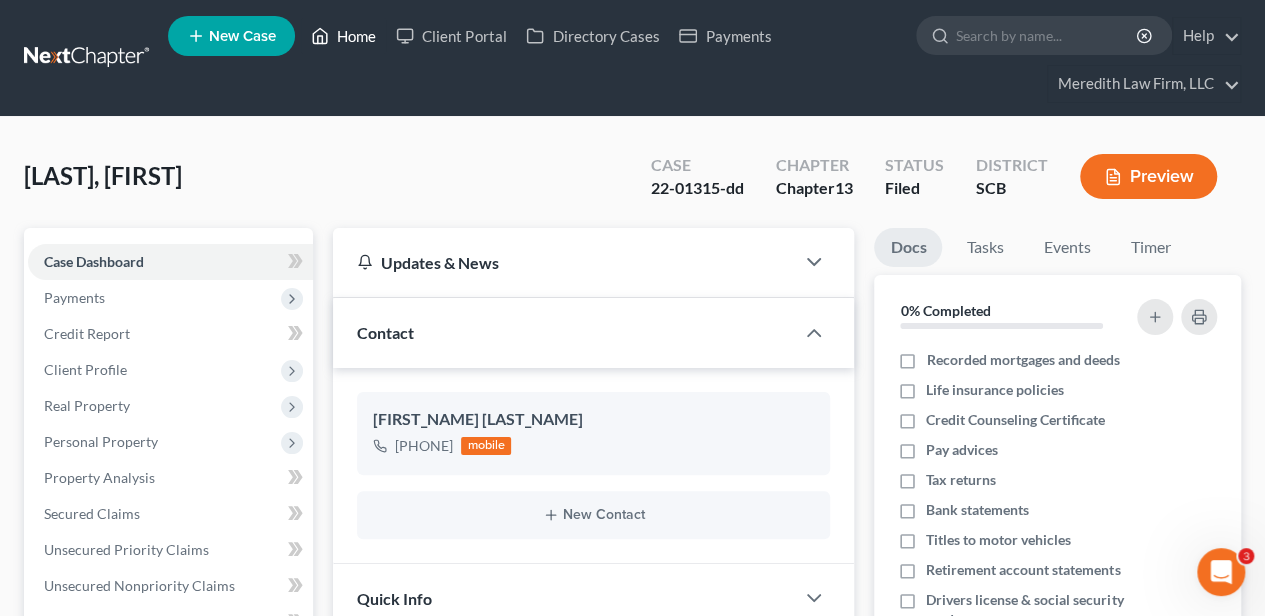 click on "Home" at bounding box center [343, 36] 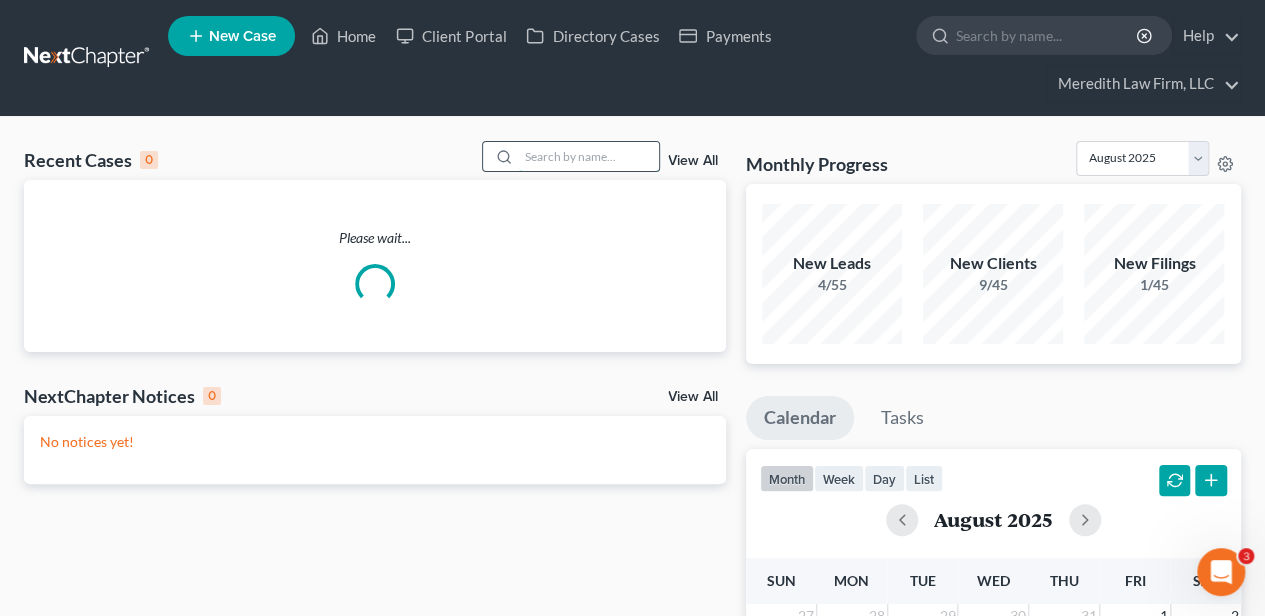 click at bounding box center [589, 156] 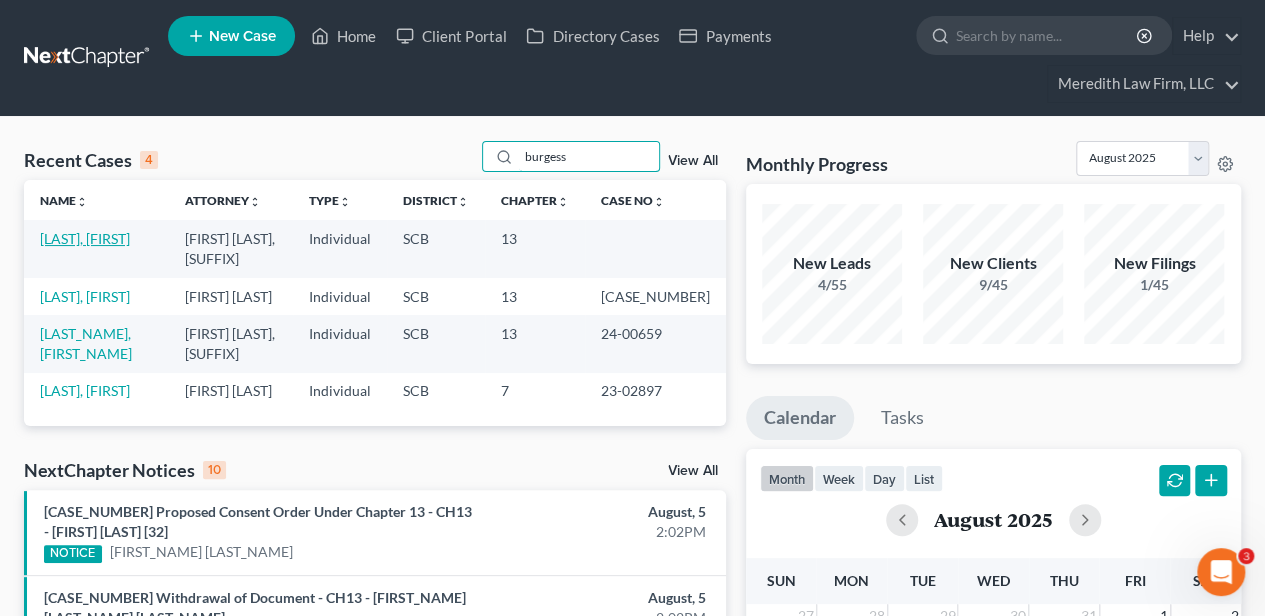 type on "burgess" 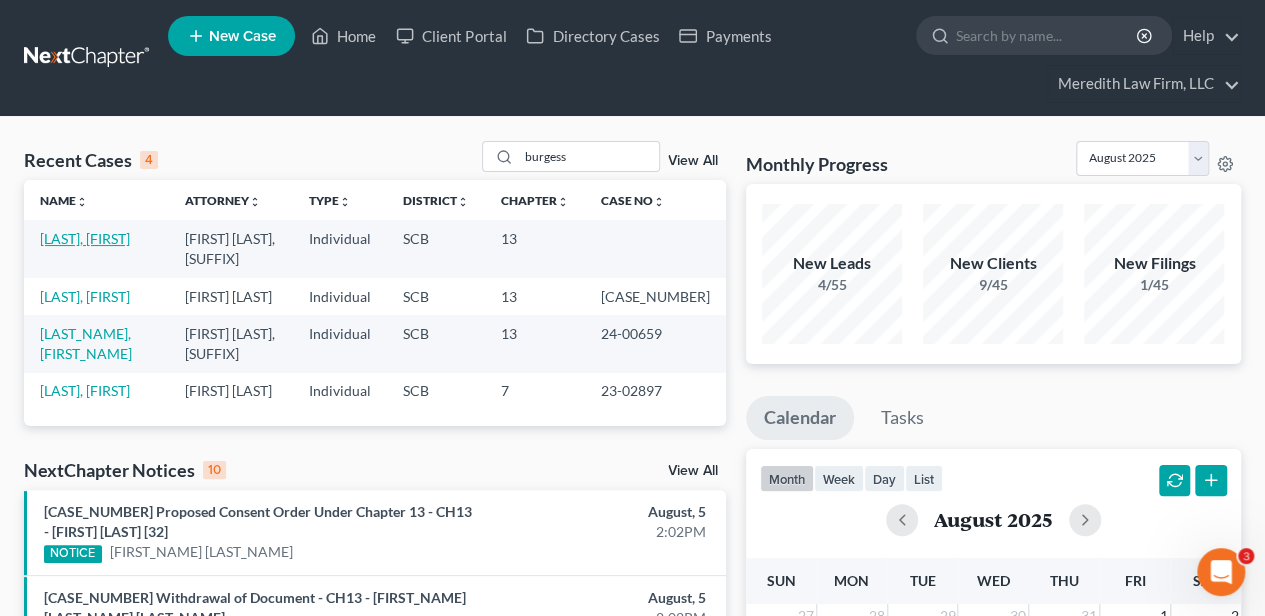 click on "[LAST], [FIRST]" at bounding box center (85, 238) 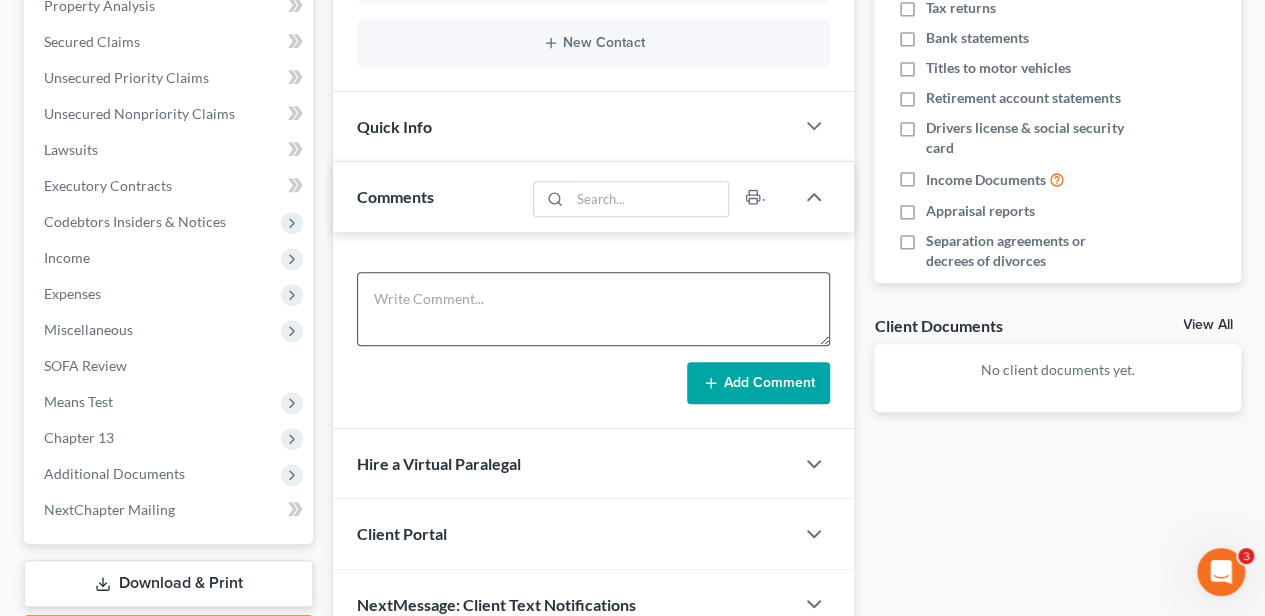 scroll, scrollTop: 454, scrollLeft: 0, axis: vertical 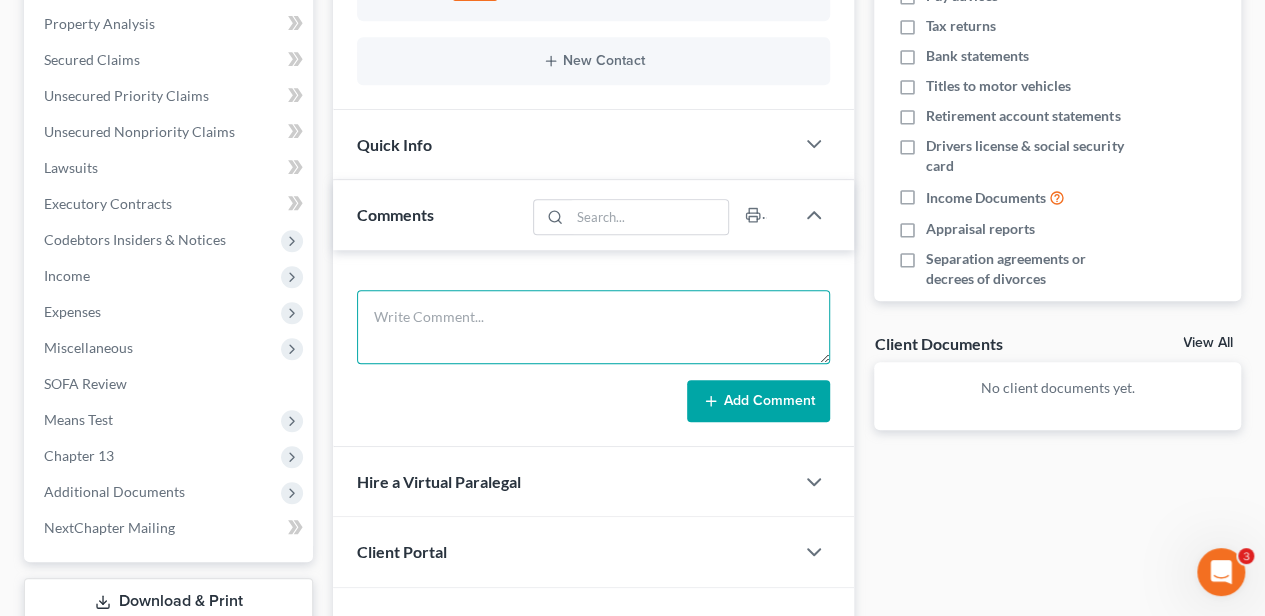 click at bounding box center [593, 327] 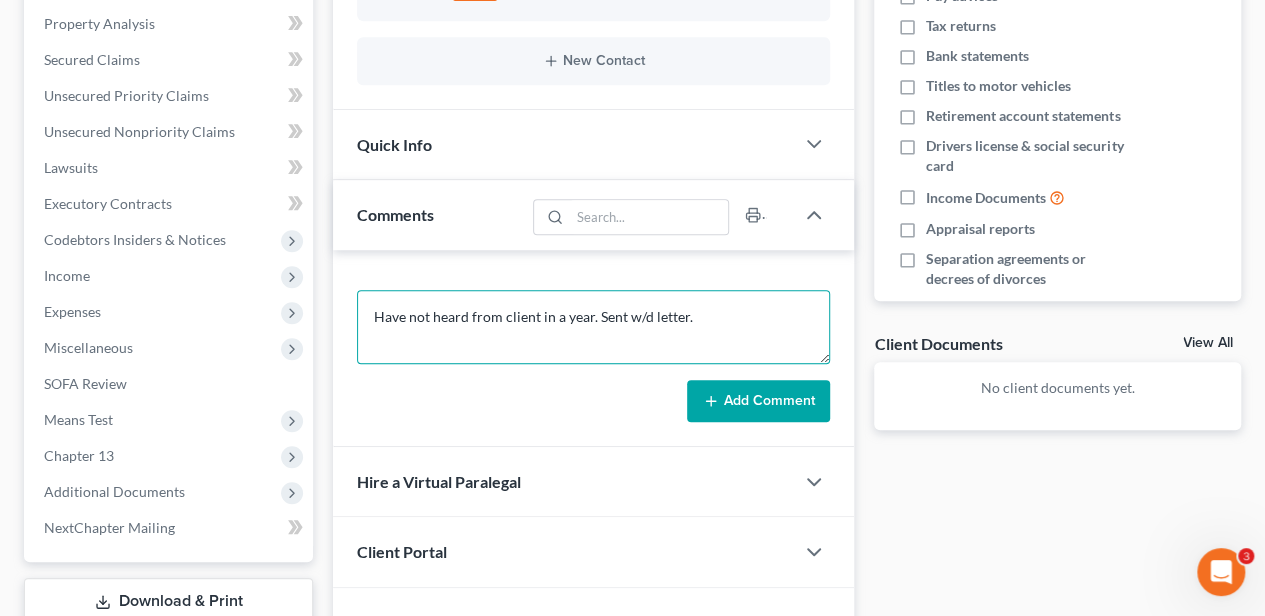 type on "Have not heard from client in a year. Sent w/d letter." 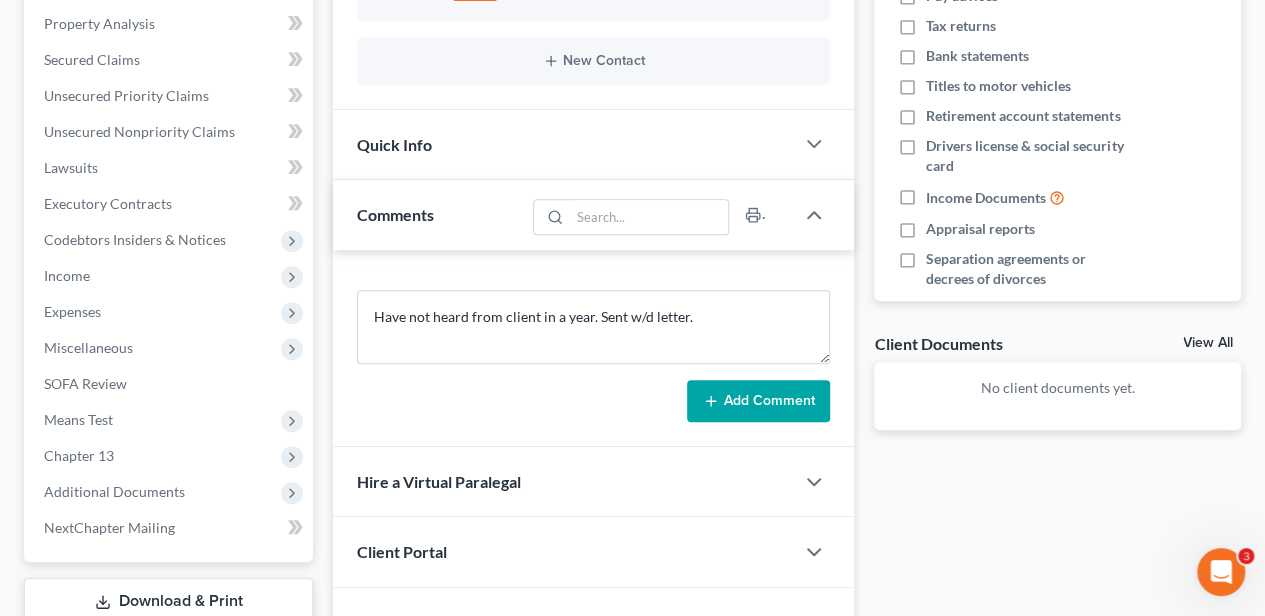 click on "Have not heard from client in a year. Sent w/d letter. Add Comment" at bounding box center (593, 348) 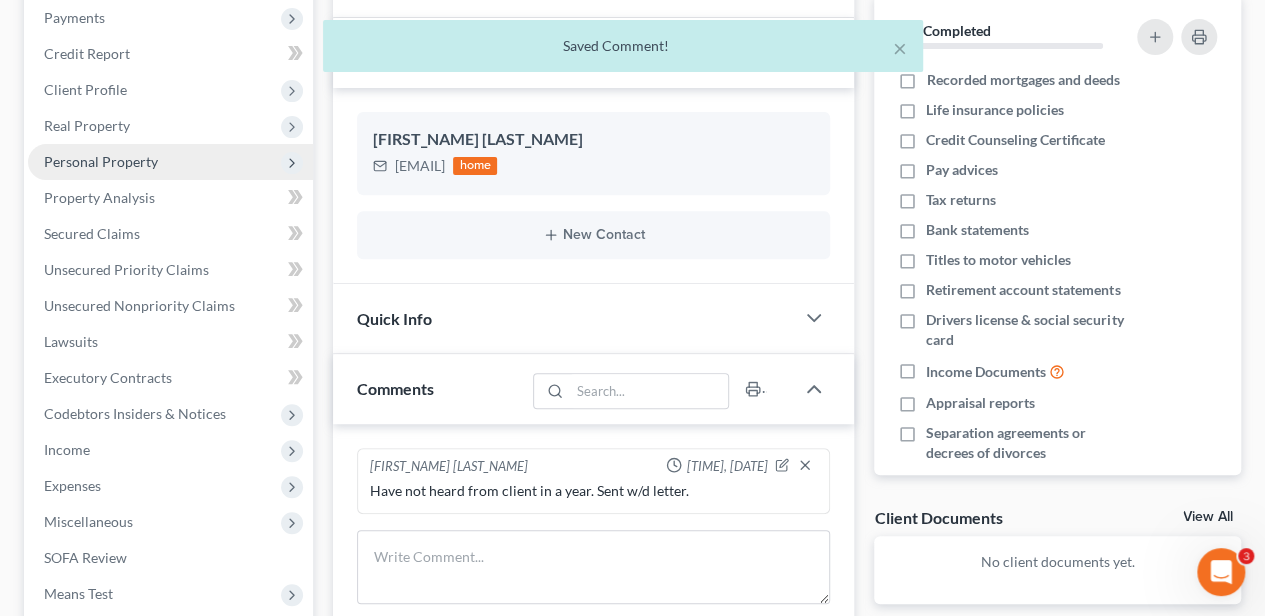 scroll, scrollTop: 188, scrollLeft: 0, axis: vertical 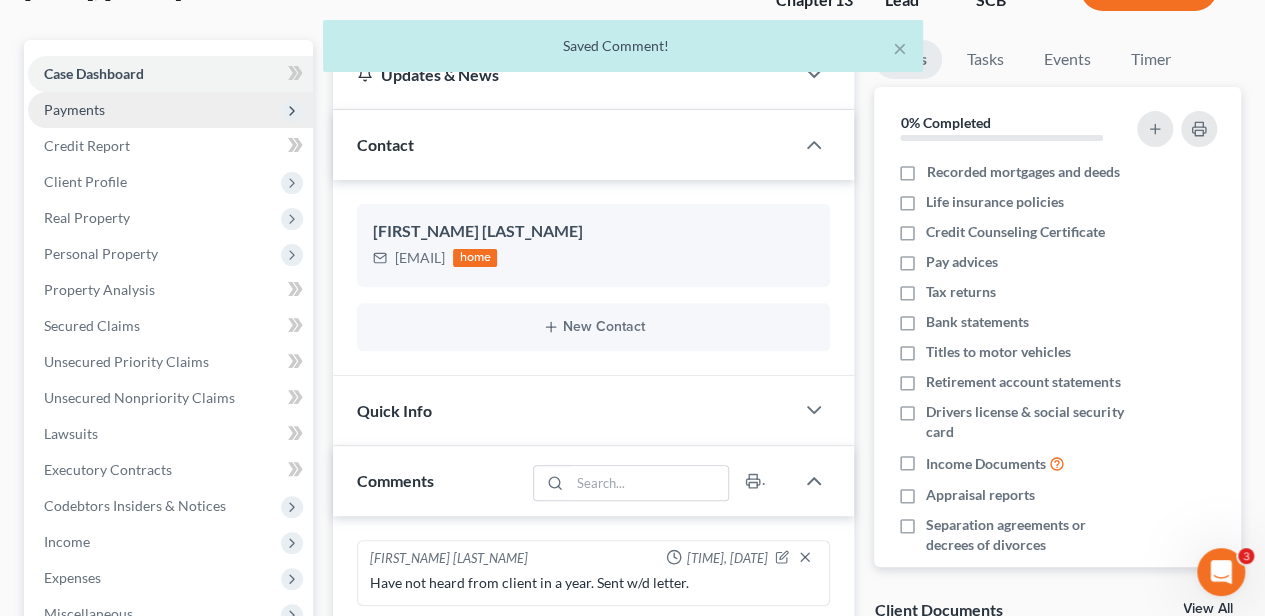 click on "Payments" at bounding box center (170, 110) 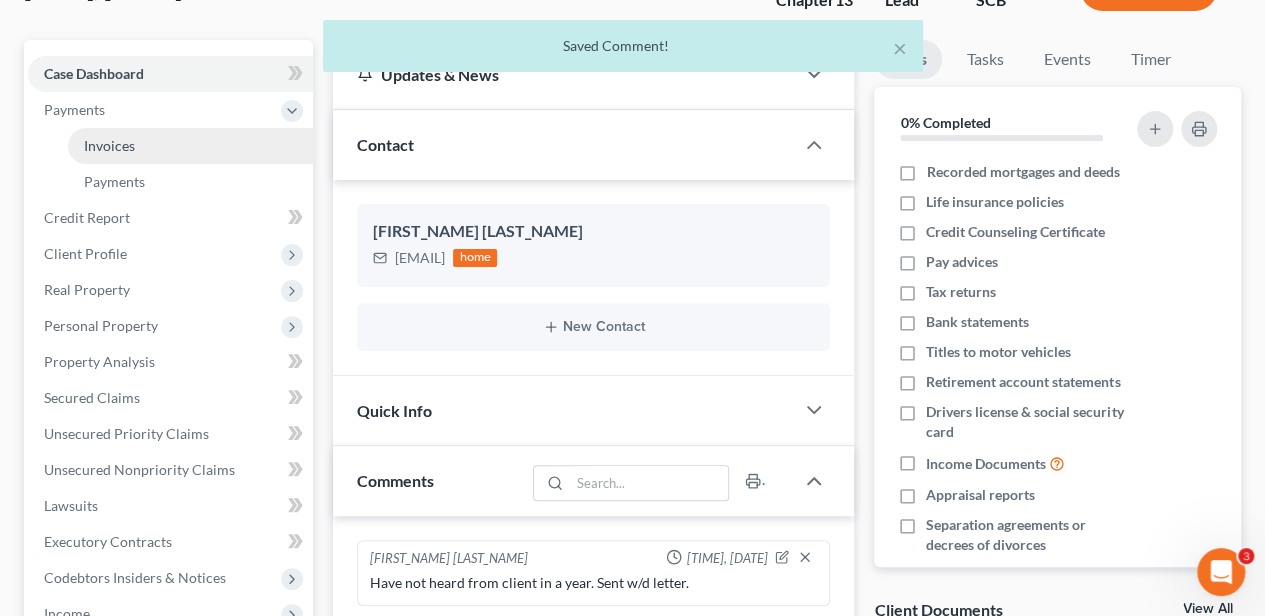 click on "Invoices" at bounding box center [190, 146] 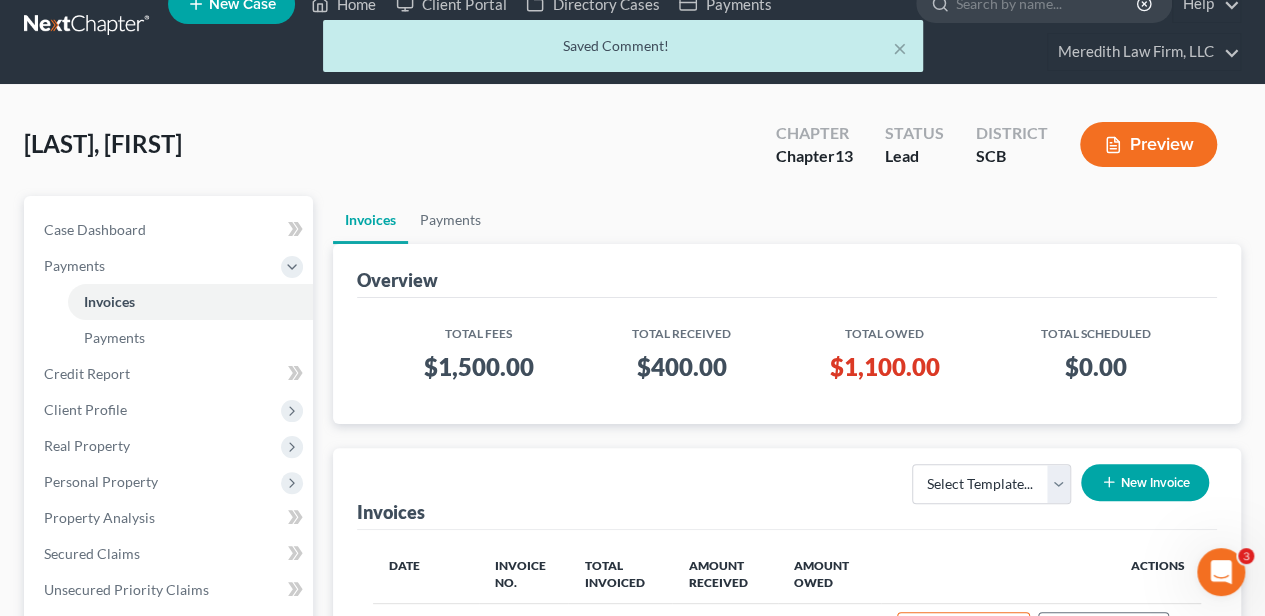 scroll, scrollTop: 0, scrollLeft: 0, axis: both 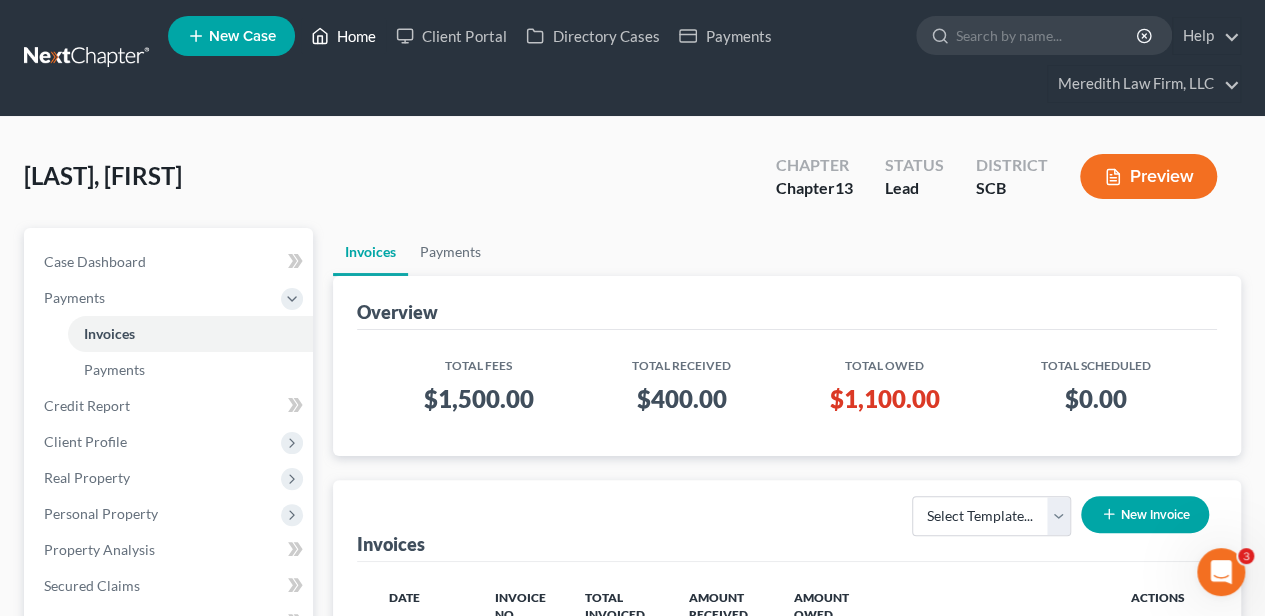 click on "Home" at bounding box center [343, 36] 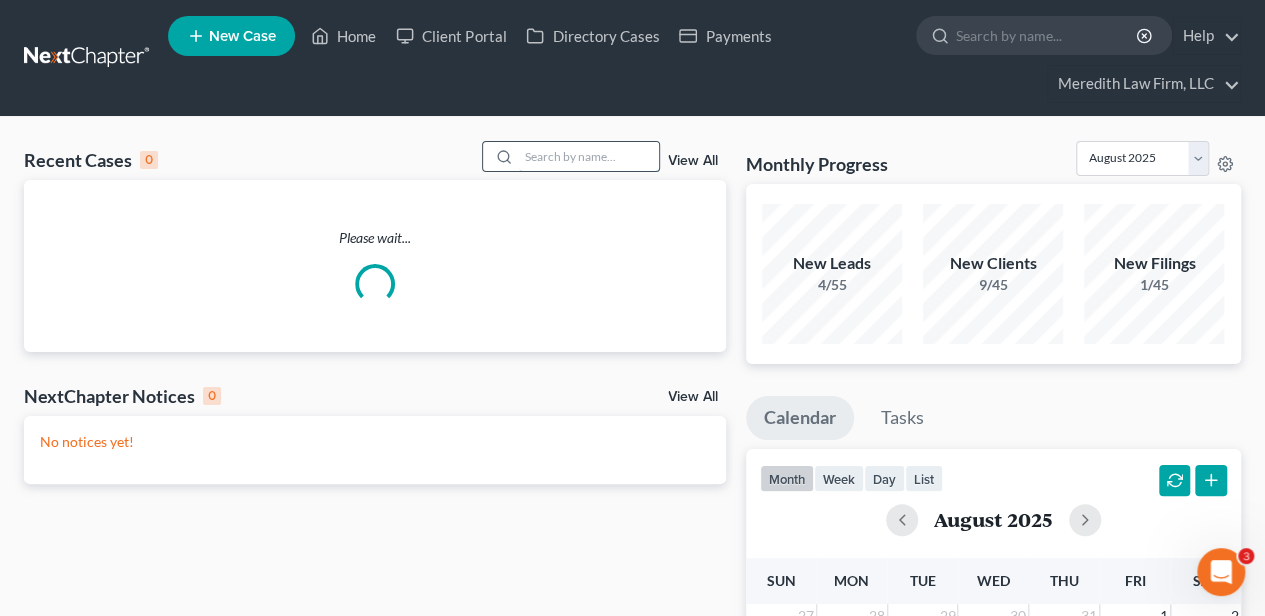 click at bounding box center [589, 156] 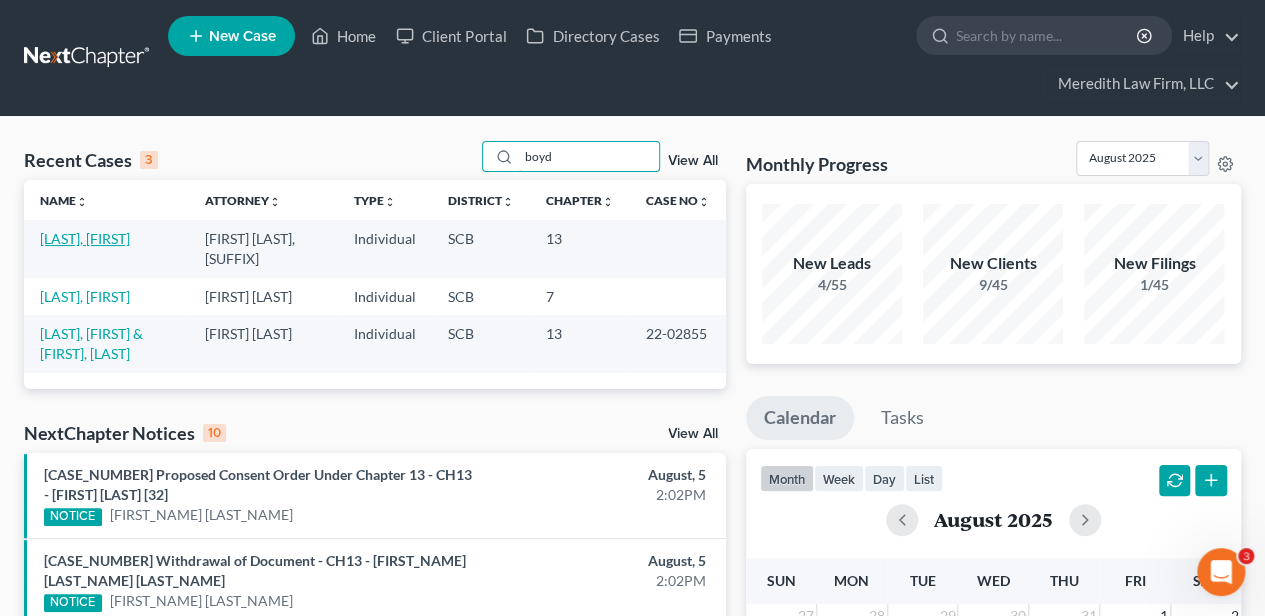 type on "boyd" 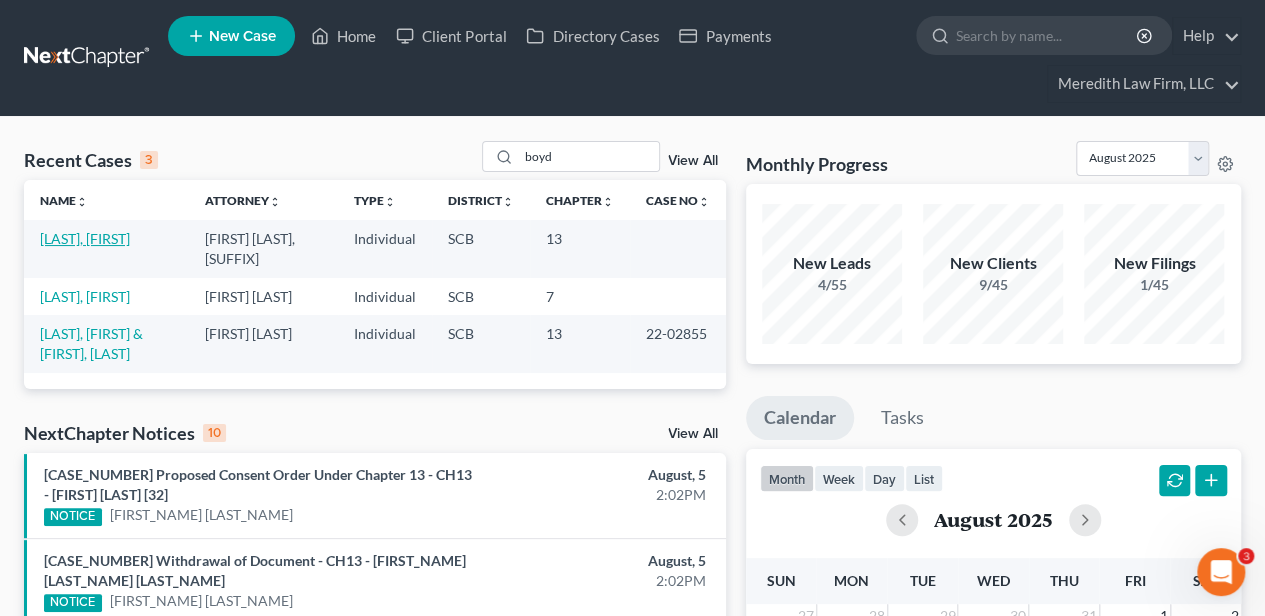 click on "[LAST], [FIRST]" at bounding box center [85, 238] 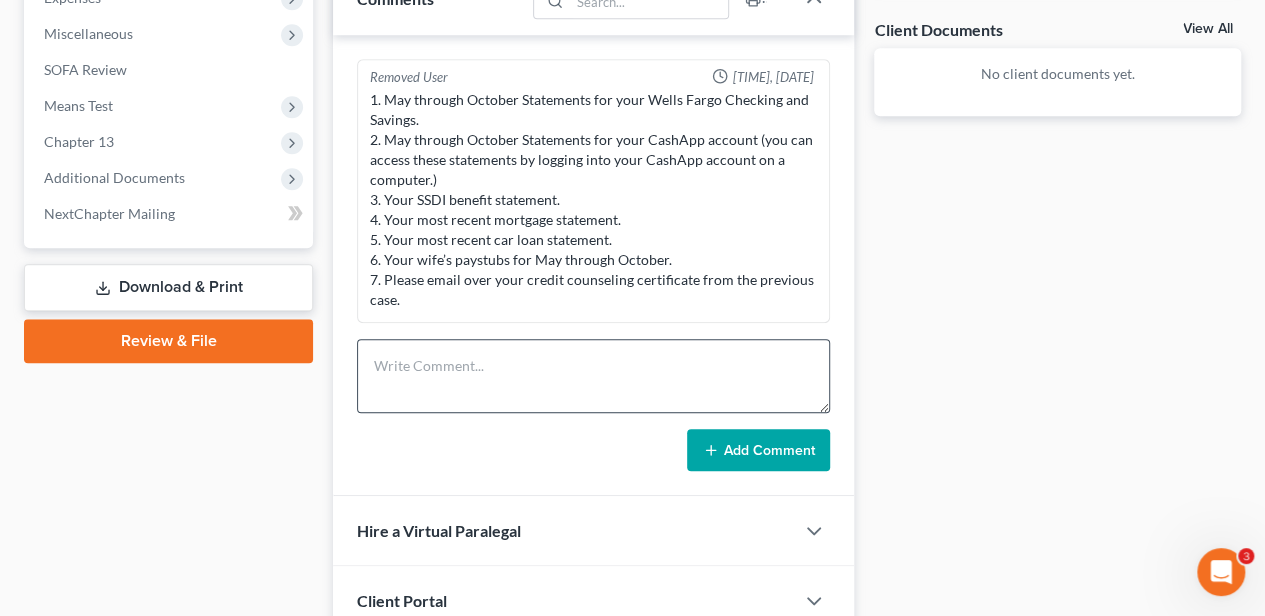 scroll, scrollTop: 666, scrollLeft: 0, axis: vertical 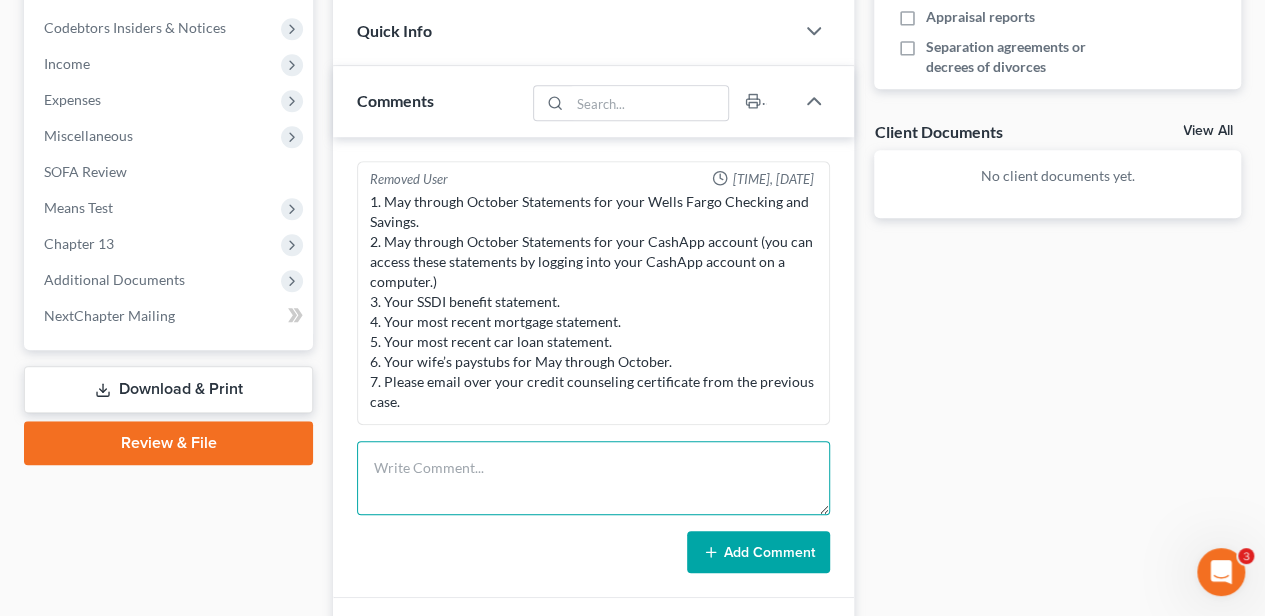 click at bounding box center (593, 478) 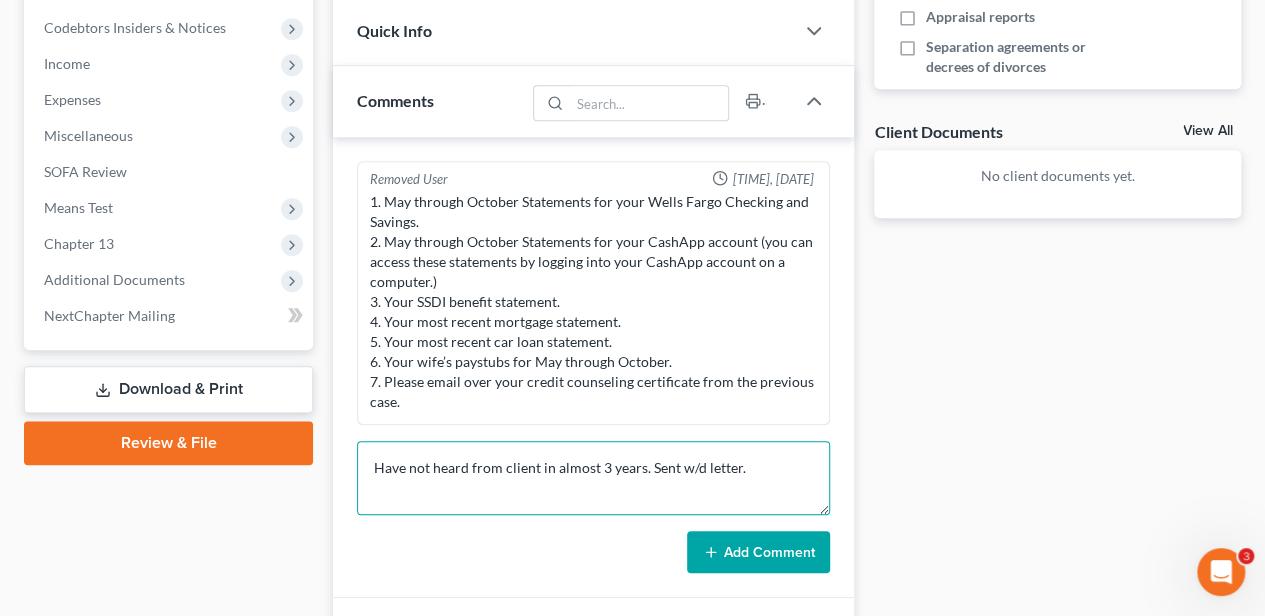 type on "Have not heard from client in almost 3 years. Sent w/d letter." 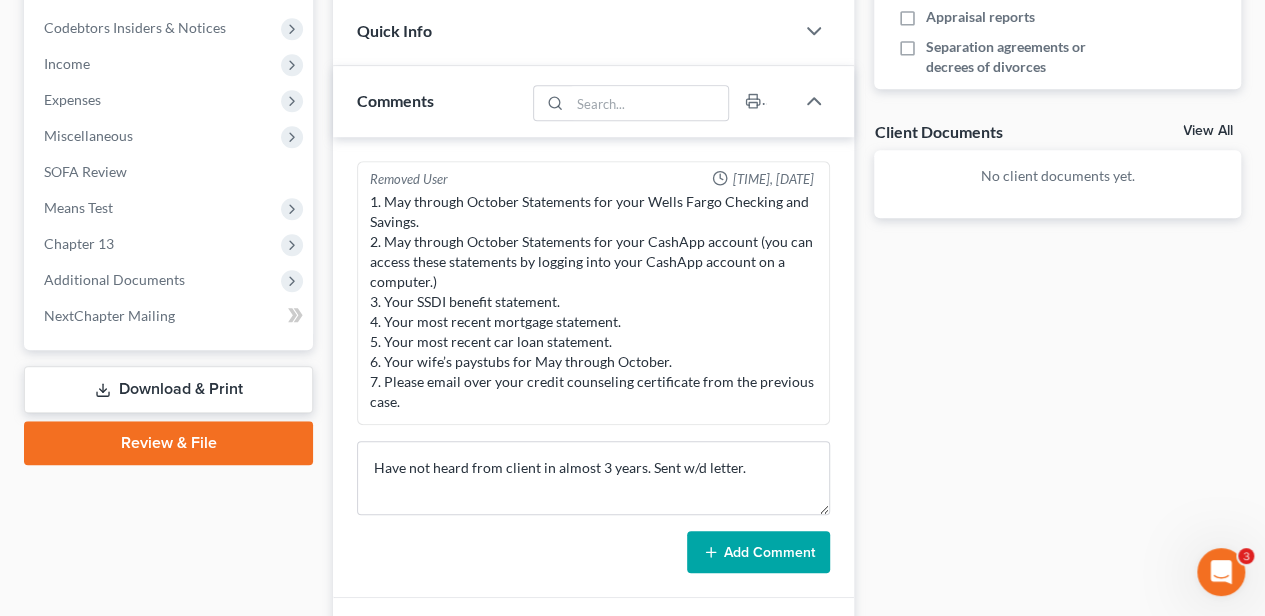 click on "Add Comment" at bounding box center (758, 552) 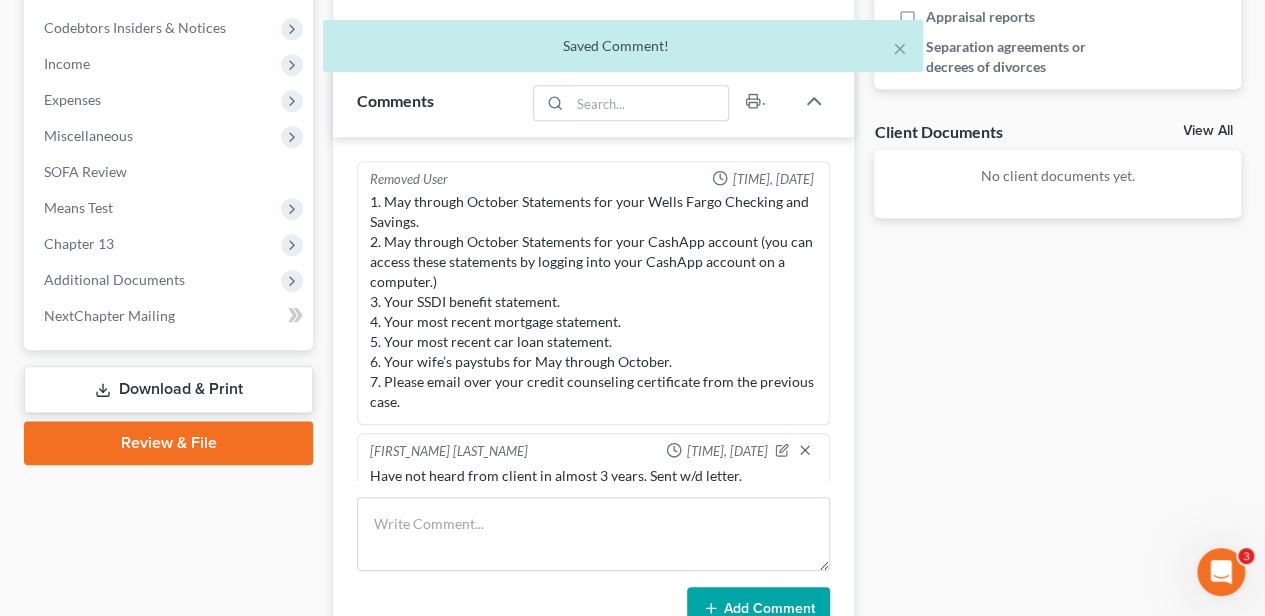 scroll, scrollTop: 17, scrollLeft: 0, axis: vertical 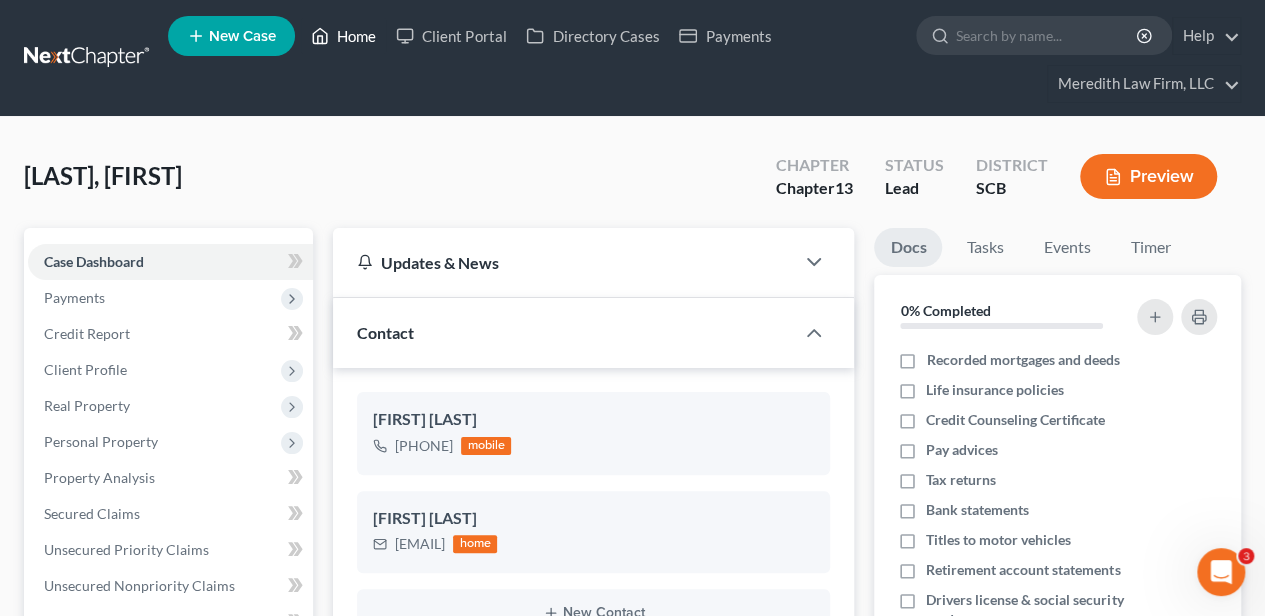 click on "Home" at bounding box center (343, 36) 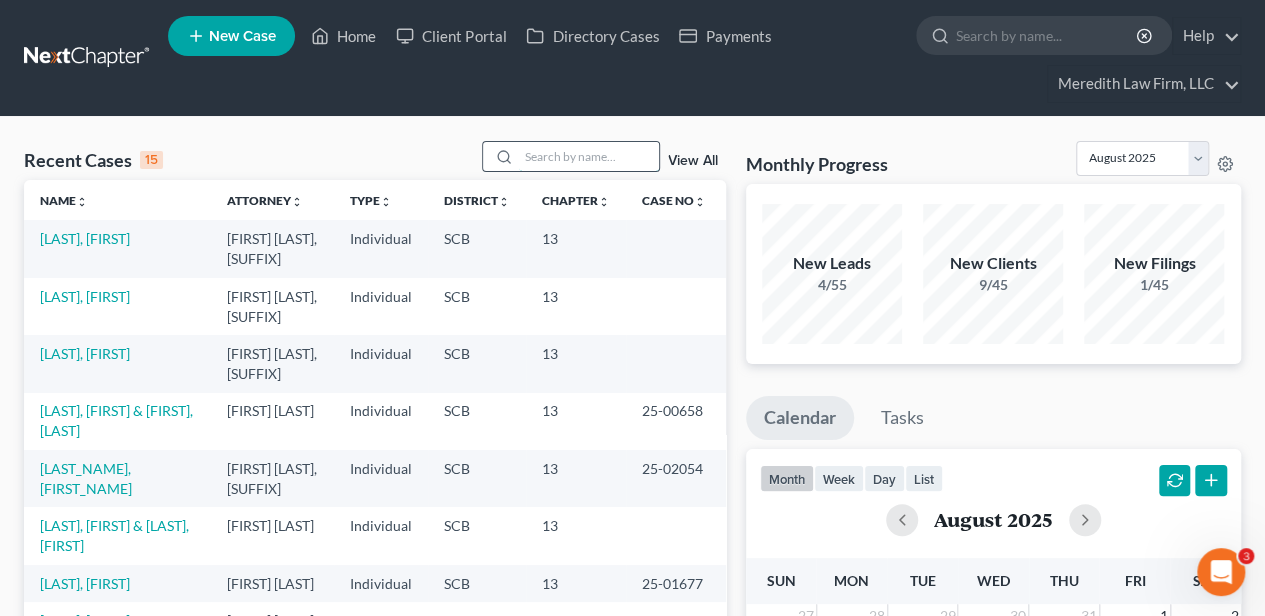 click at bounding box center (589, 156) 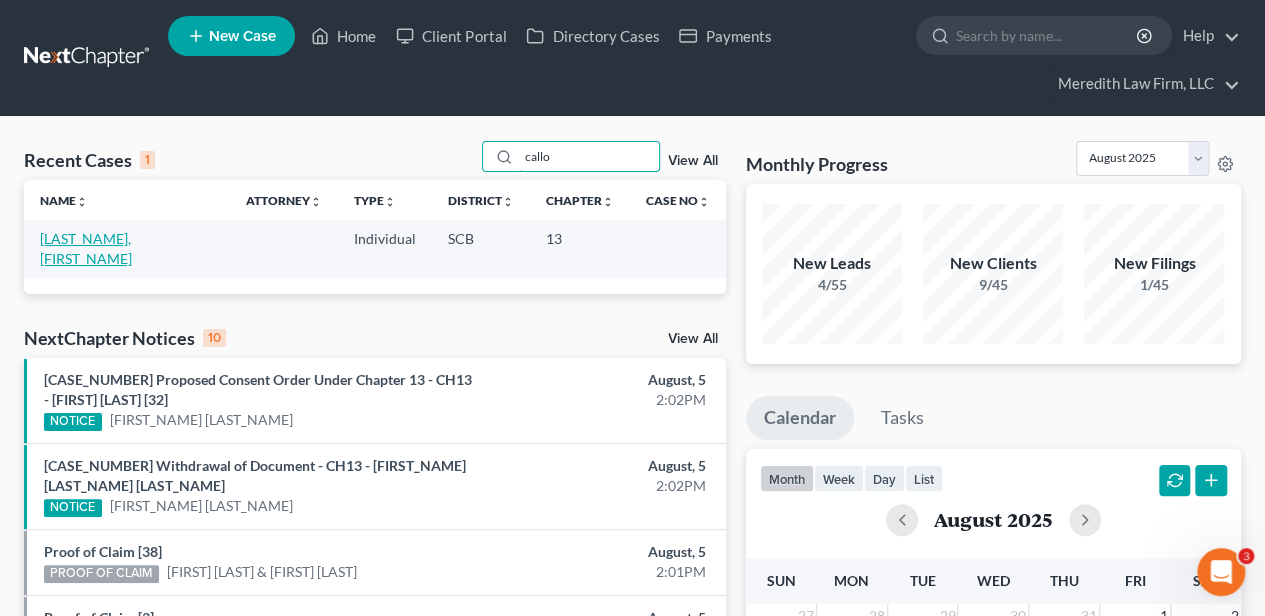 type on "callo" 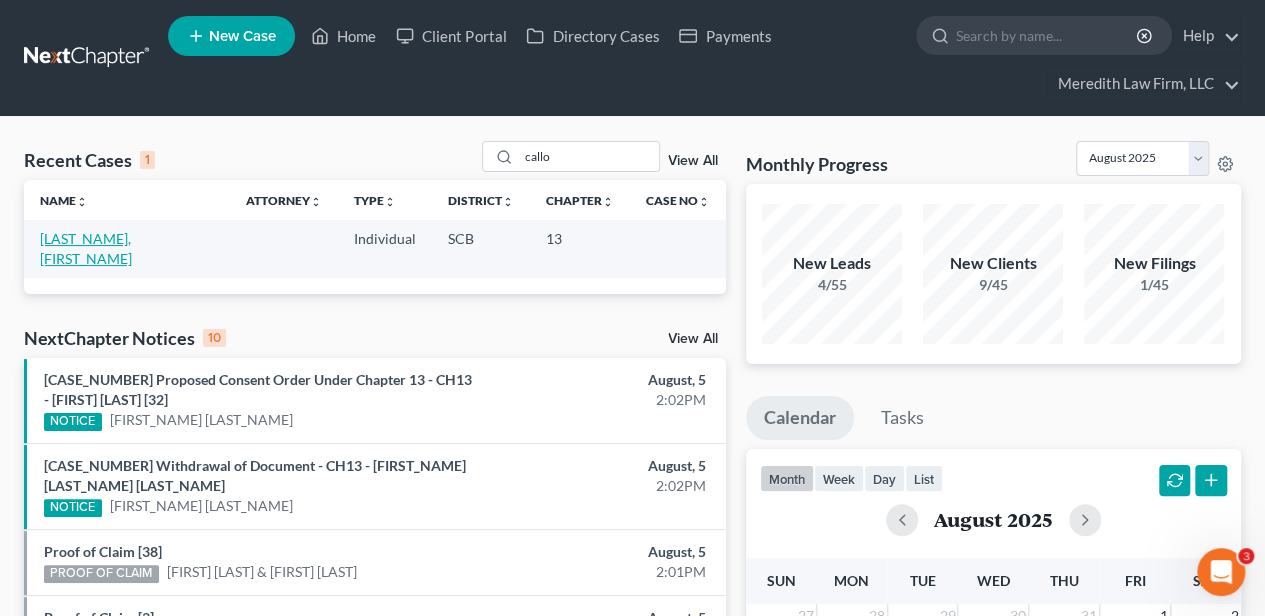 click on "[LAST_NAME], [FIRST_NAME]" at bounding box center [86, 248] 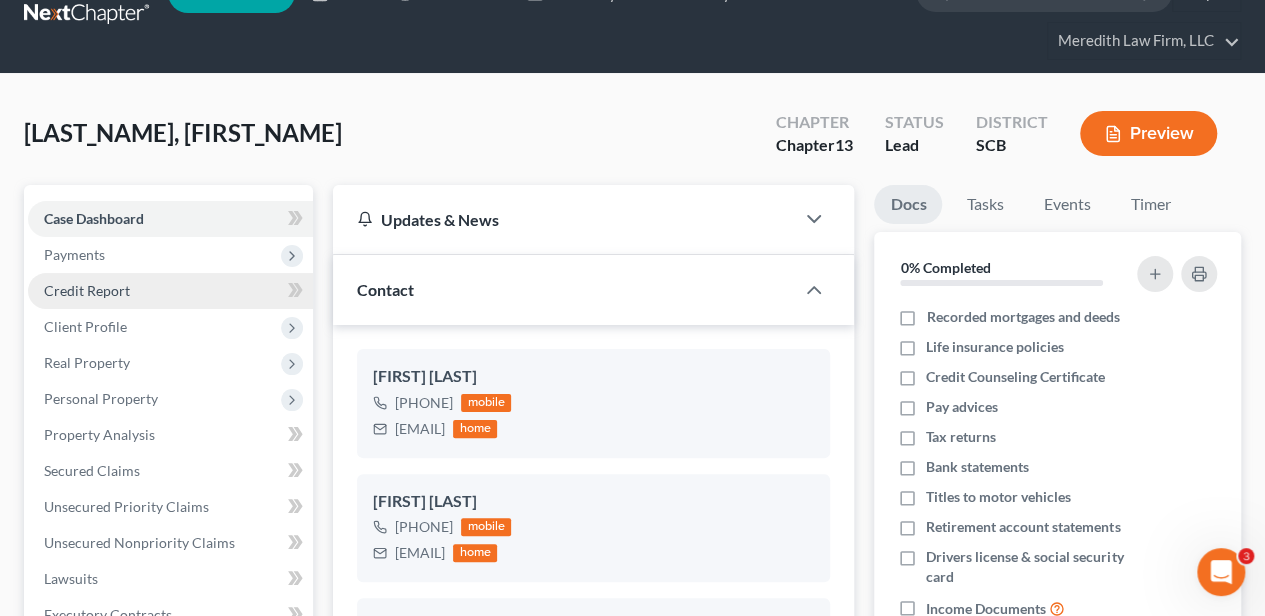 scroll, scrollTop: 66, scrollLeft: 0, axis: vertical 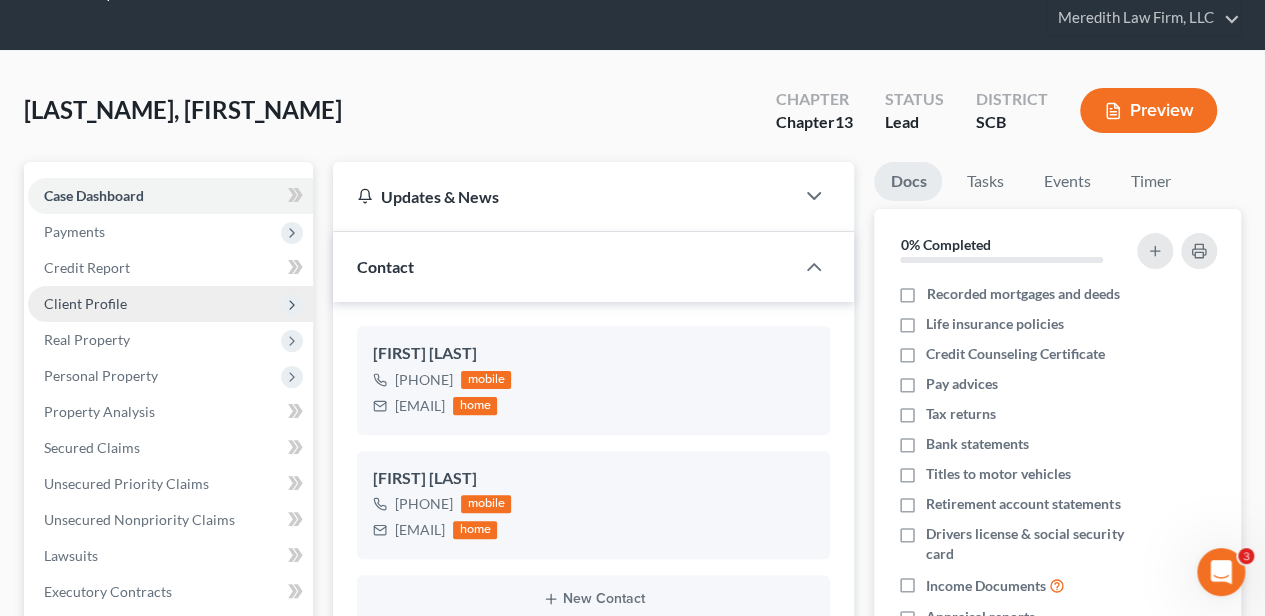 click on "Client Profile" at bounding box center [170, 304] 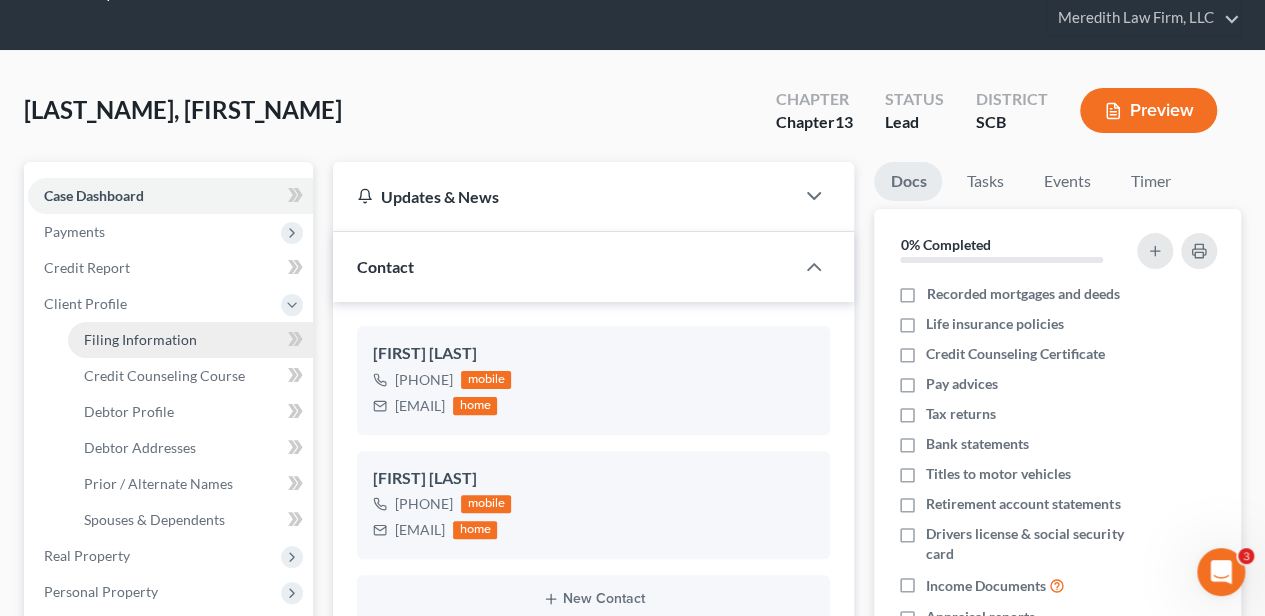 click on "Filing Information" at bounding box center [190, 340] 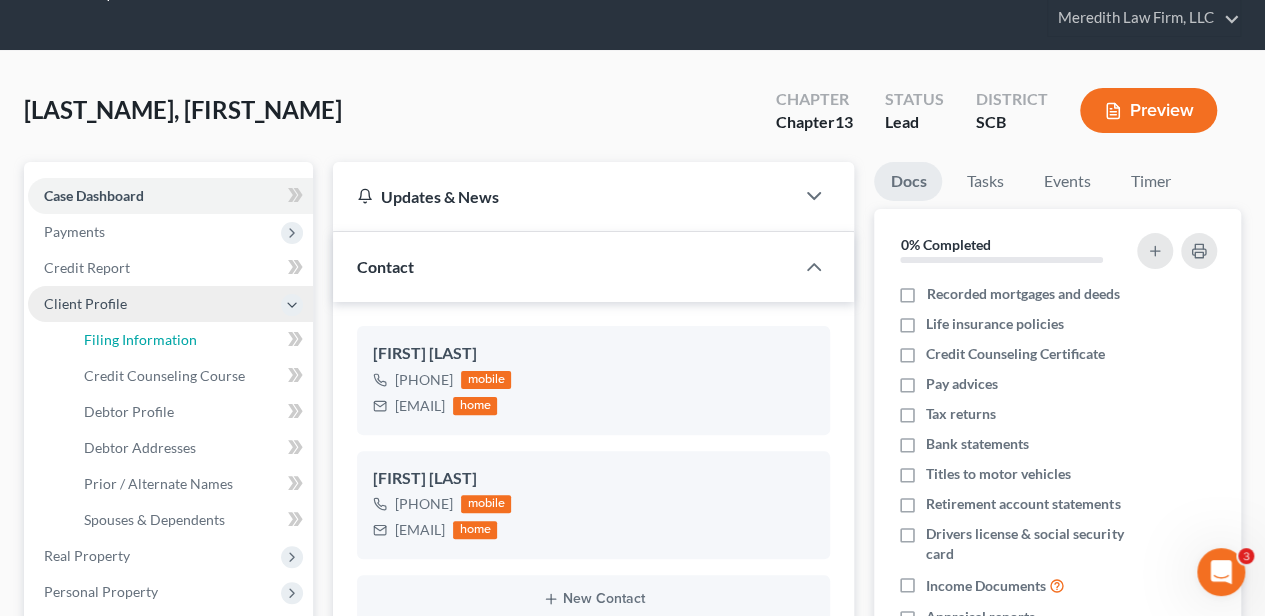 select on "1" 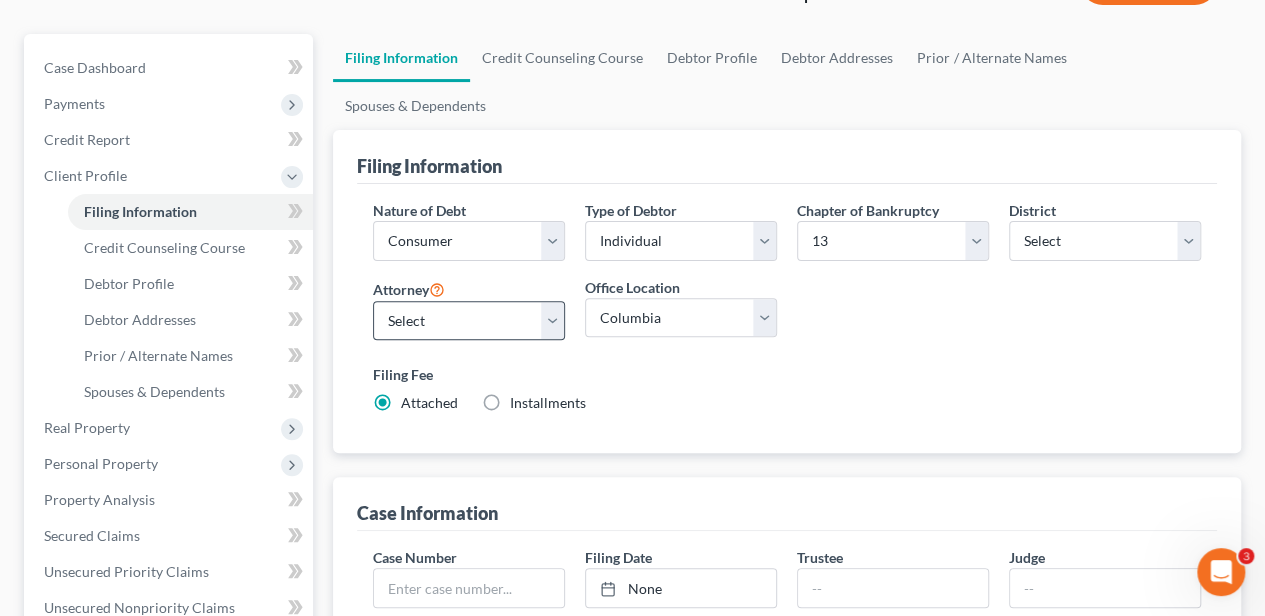 scroll, scrollTop: 200, scrollLeft: 0, axis: vertical 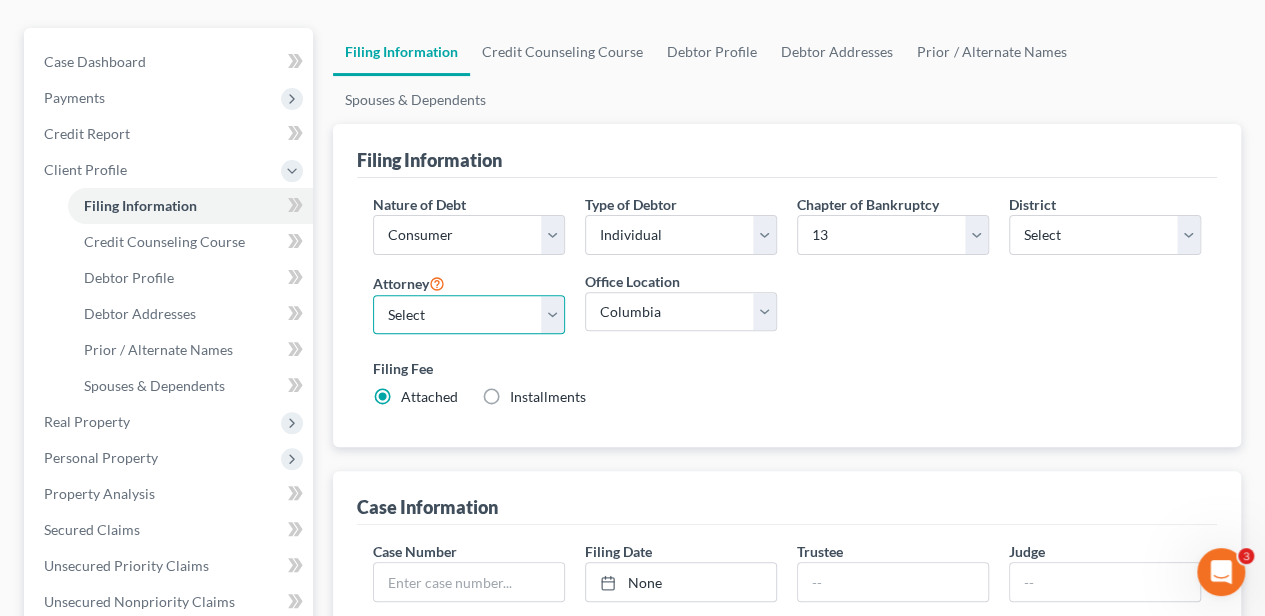 drag, startPoint x: 466, startPoint y: 247, endPoint x: 458, endPoint y: 257, distance: 12.806249 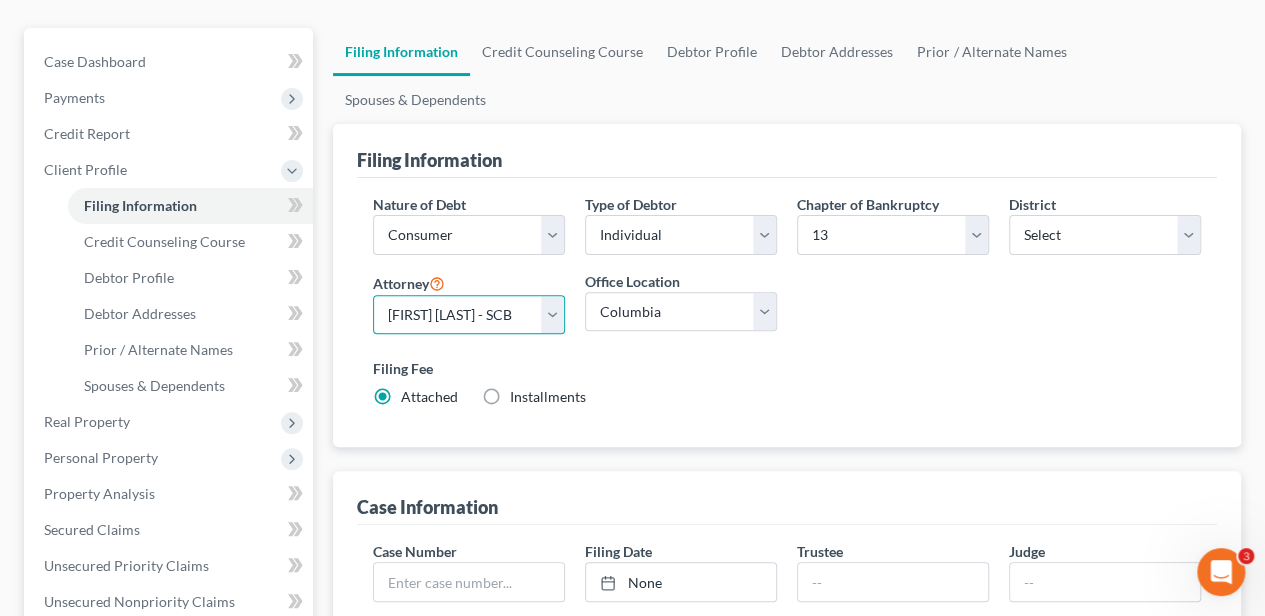click on "Select [FIRST_NAME] [LAST_NAME] - SCB [FIRST_NAME] [LAST_NAME] - SCB" at bounding box center (469, 315) 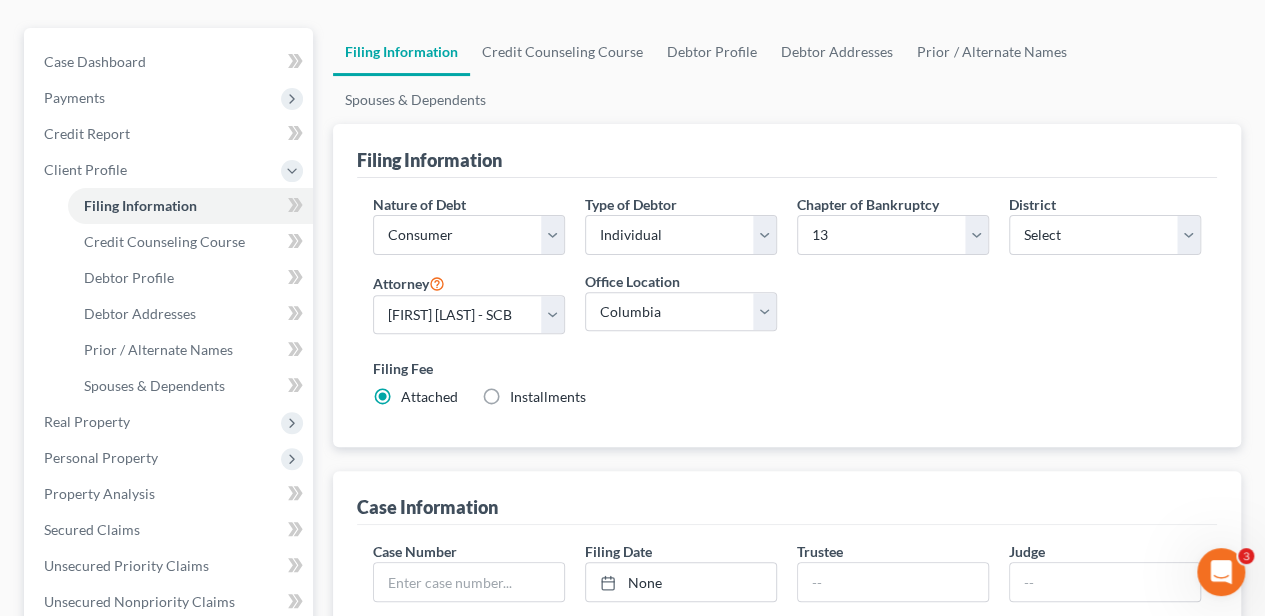 click on "Filing Fee" at bounding box center (787, 368) 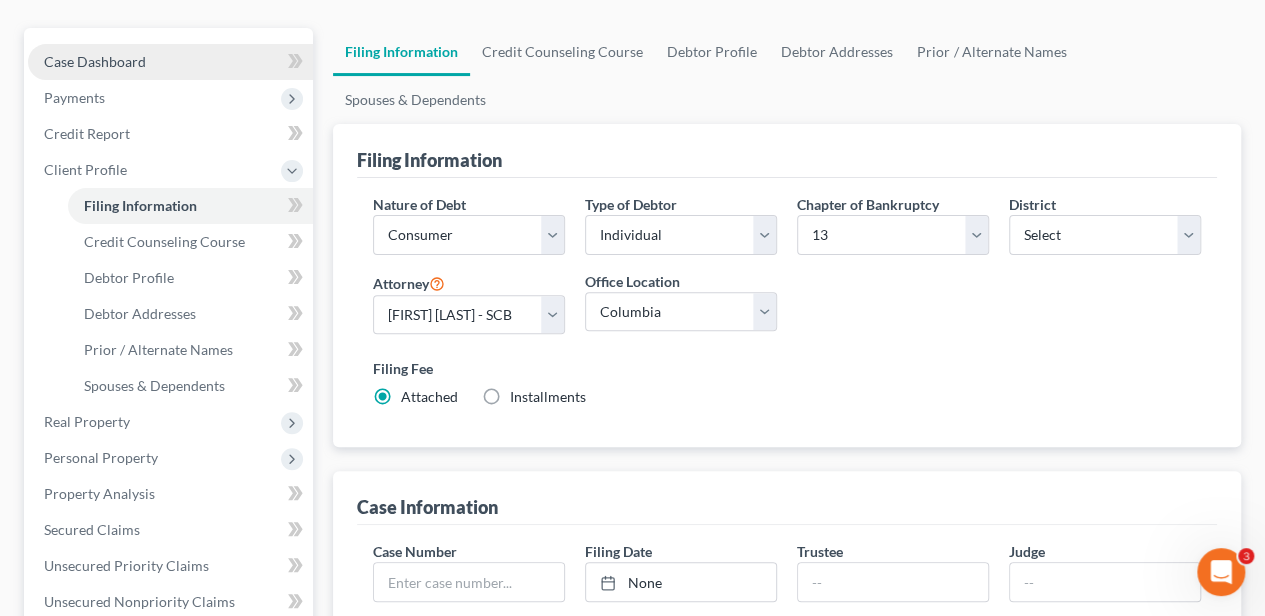 click on "Case Dashboard" at bounding box center [170, 62] 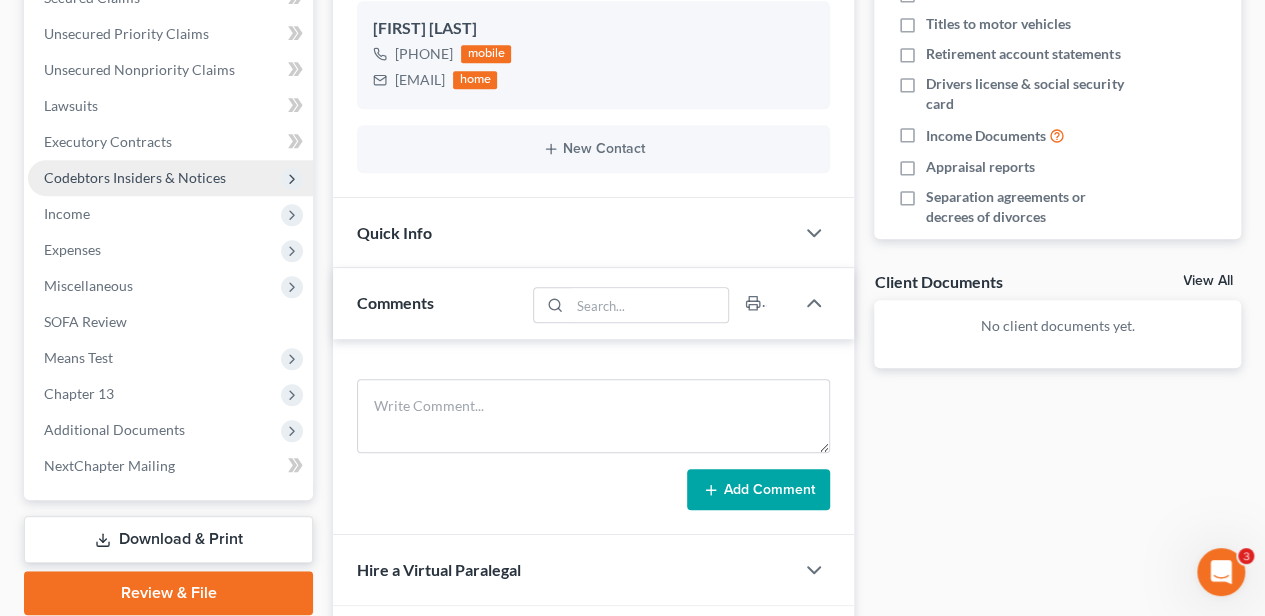 scroll, scrollTop: 522, scrollLeft: 0, axis: vertical 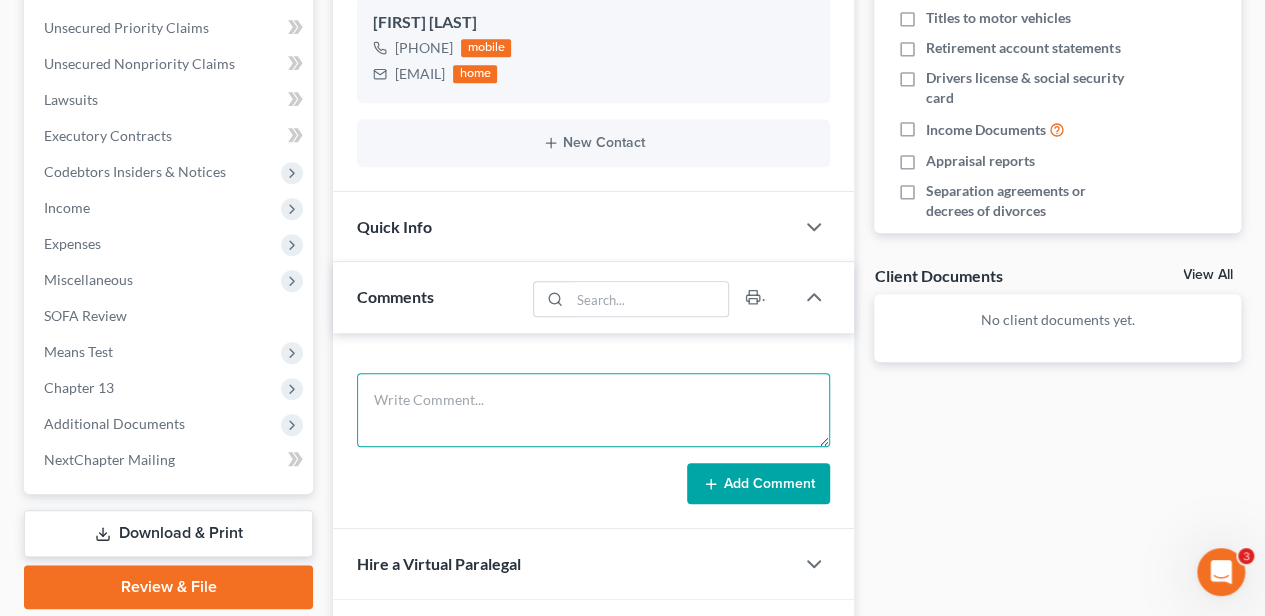 click at bounding box center [593, 410] 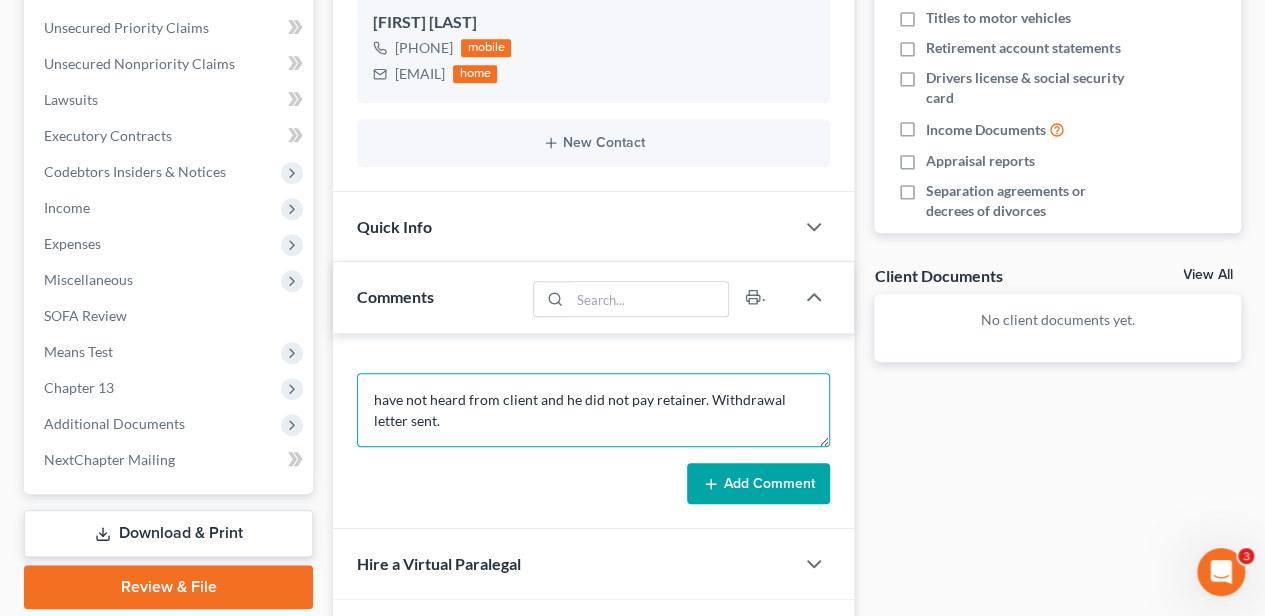 type on "have not heard from client and he did not pay retainer. Withdrawal letter sent." 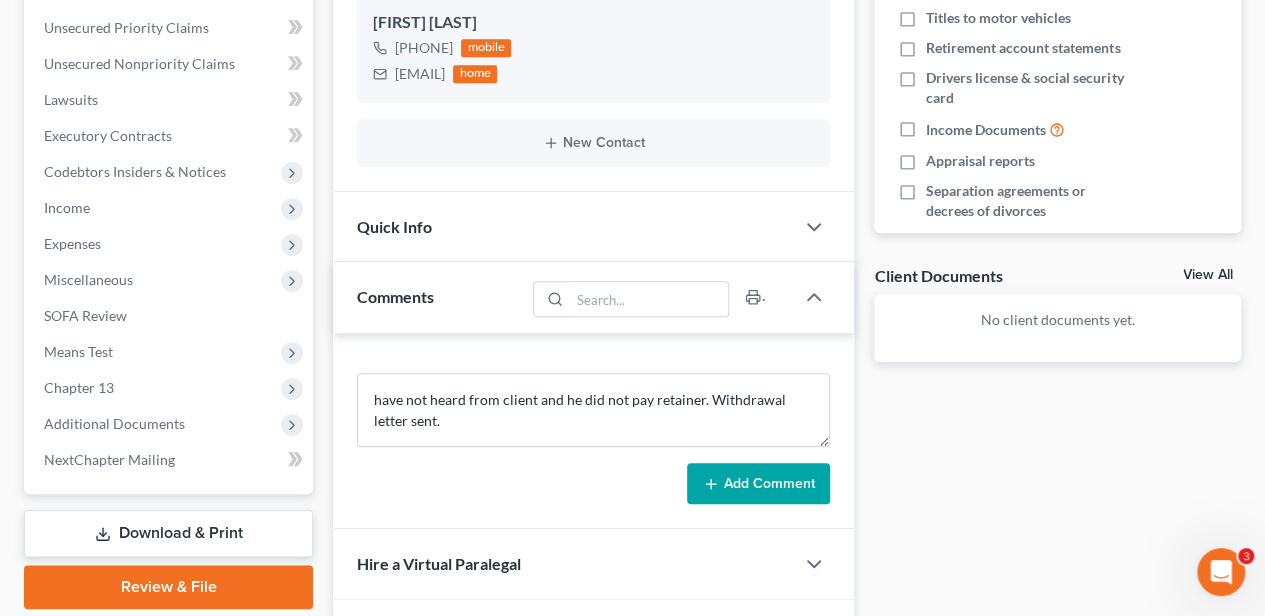 click on "Add Comment" at bounding box center (758, 484) 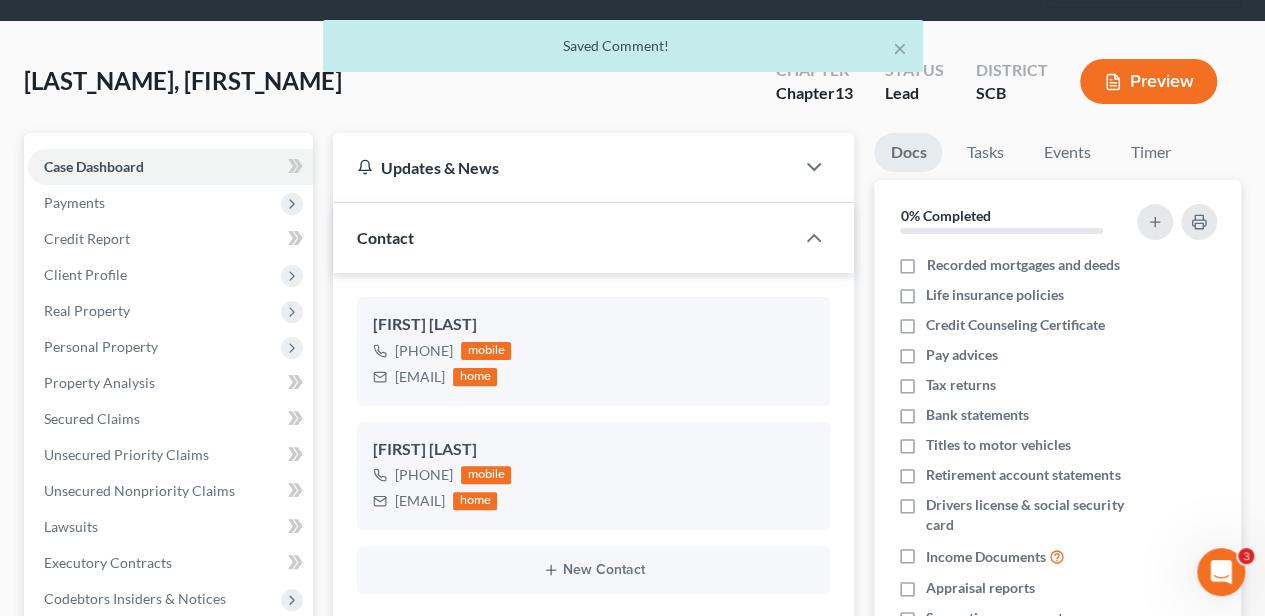 scroll, scrollTop: 0, scrollLeft: 0, axis: both 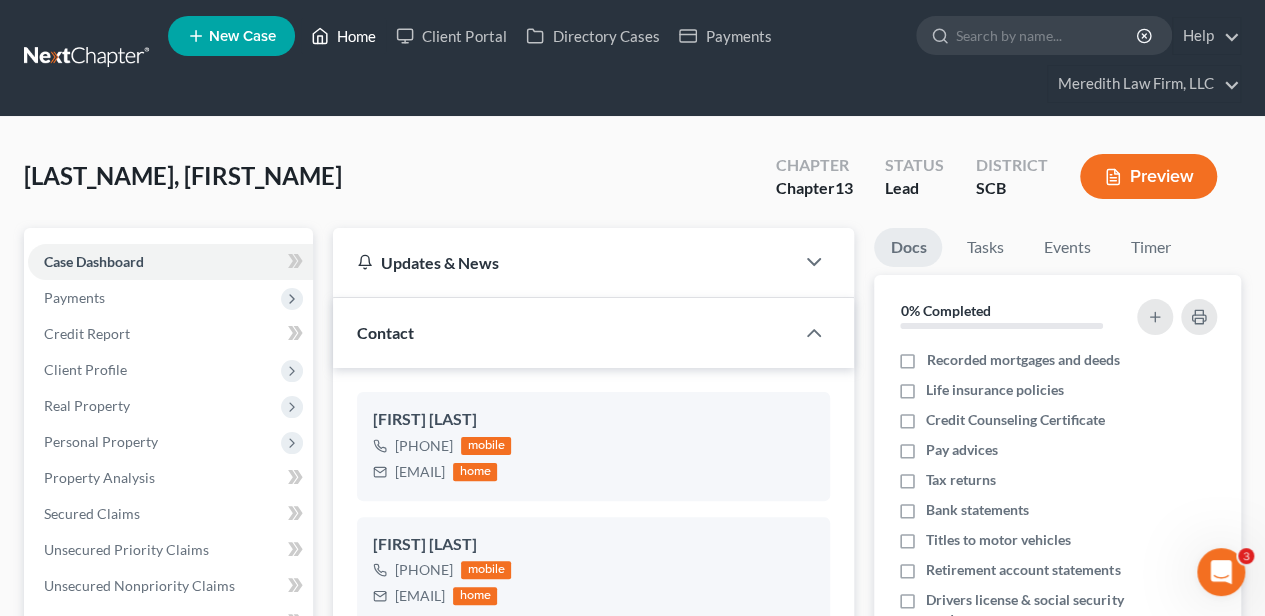 click on "Home" at bounding box center [343, 36] 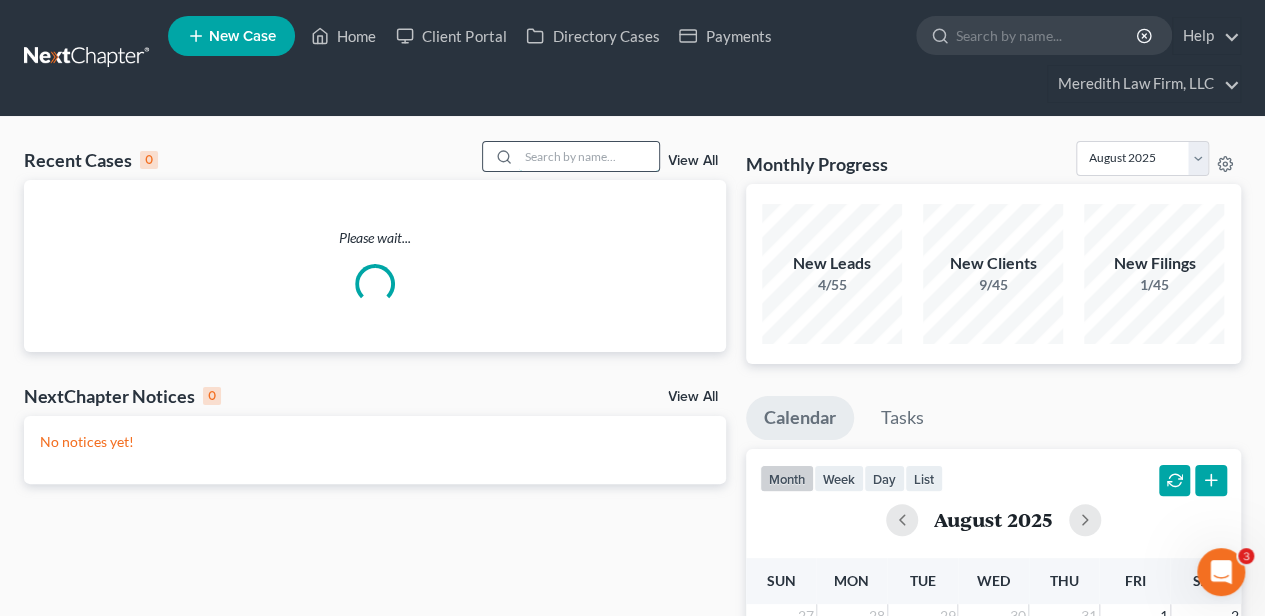 click at bounding box center (589, 156) 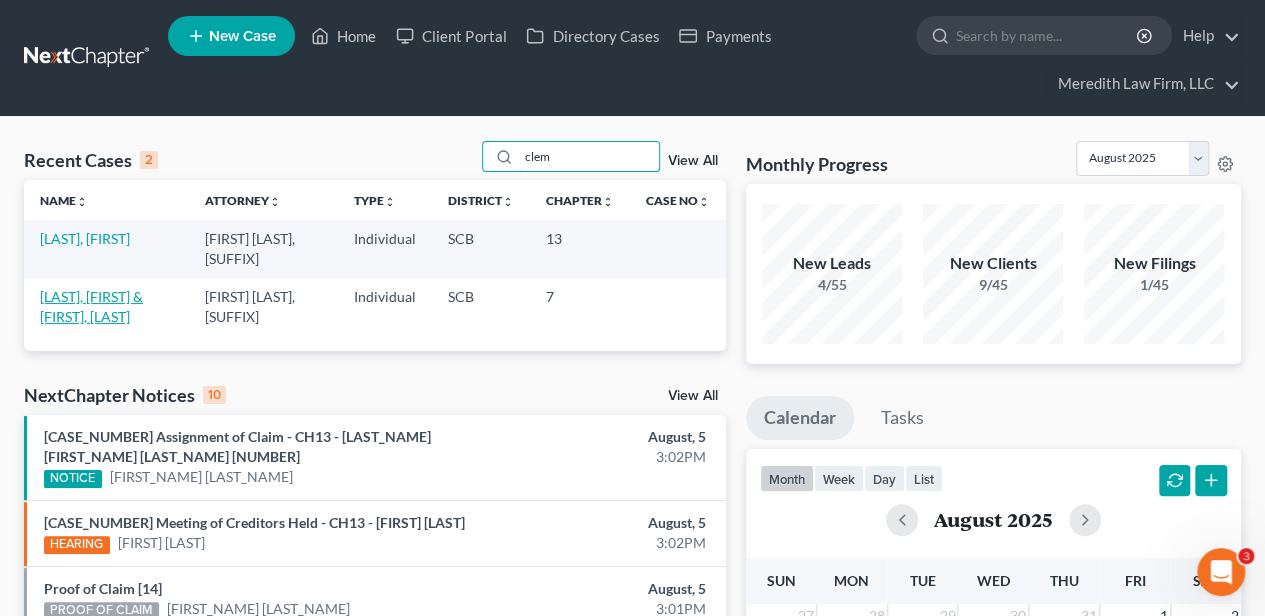 type on "clem" 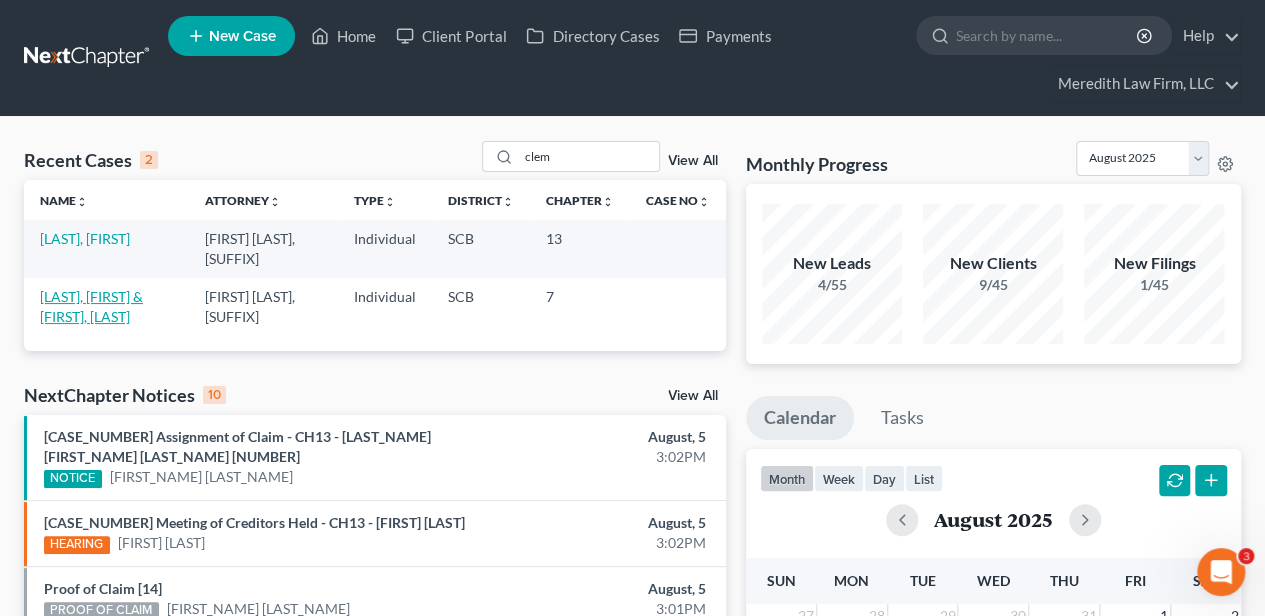 click on "[LAST], [FIRST] & [FIRST], [LAST]" at bounding box center [91, 306] 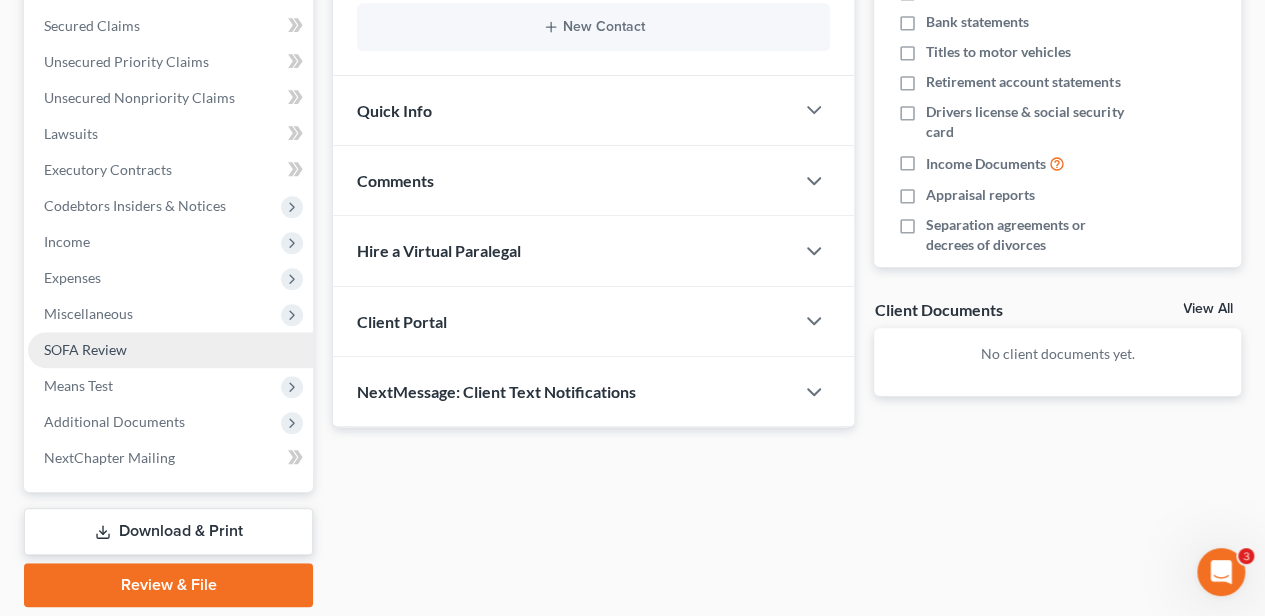 scroll, scrollTop: 552, scrollLeft: 0, axis: vertical 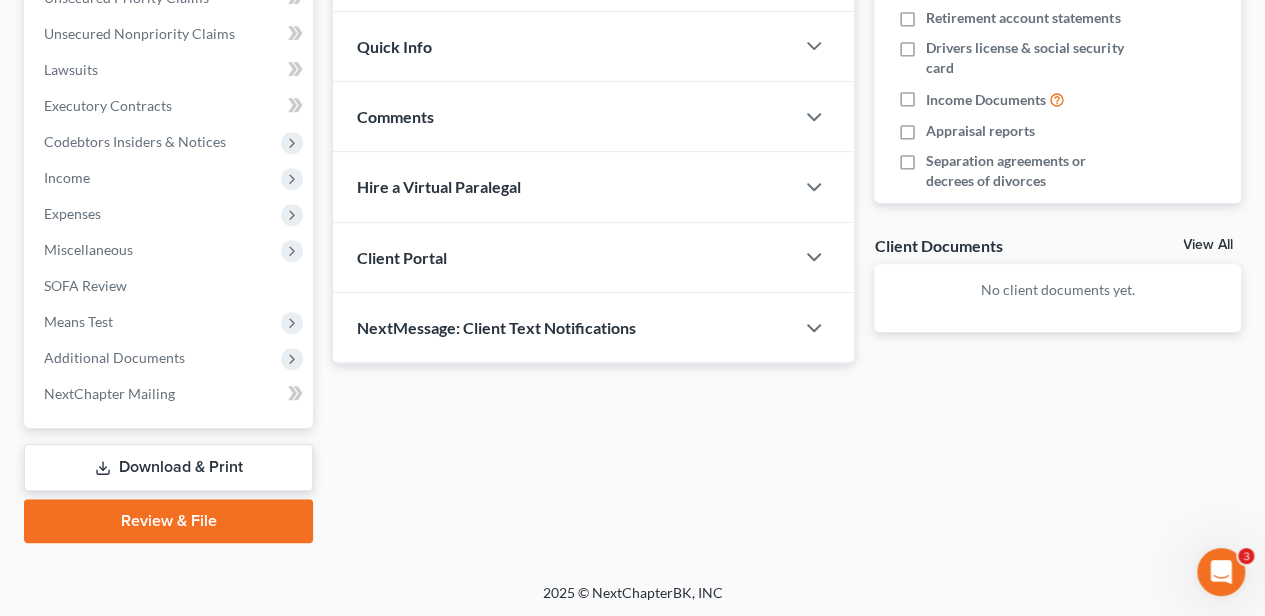 click on "Comments" at bounding box center [563, 116] 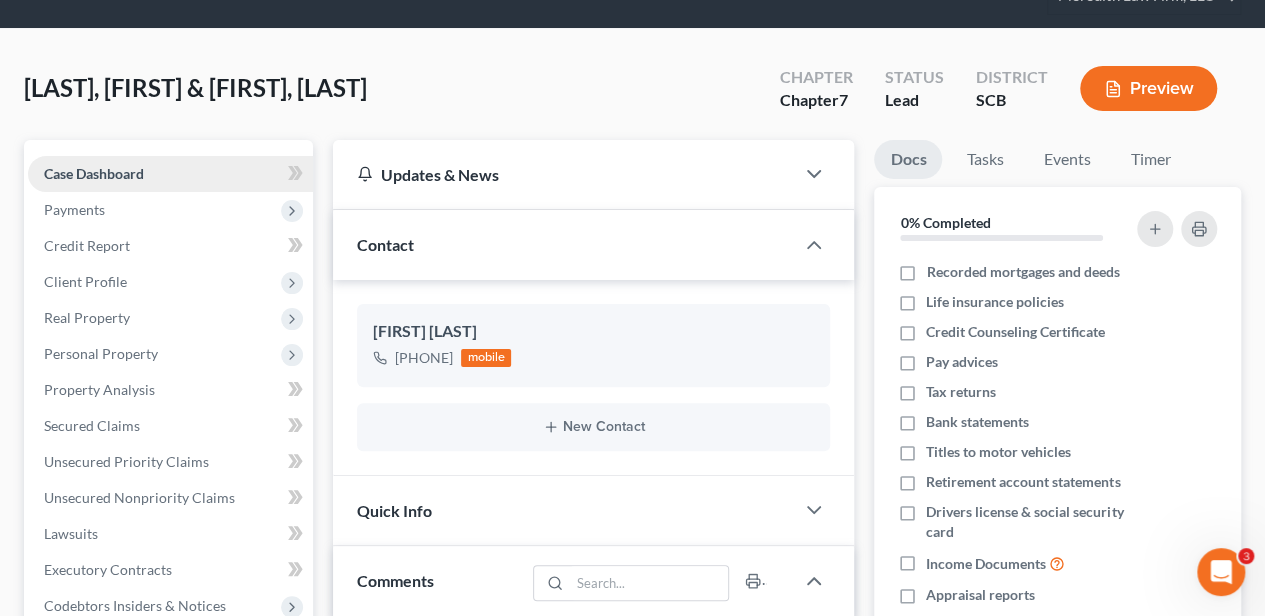 scroll, scrollTop: 85, scrollLeft: 0, axis: vertical 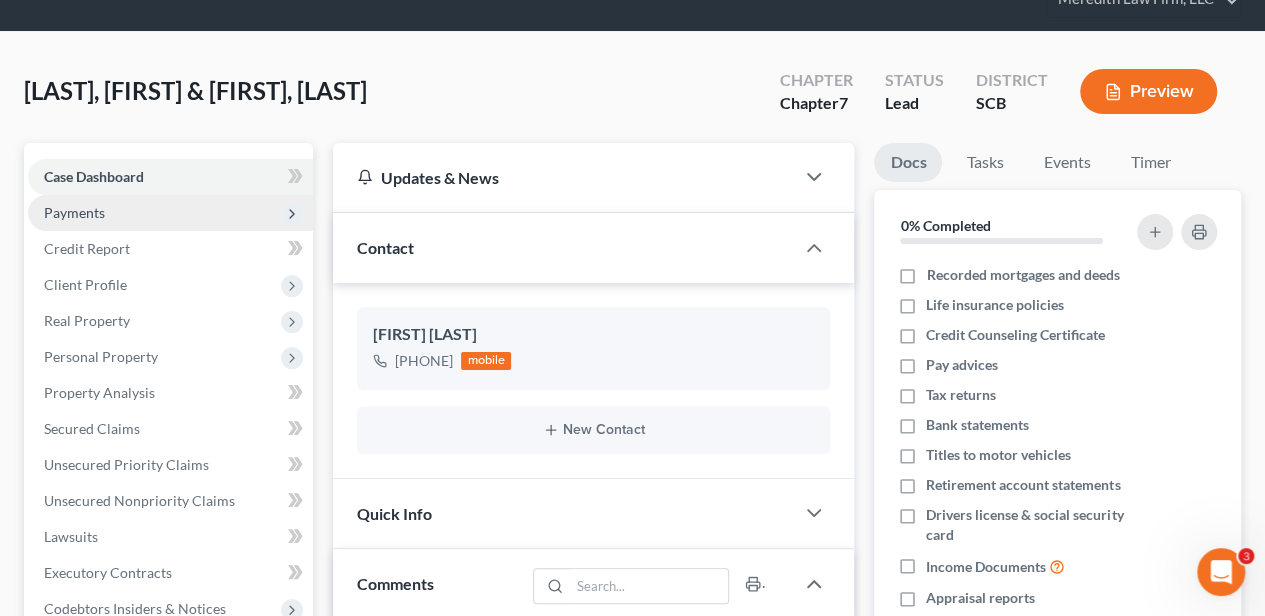 click on "Payments" at bounding box center (170, 213) 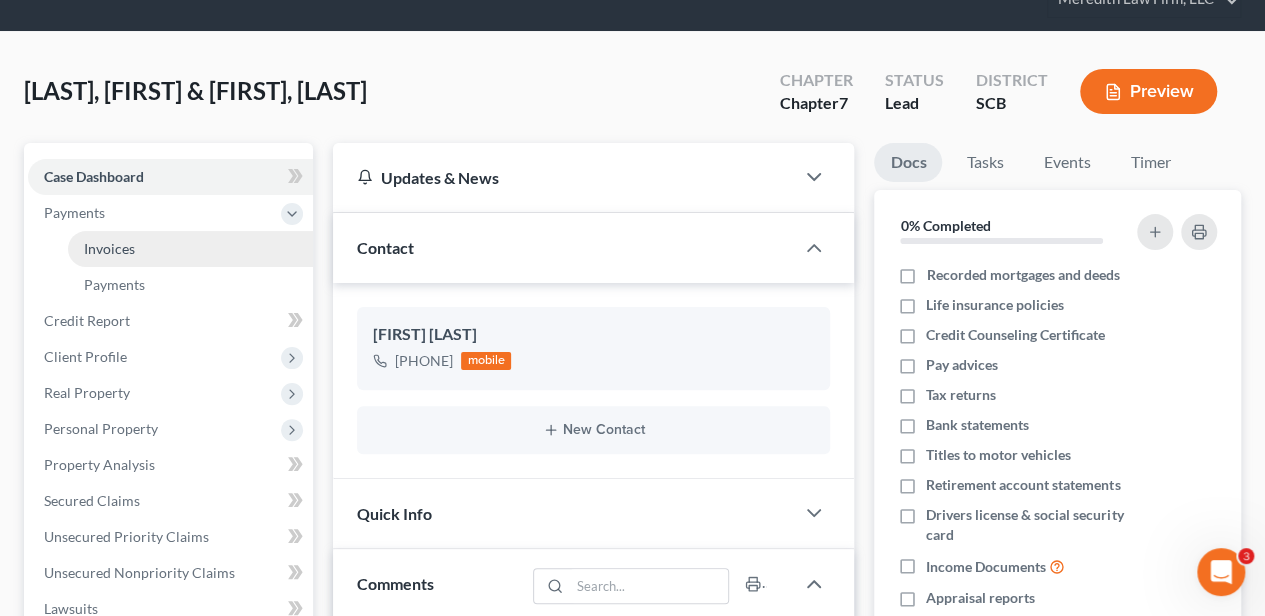 click on "Invoices" at bounding box center [109, 248] 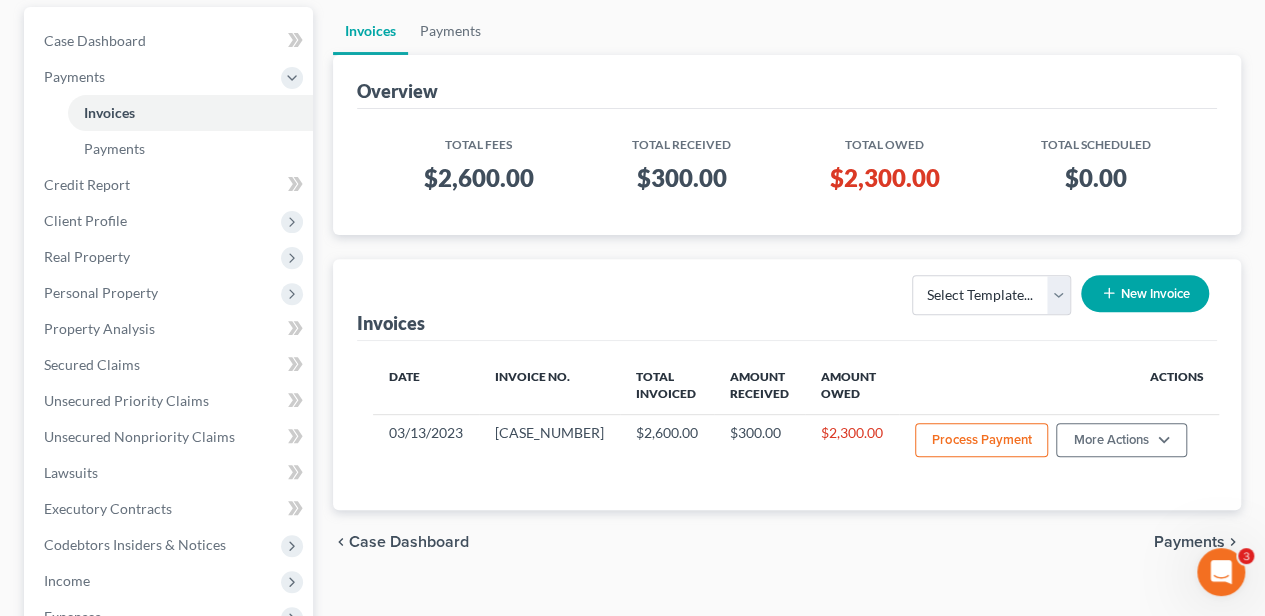 scroll, scrollTop: 90, scrollLeft: 0, axis: vertical 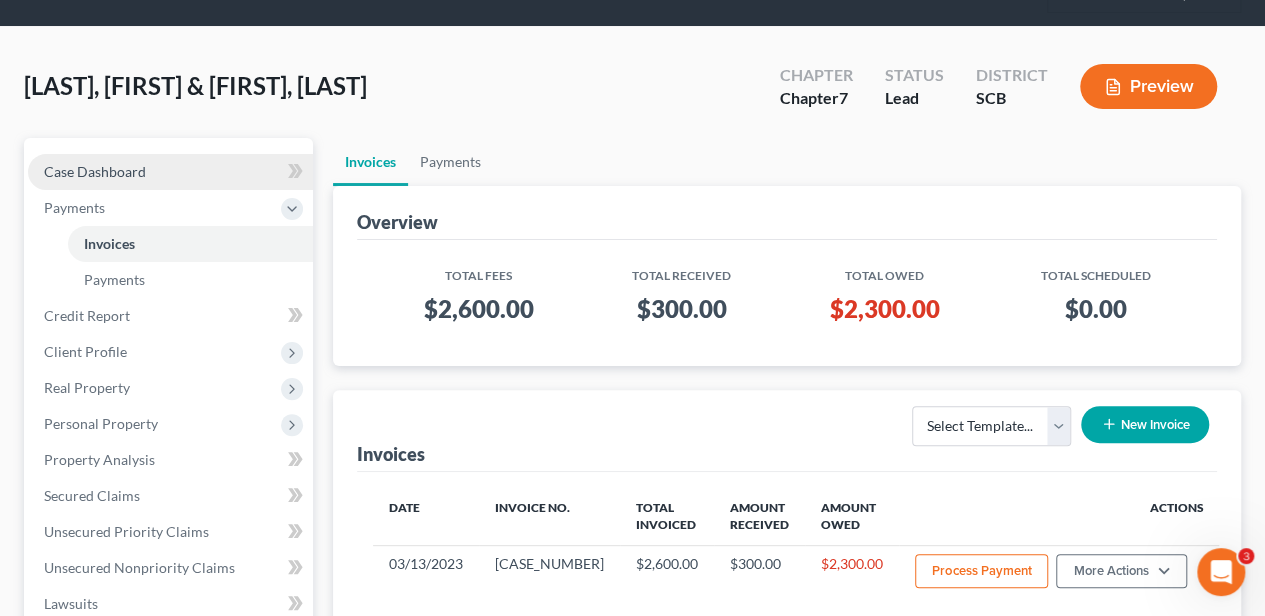 drag, startPoint x: 120, startPoint y: 165, endPoint x: 140, endPoint y: 164, distance: 20.024984 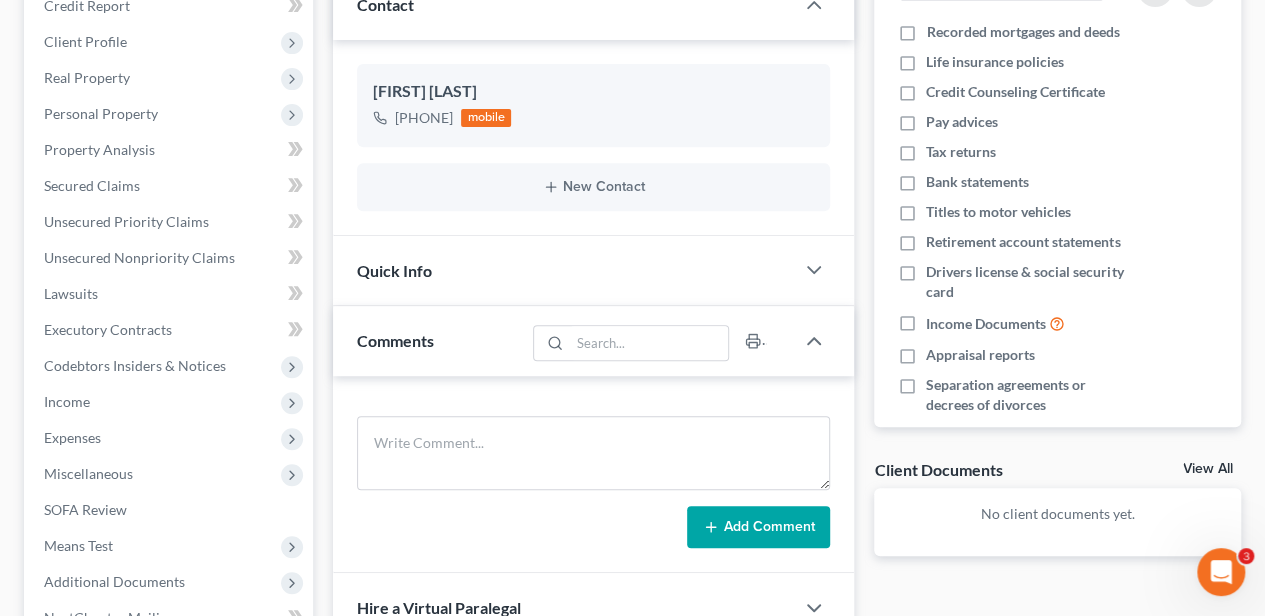 scroll, scrollTop: 333, scrollLeft: 0, axis: vertical 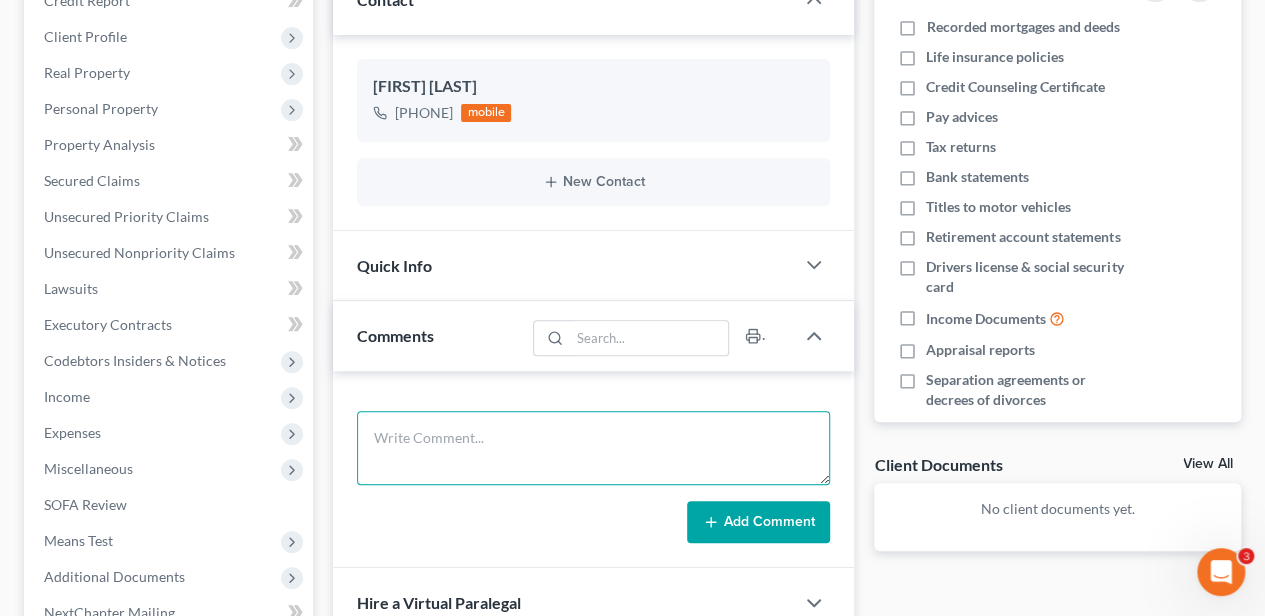 click at bounding box center [593, 448] 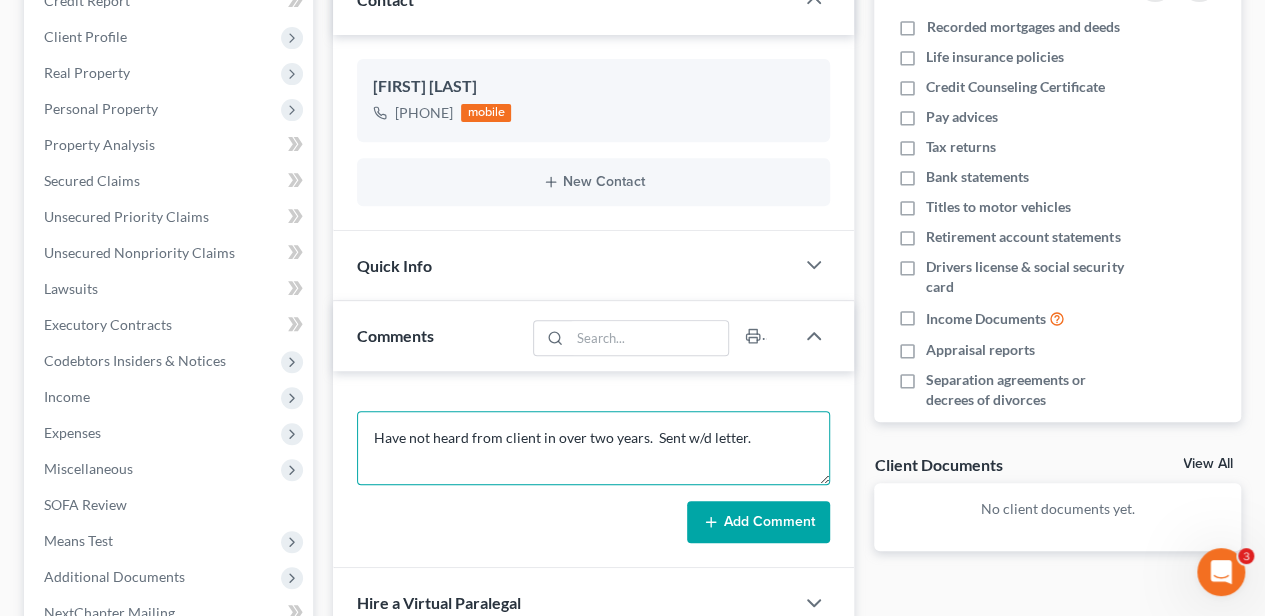 type on "Have not heard from client in over two years.  Sent w/d letter." 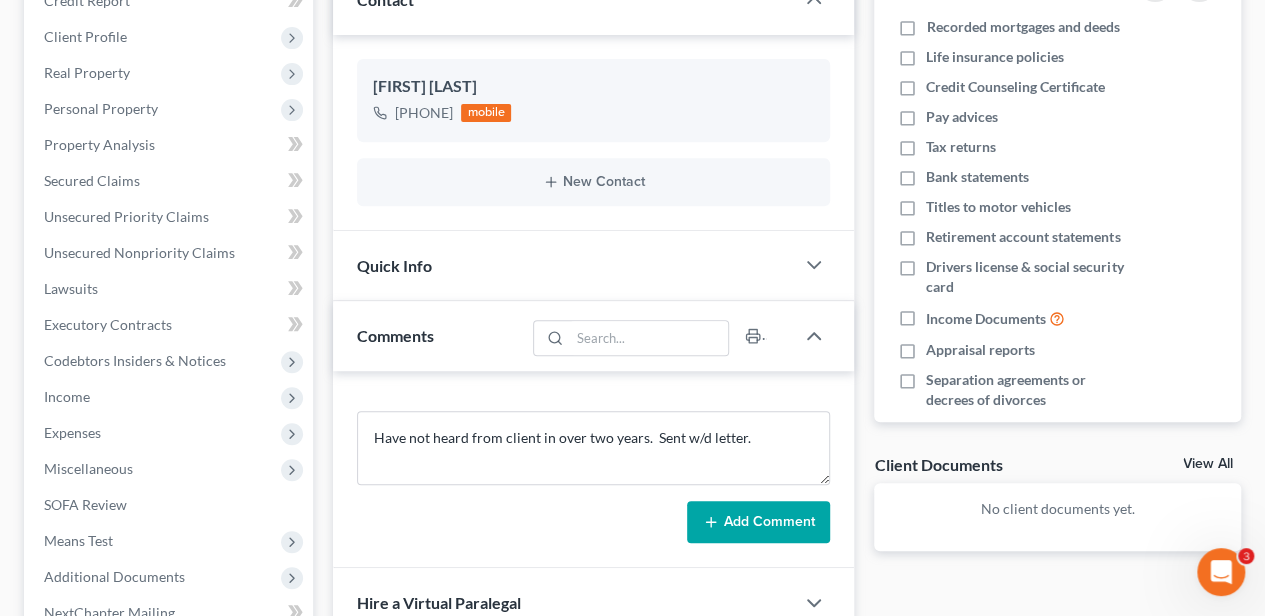 click on "Have not heard from client in over two years.  Sent w/d letter. Add Comment" at bounding box center (593, 469) 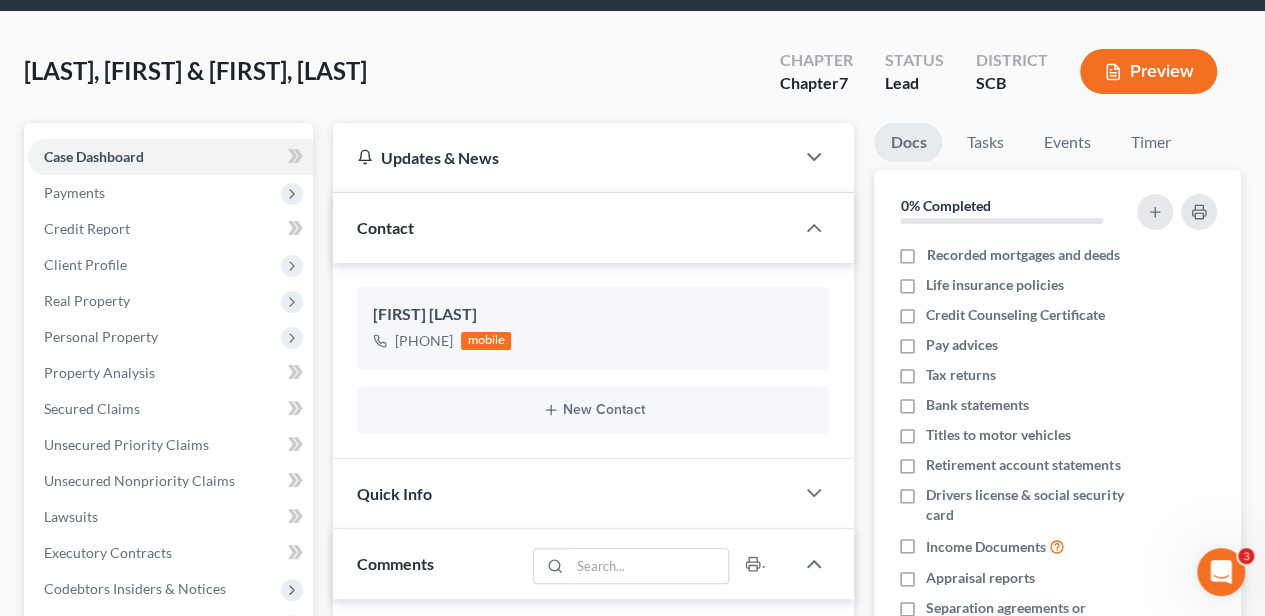 scroll, scrollTop: 0, scrollLeft: 0, axis: both 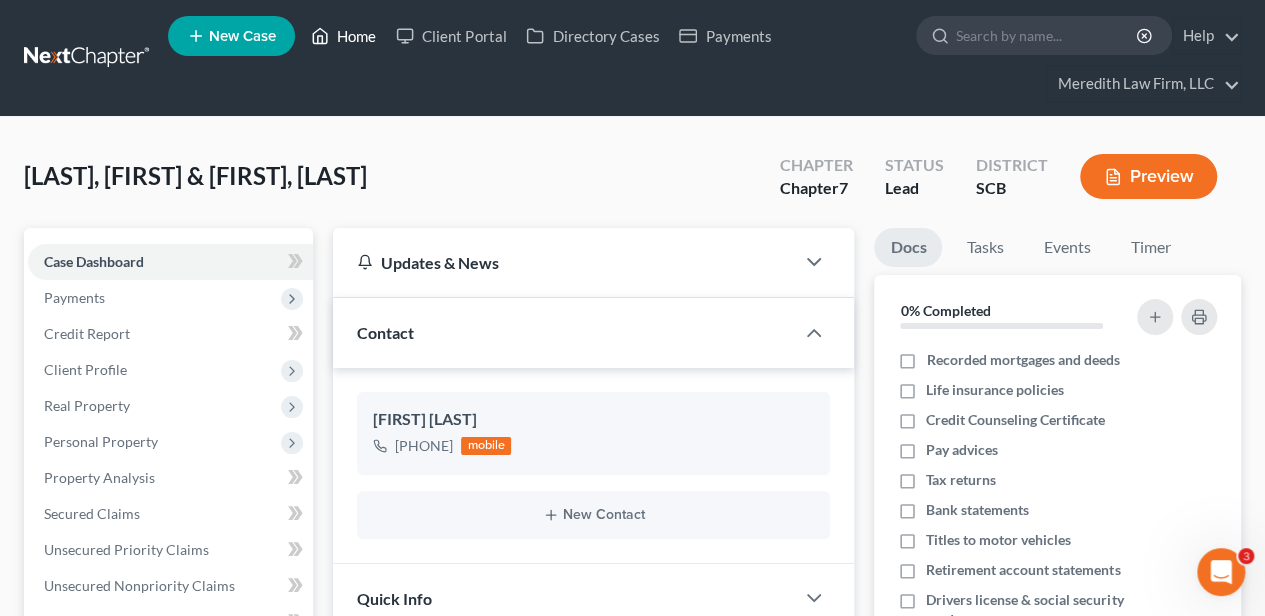 drag, startPoint x: 367, startPoint y: 44, endPoint x: 254, endPoint y: 2, distance: 120.552895 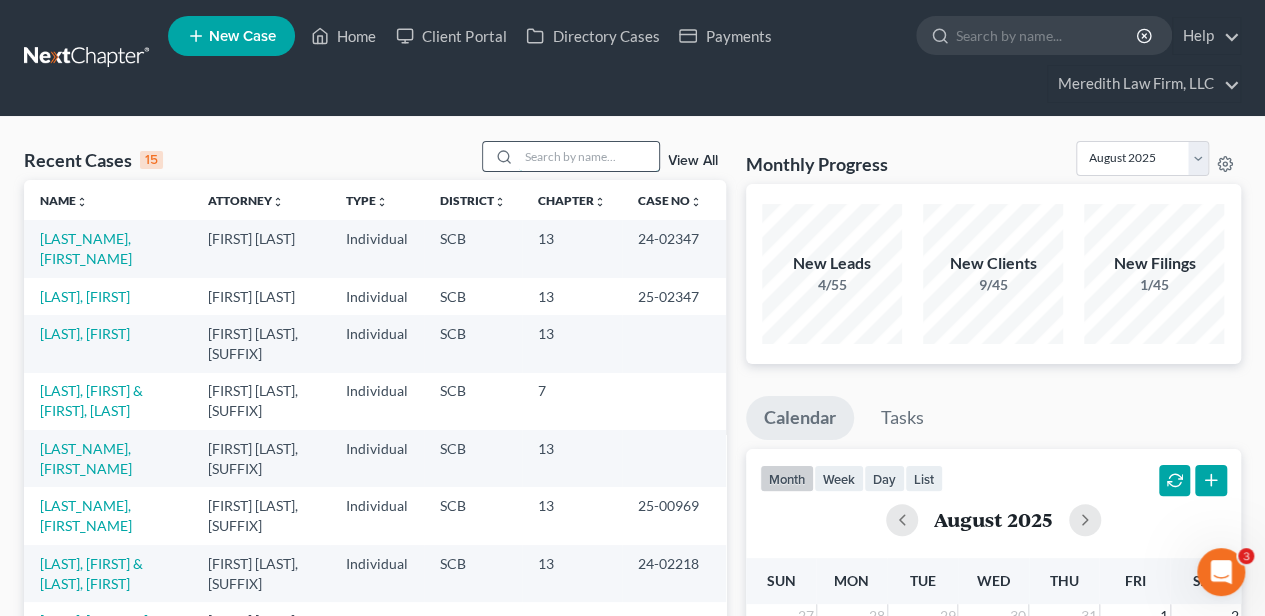 click at bounding box center (589, 156) 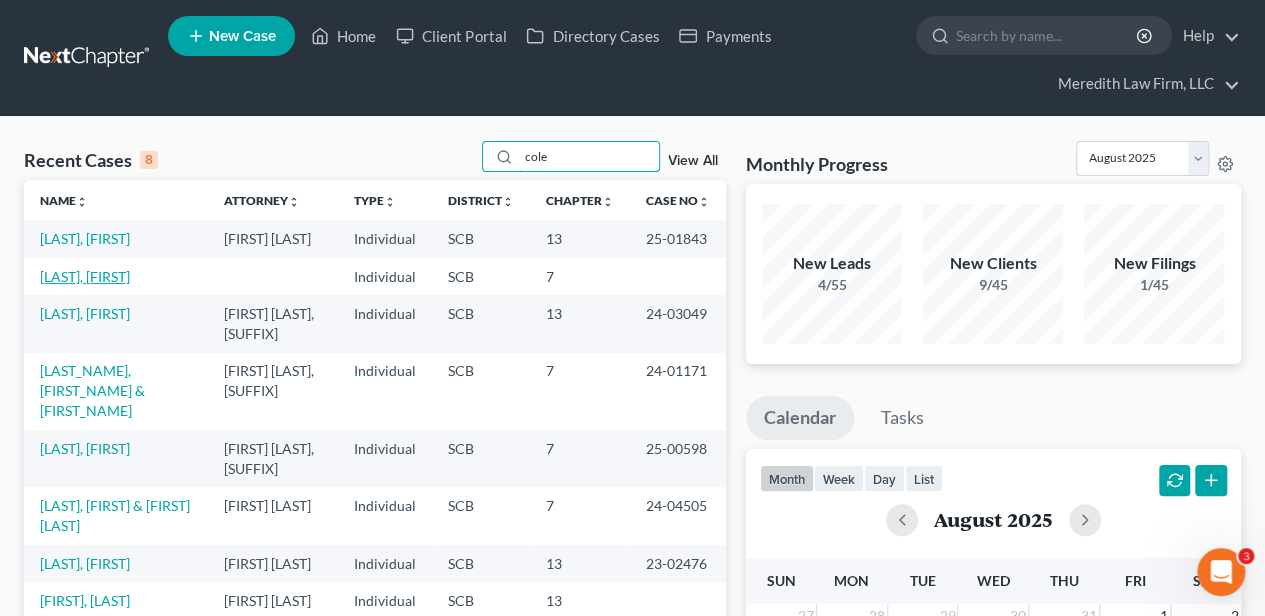 type on "cole" 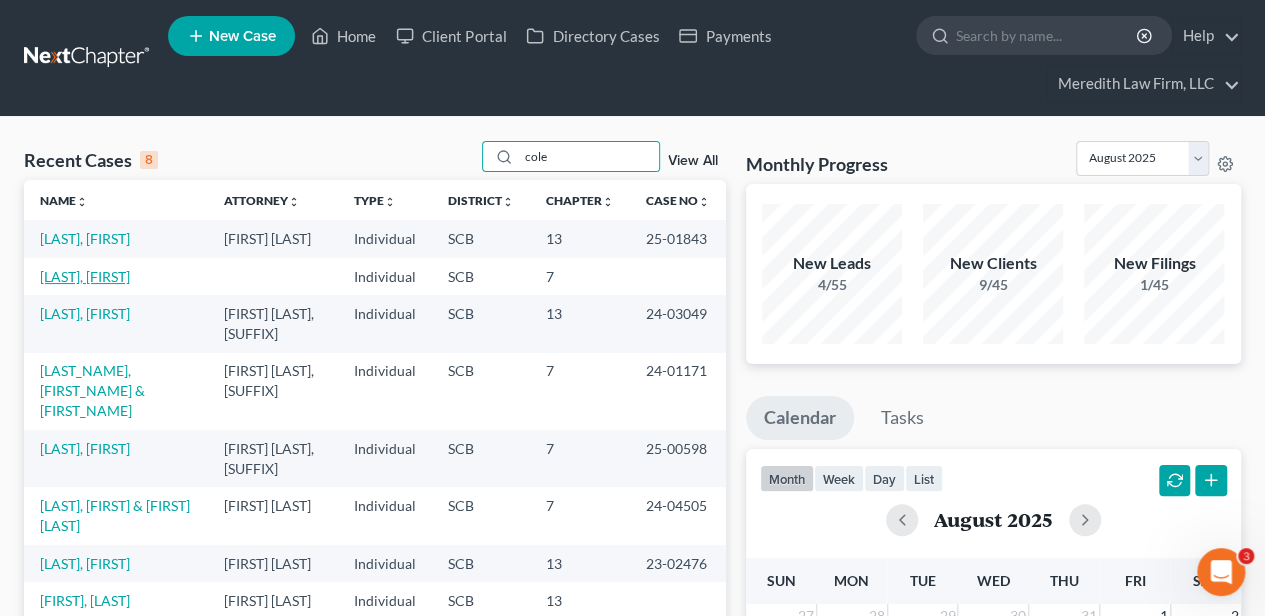 click on "[LAST], [FIRST]" at bounding box center (85, 276) 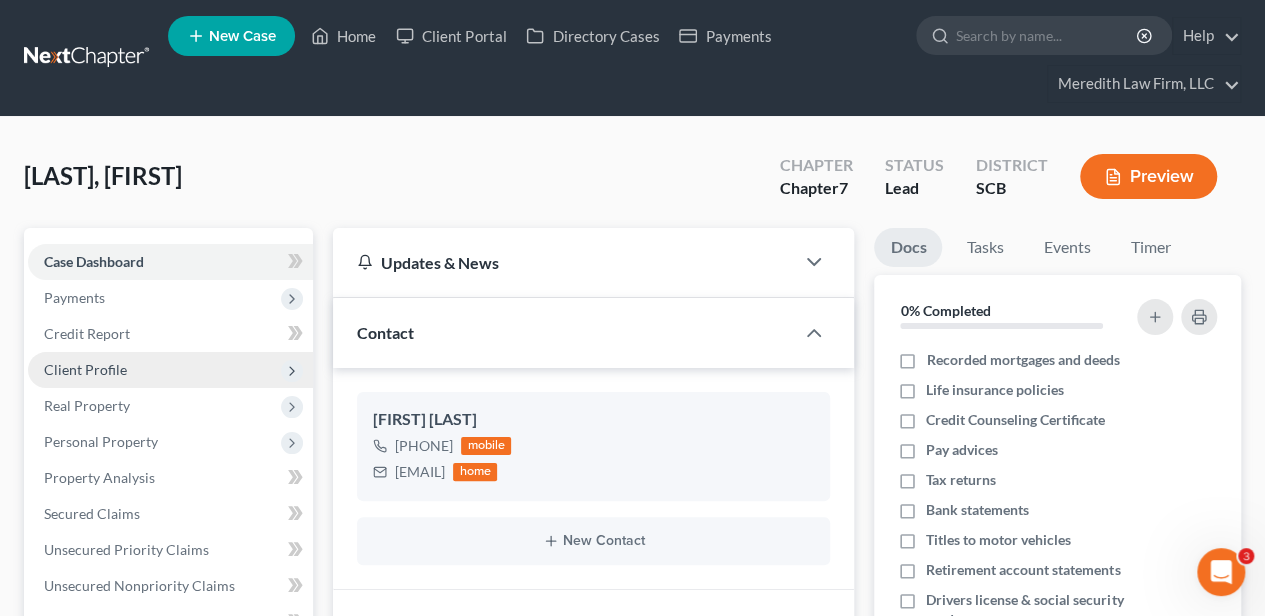 click on "Client Profile" at bounding box center (170, 370) 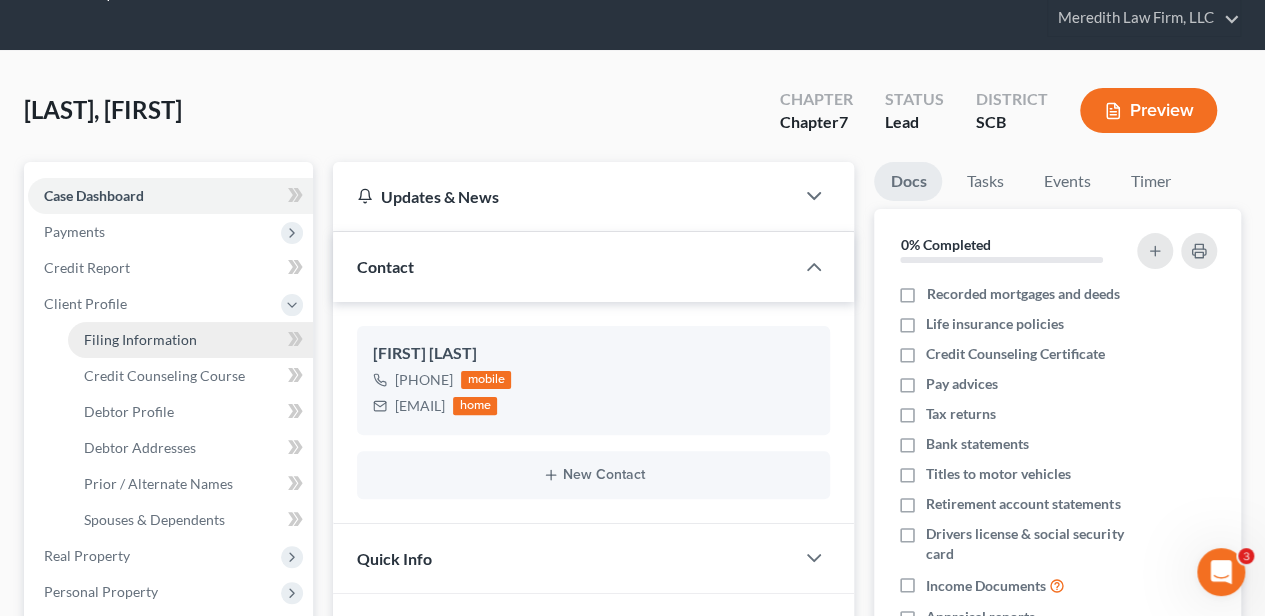 click on "Filing Information" at bounding box center (140, 339) 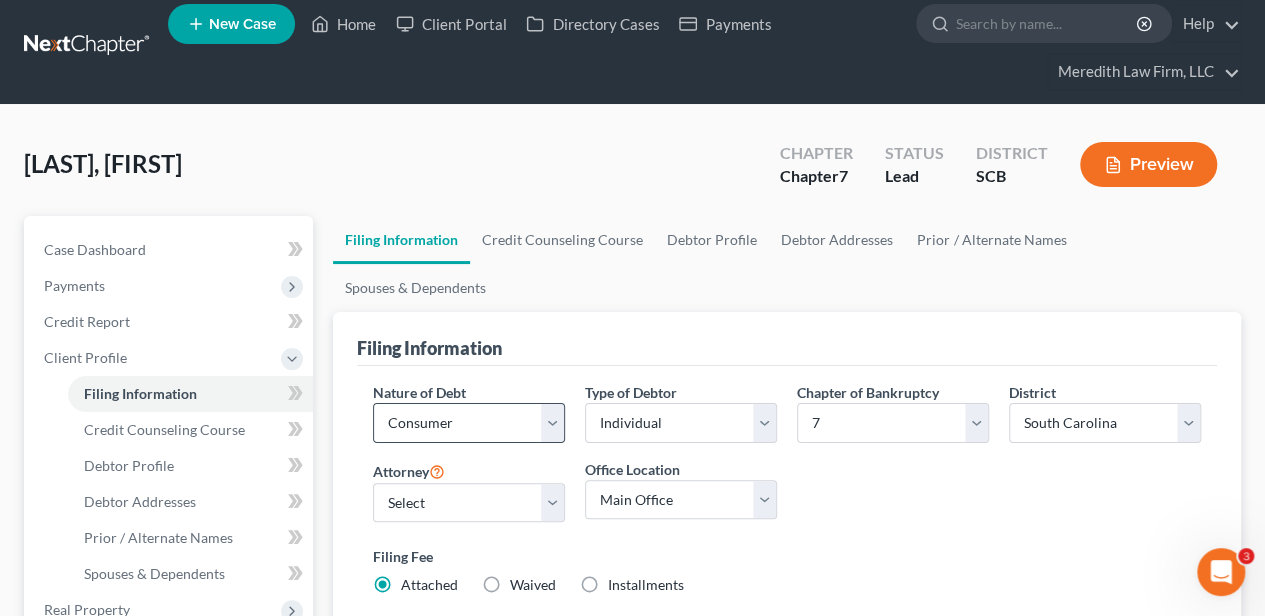 scroll, scrollTop: 0, scrollLeft: 0, axis: both 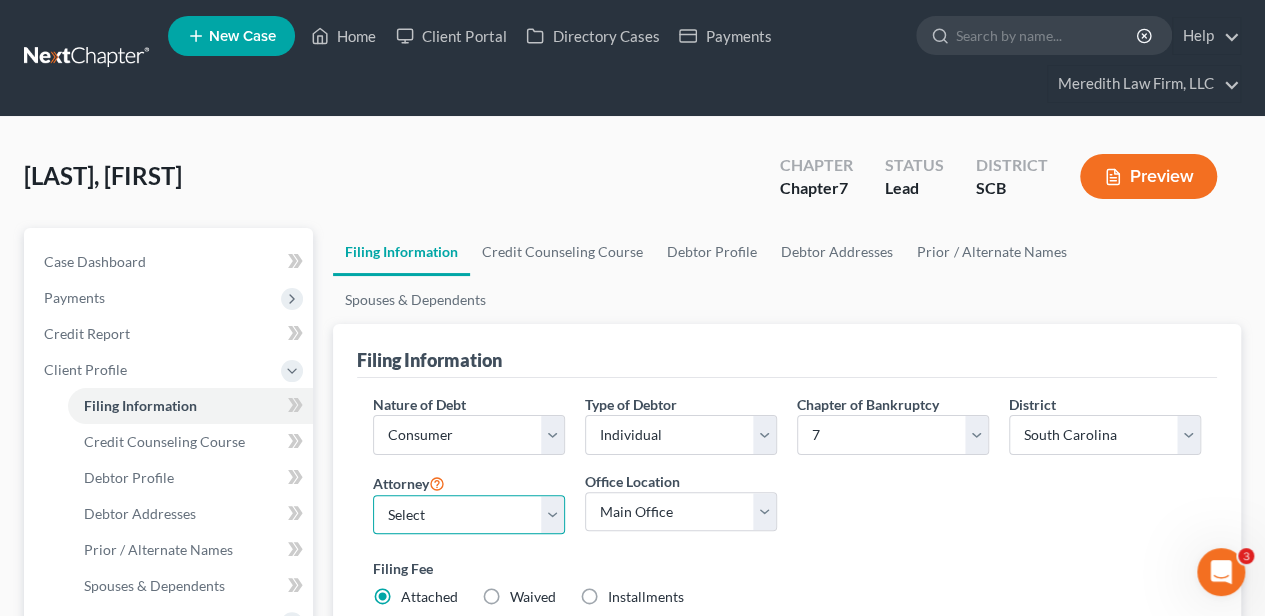 click on "Select [FIRST_NAME] [LAST_NAME] - SCB [FIRST_NAME] [LAST_NAME] - SCB" at bounding box center (469, 515) 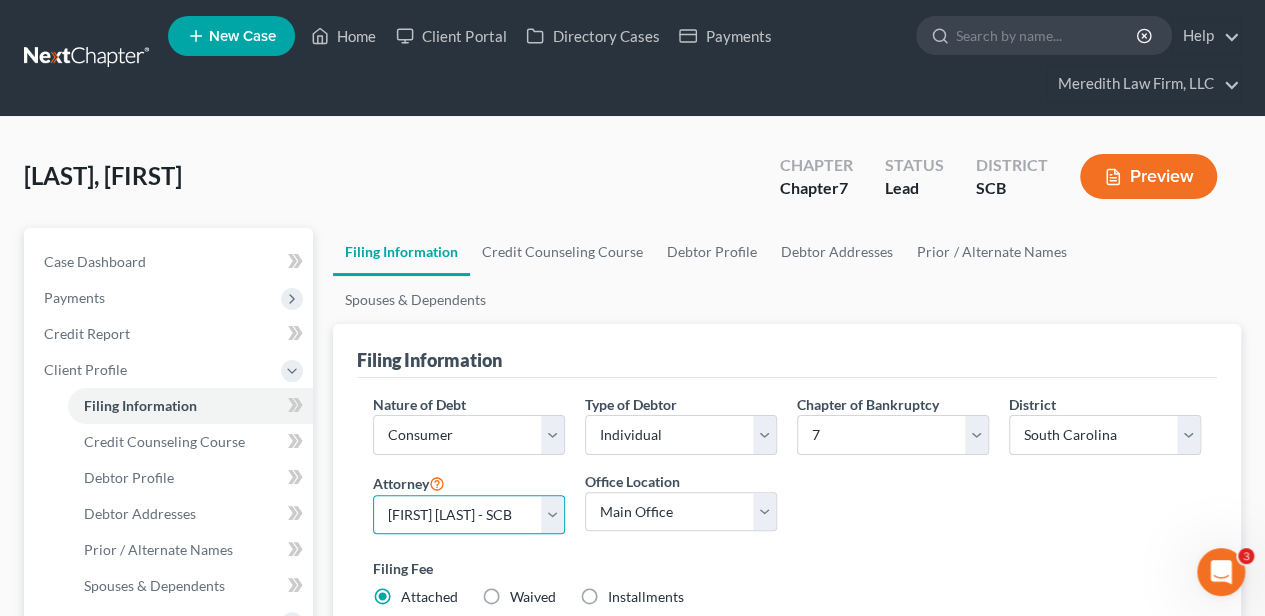 click on "Select [FIRST_NAME] [LAST_NAME] - SCB [FIRST_NAME] [LAST_NAME] - SCB" at bounding box center (469, 515) 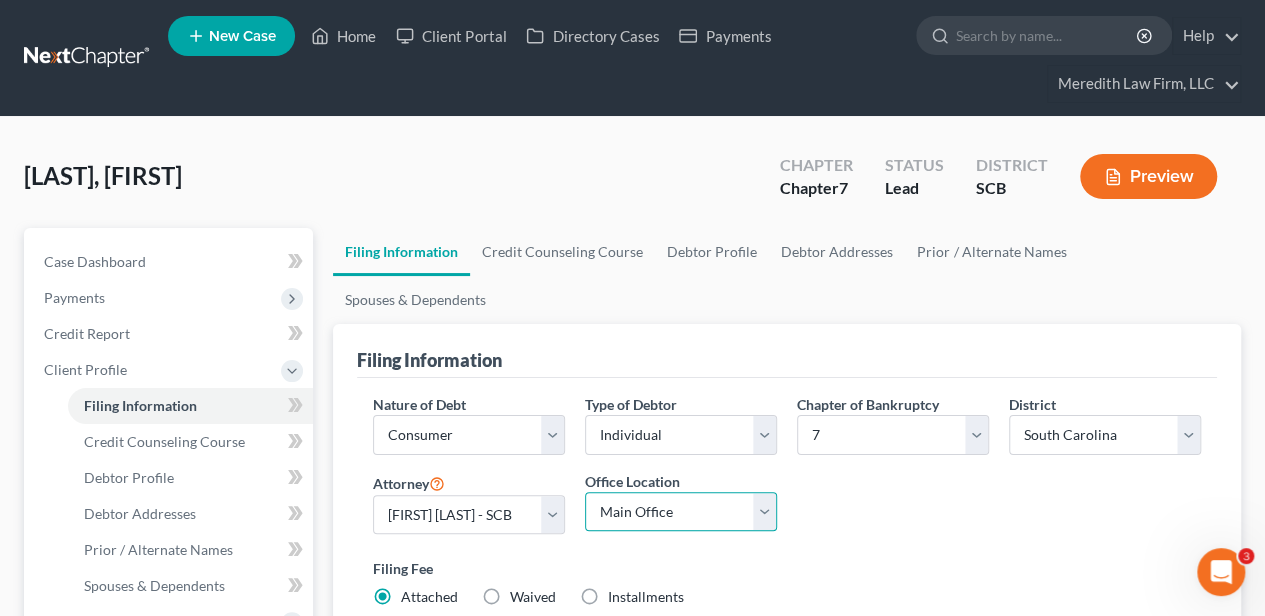 drag, startPoint x: 652, startPoint y: 459, endPoint x: 639, endPoint y: 481, distance: 25.553865 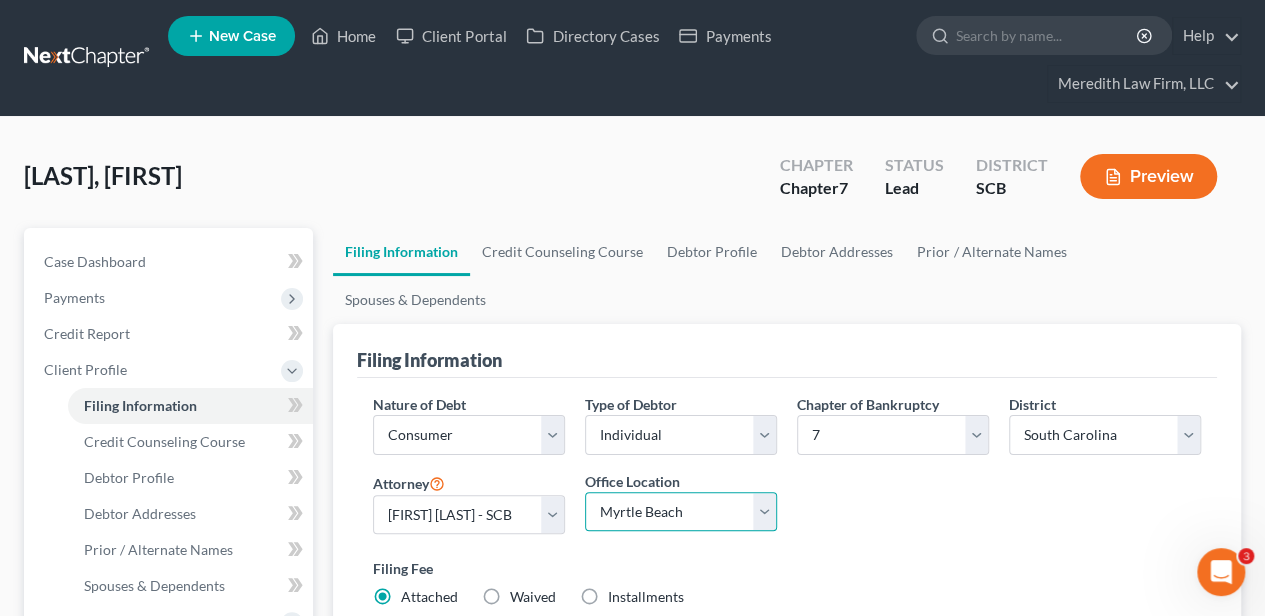 click on "Main Office Myrtle Beach Columbia" at bounding box center [681, 512] 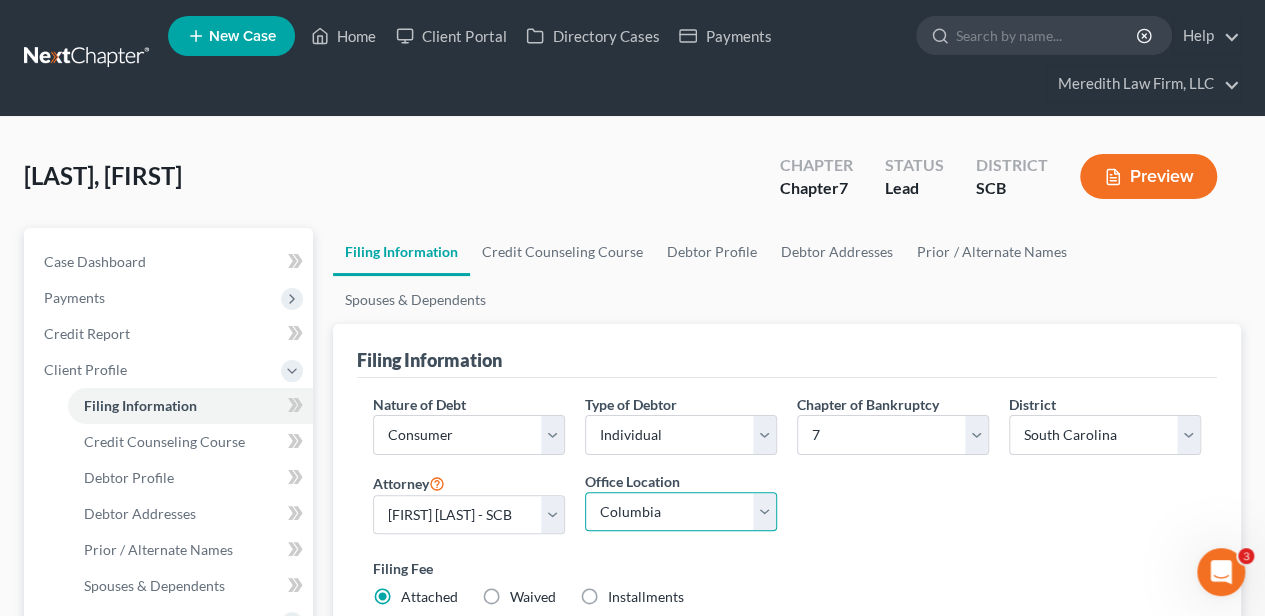 click on "Main Office Myrtle Beach Columbia" at bounding box center (681, 512) 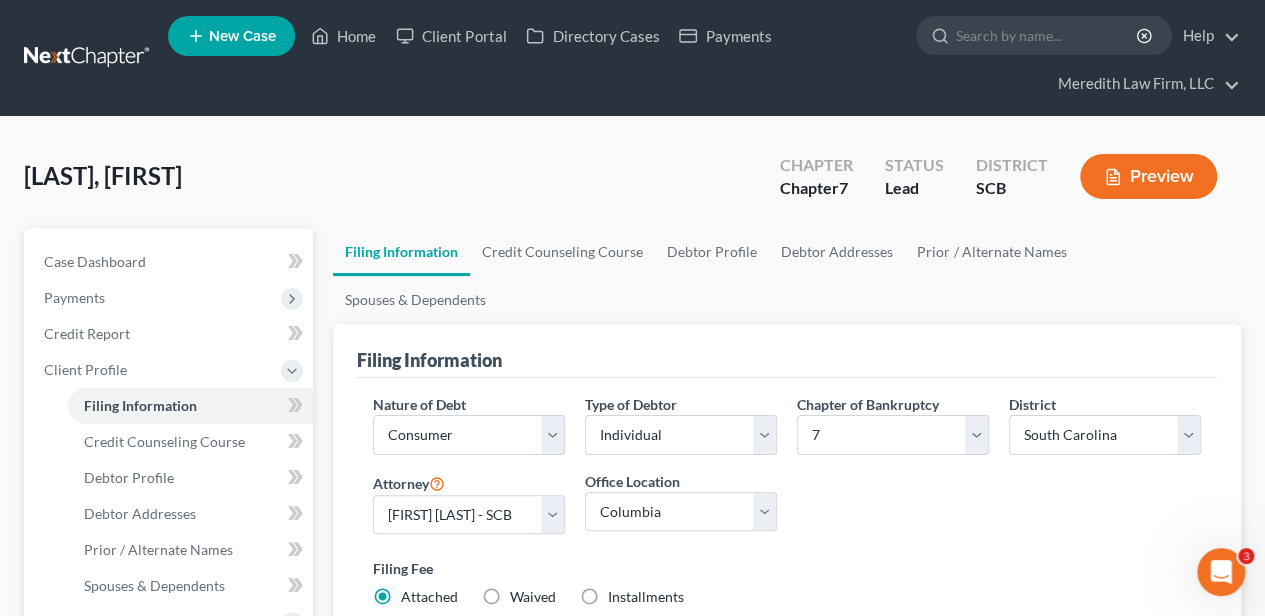 click on "Filing Fee  Attached Waived Waived Installments Installments" at bounding box center [787, 586] 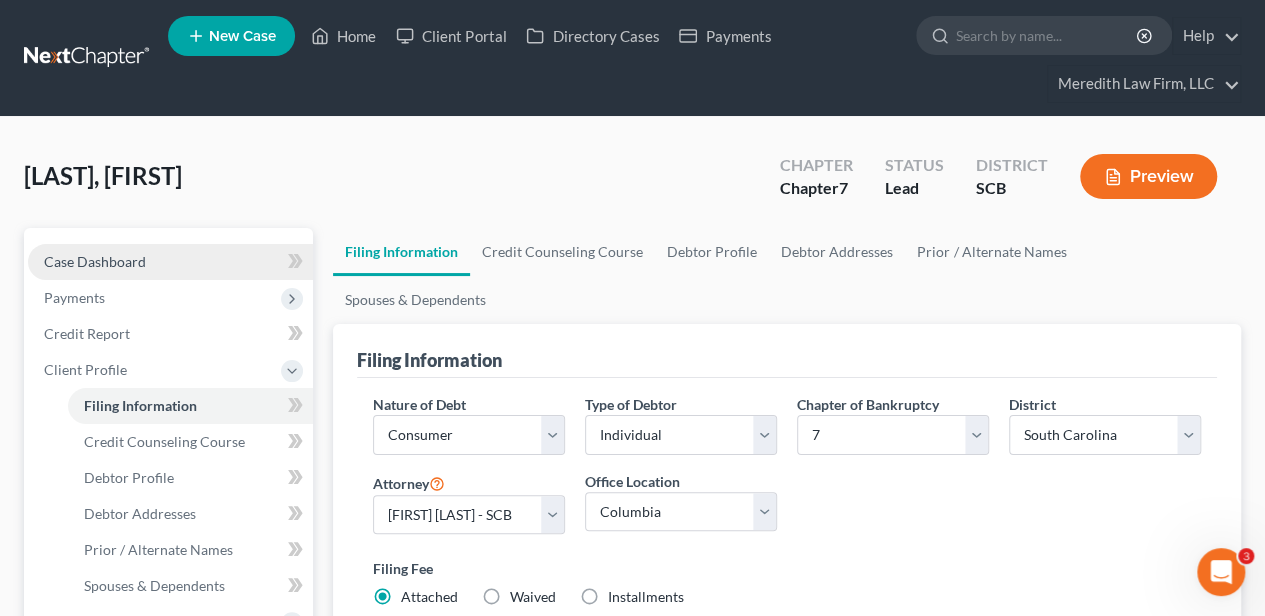 click on "Case Dashboard" at bounding box center (170, 262) 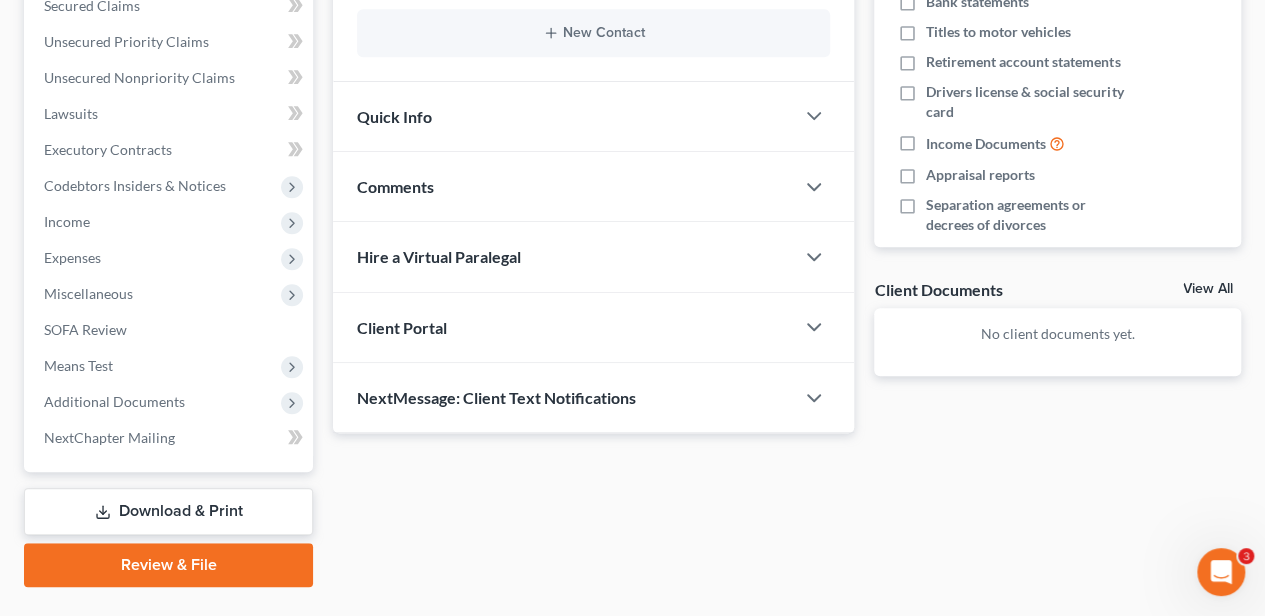 scroll, scrollTop: 485, scrollLeft: 0, axis: vertical 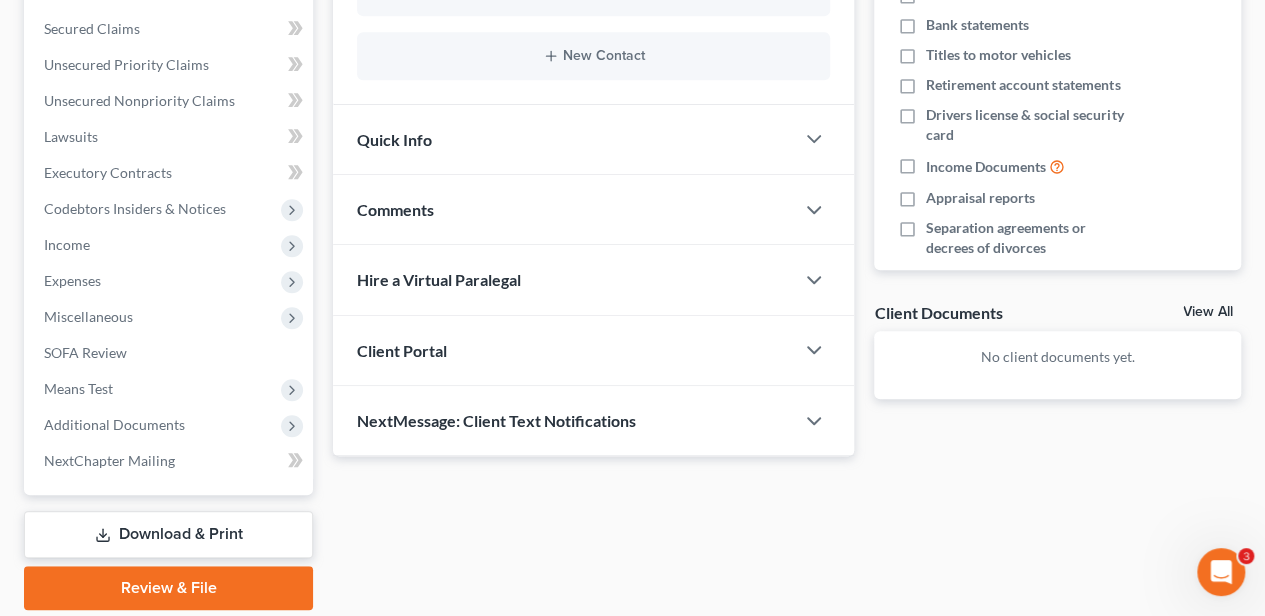 drag, startPoint x: 456, startPoint y: 209, endPoint x: 443, endPoint y: 228, distance: 23.021729 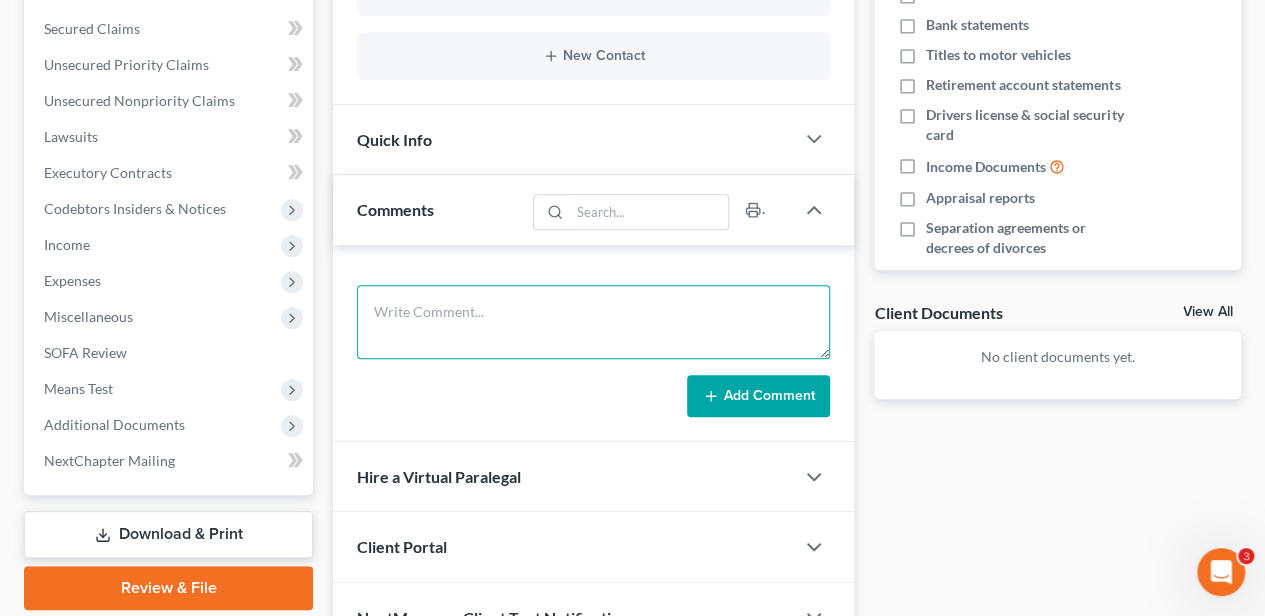click at bounding box center (593, 322) 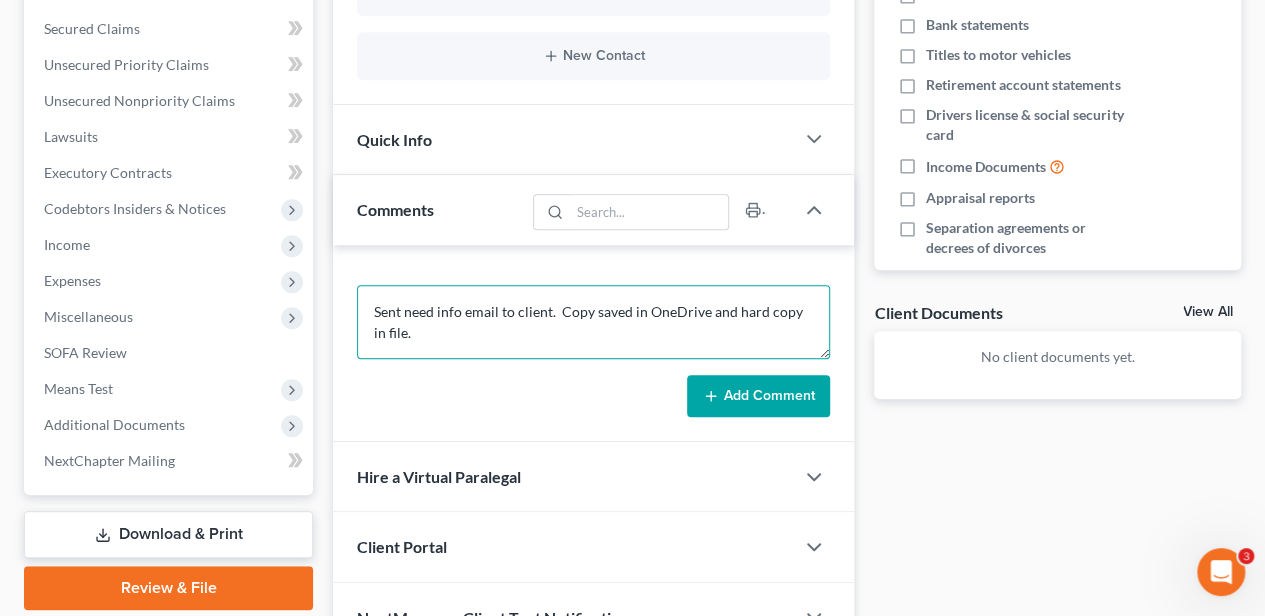 type on "Sent need info email to client.  Copy saved in OneDrive and hard copy in file." 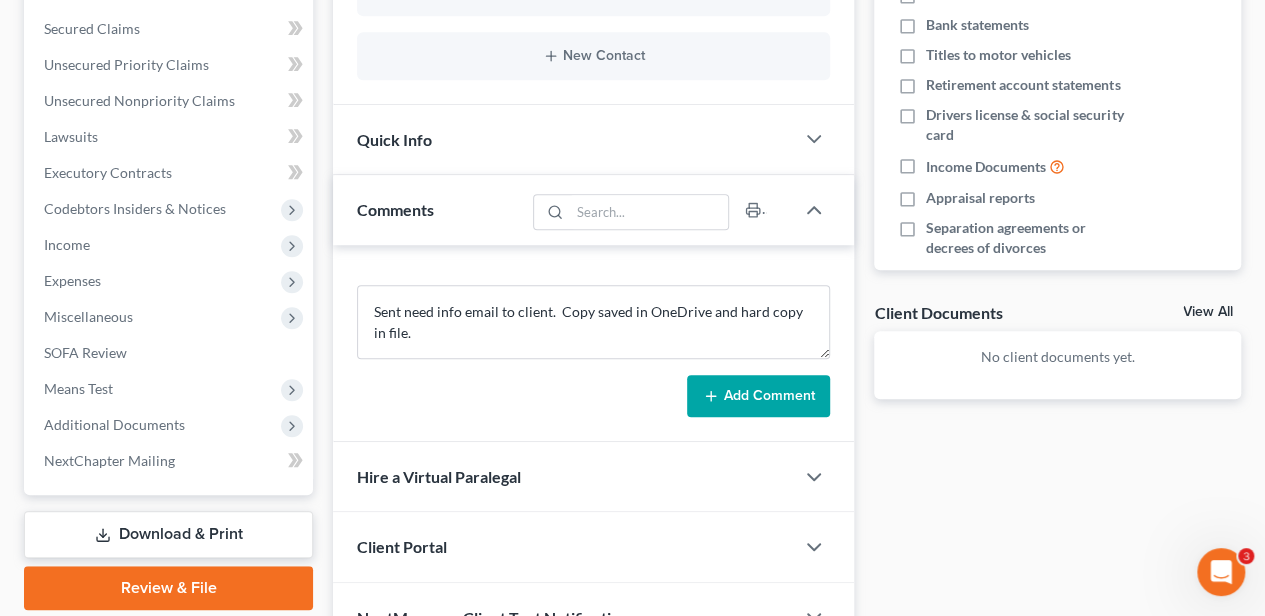 click on "Add Comment" at bounding box center [758, 396] 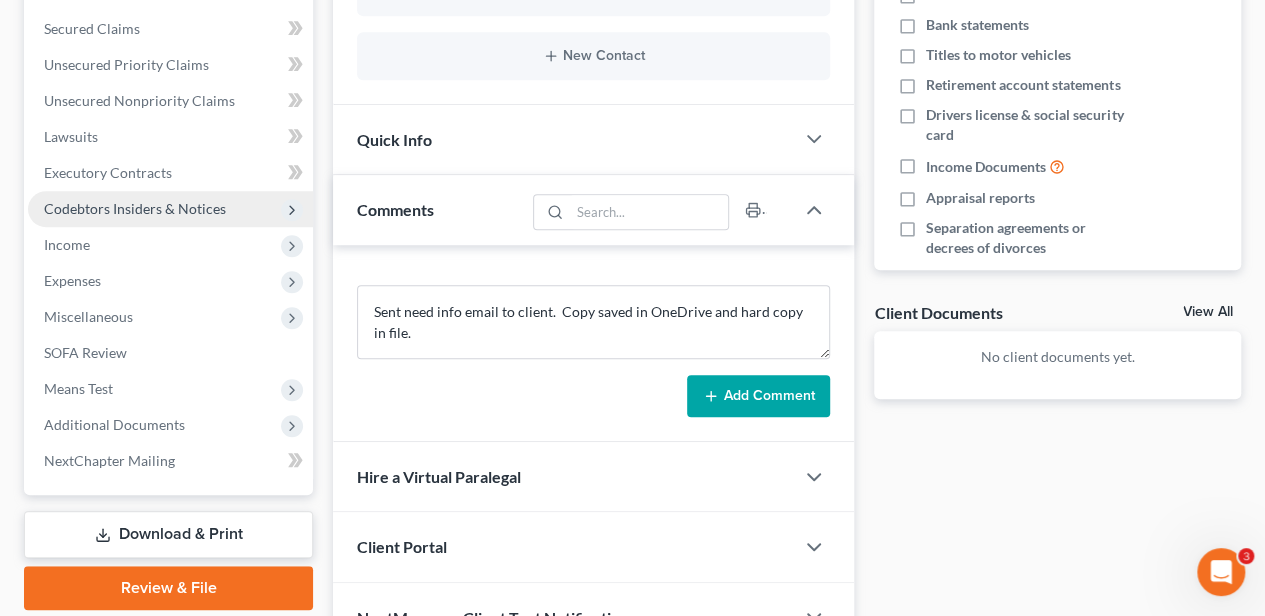 type 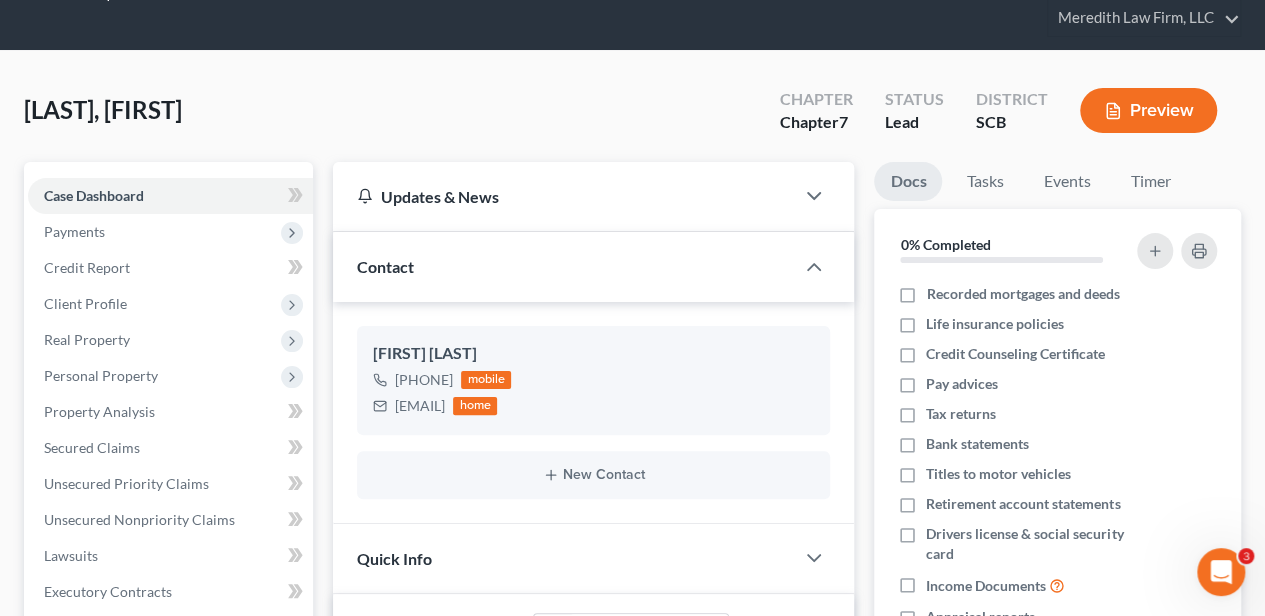 scroll, scrollTop: 0, scrollLeft: 0, axis: both 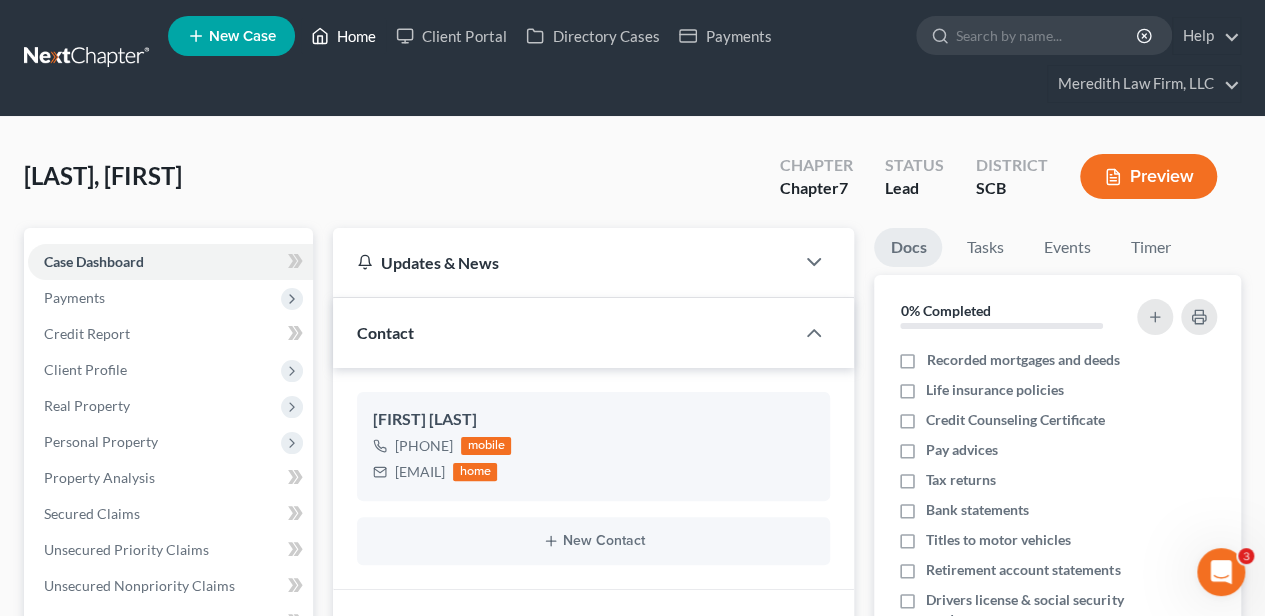 drag, startPoint x: 349, startPoint y: 30, endPoint x: 327, endPoint y: 47, distance: 27.802877 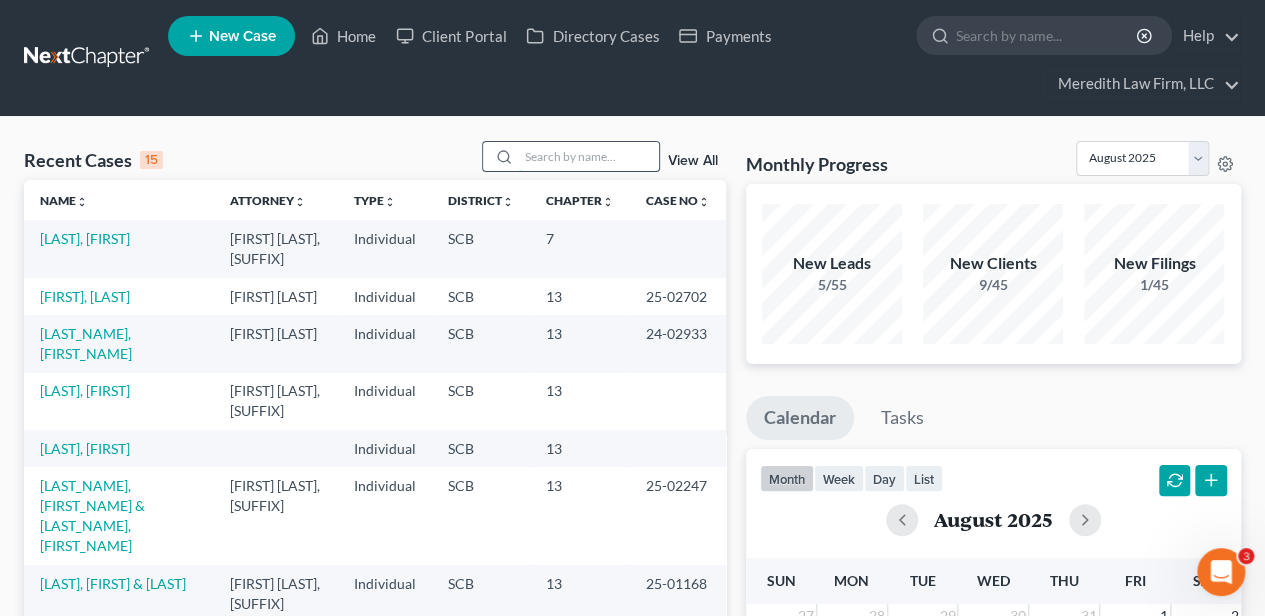 click at bounding box center [589, 156] 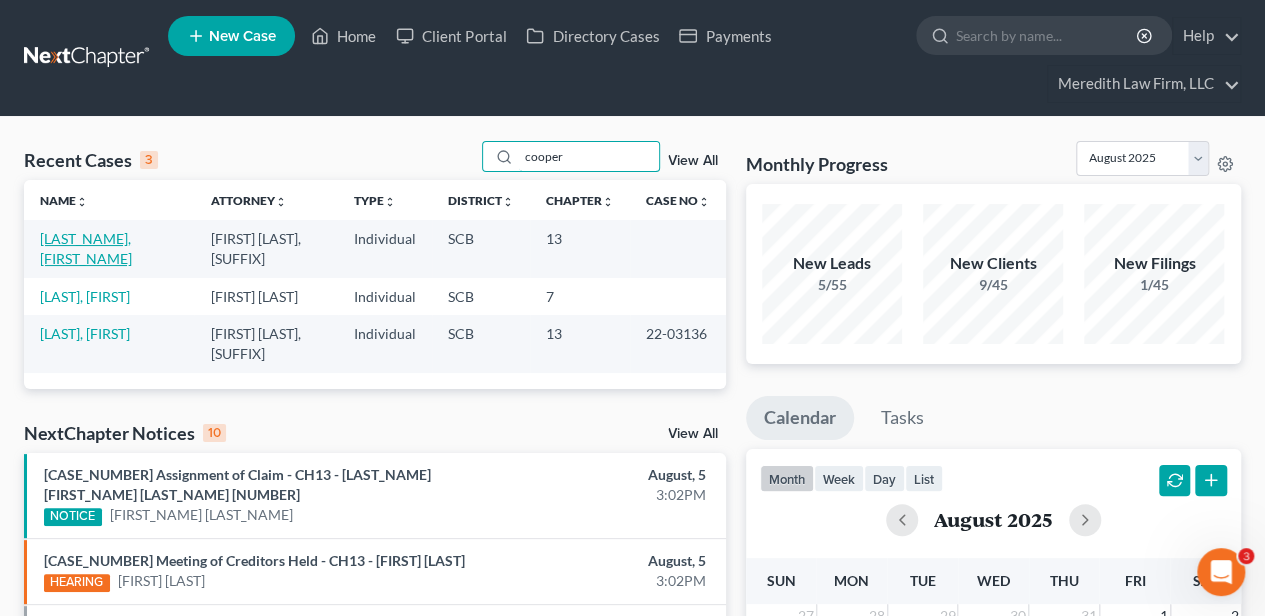 type on "cooper" 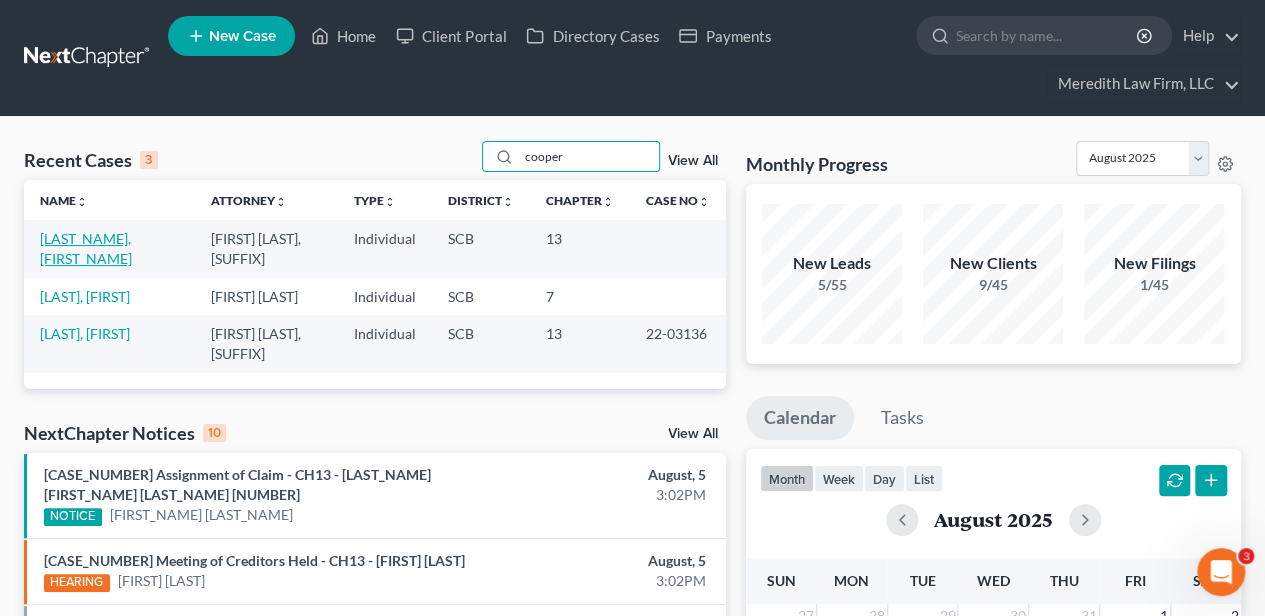 click on "[LAST_NAME], [FIRST_NAME]" at bounding box center [86, 248] 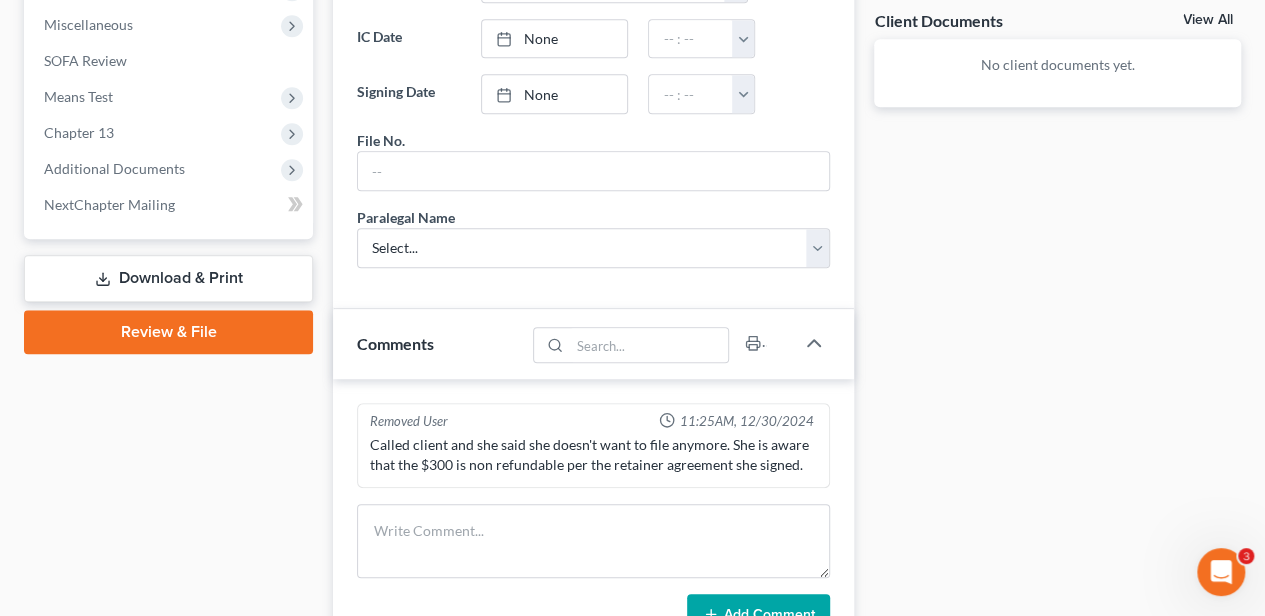 scroll, scrollTop: 800, scrollLeft: 0, axis: vertical 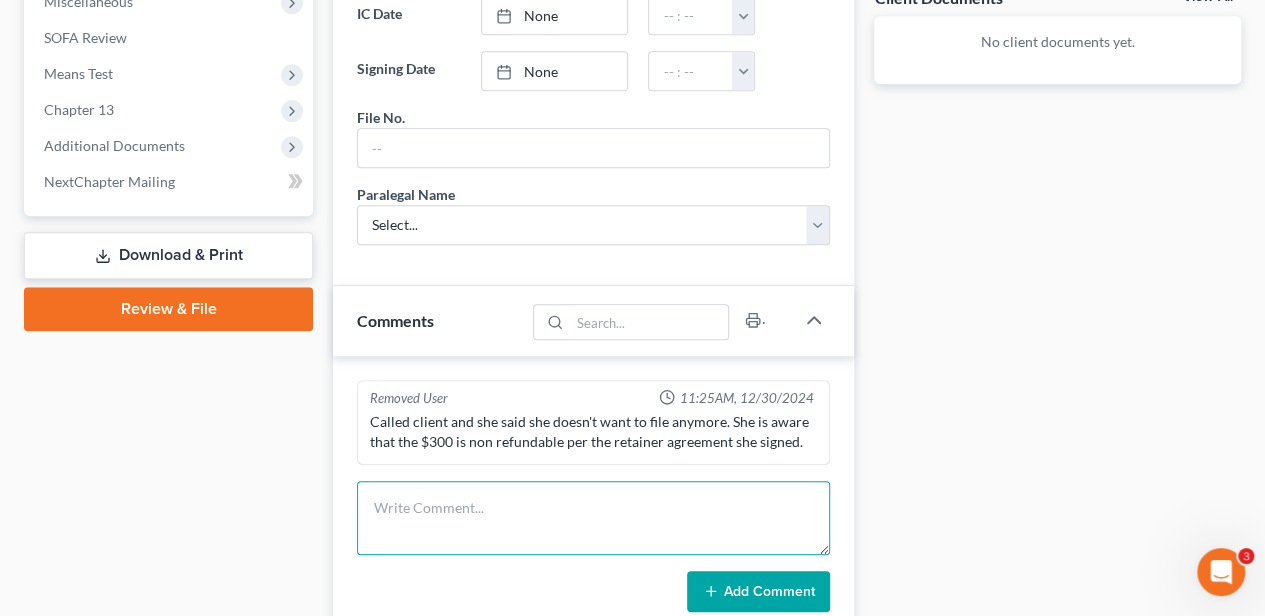click at bounding box center [593, 518] 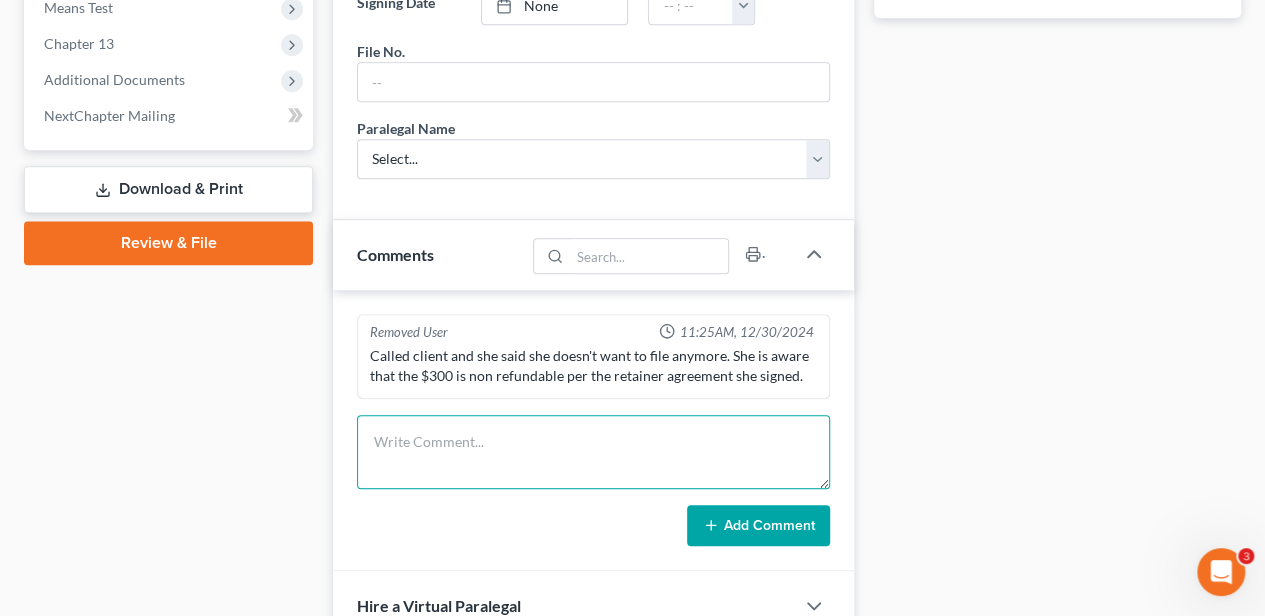 scroll, scrollTop: 866, scrollLeft: 0, axis: vertical 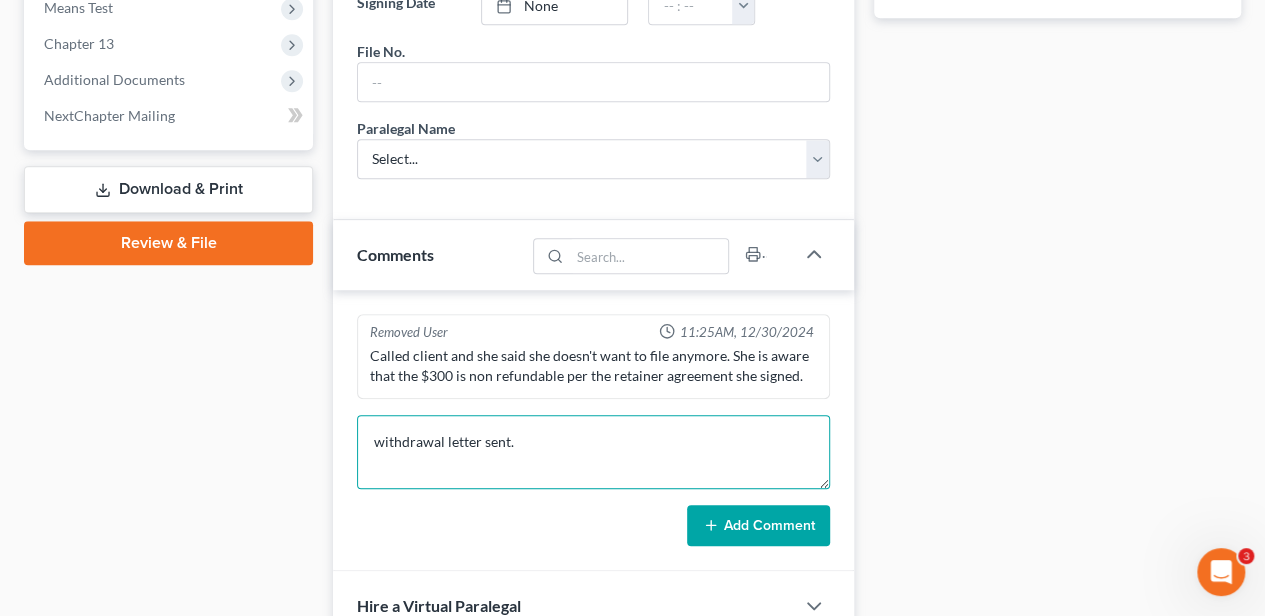 type on "withdrawal letter sent." 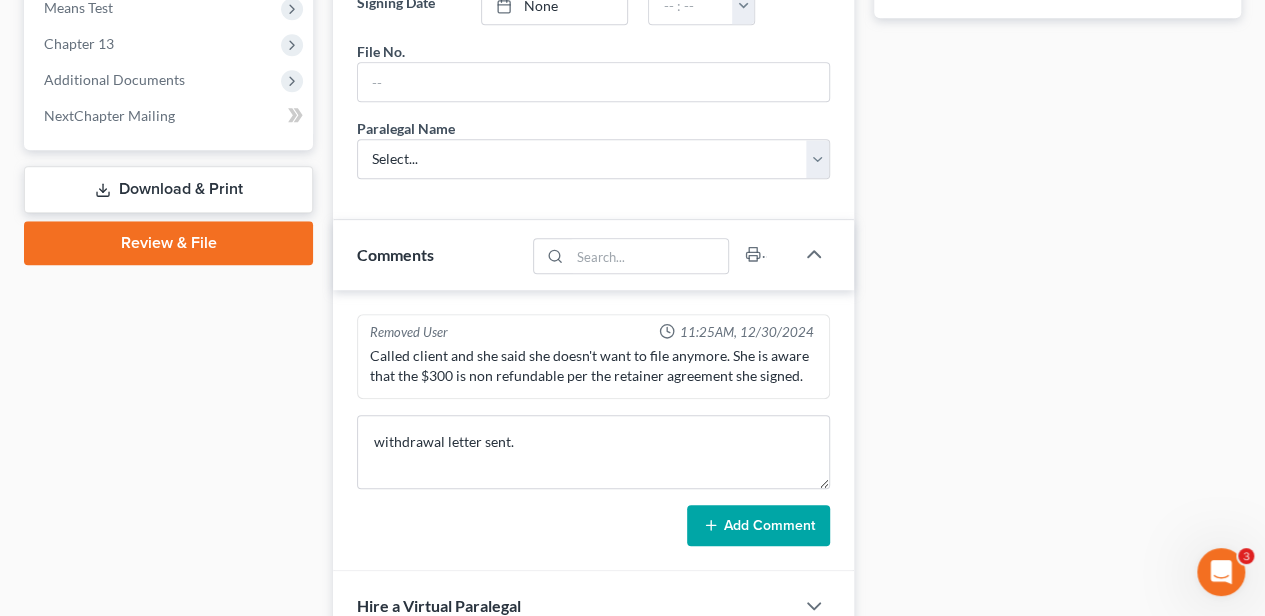 click on "Add Comment" at bounding box center (758, 526) 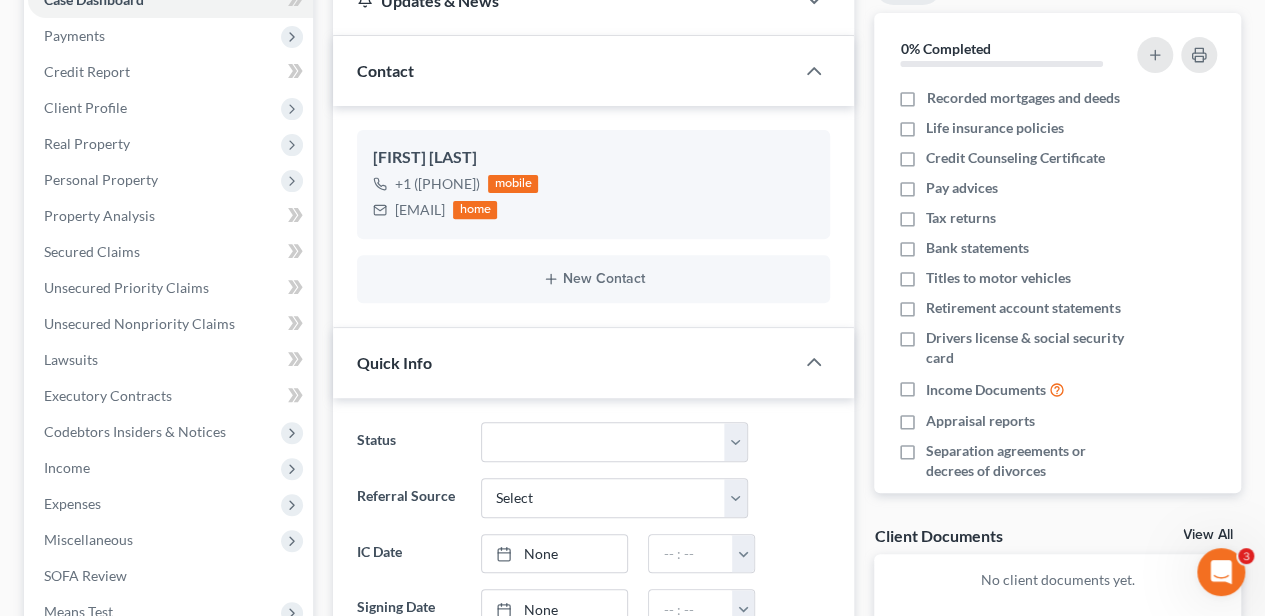 scroll, scrollTop: 0, scrollLeft: 0, axis: both 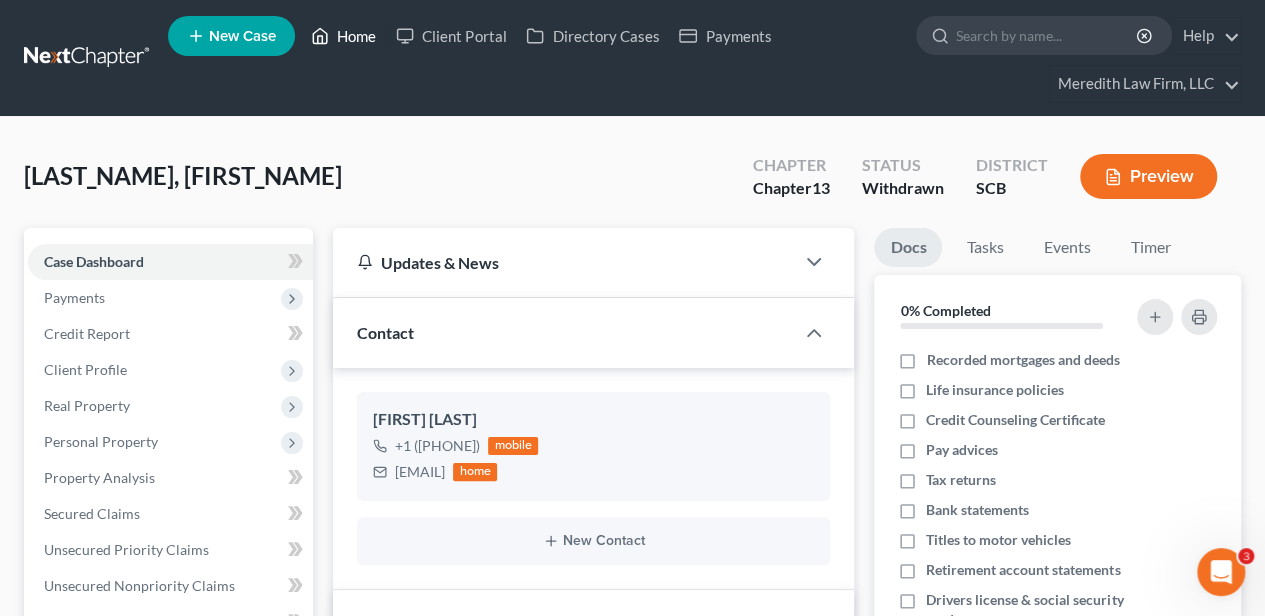click on "Home" at bounding box center [343, 36] 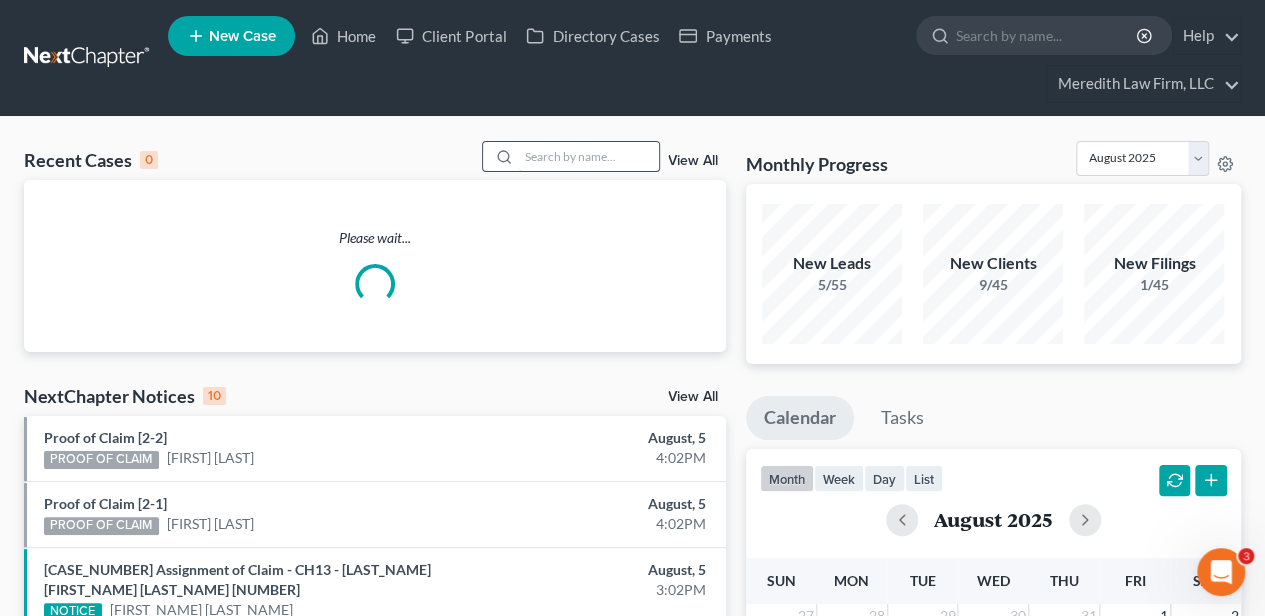 click at bounding box center (589, 156) 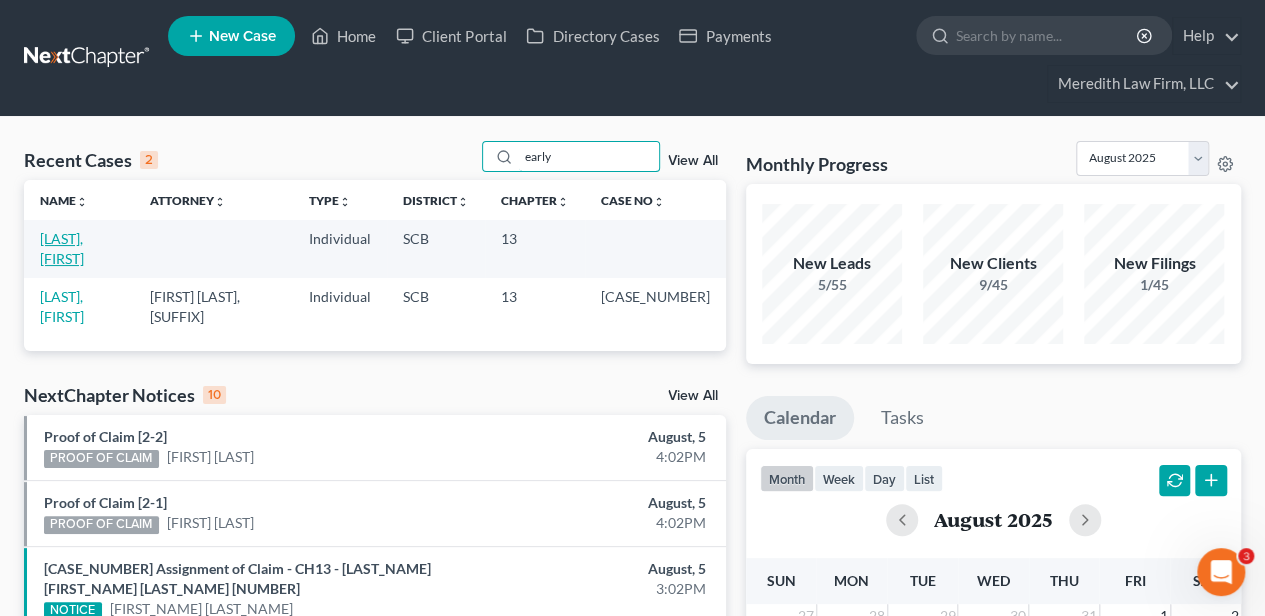 type on "early" 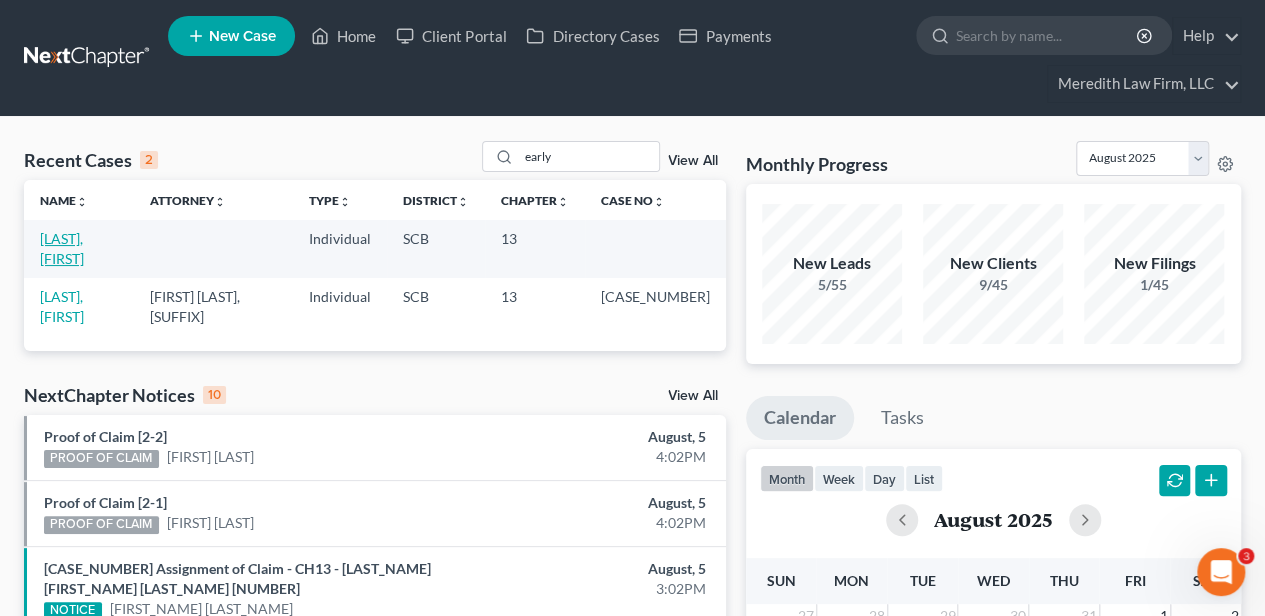 click on "[LAST], [FIRST]" at bounding box center [62, 248] 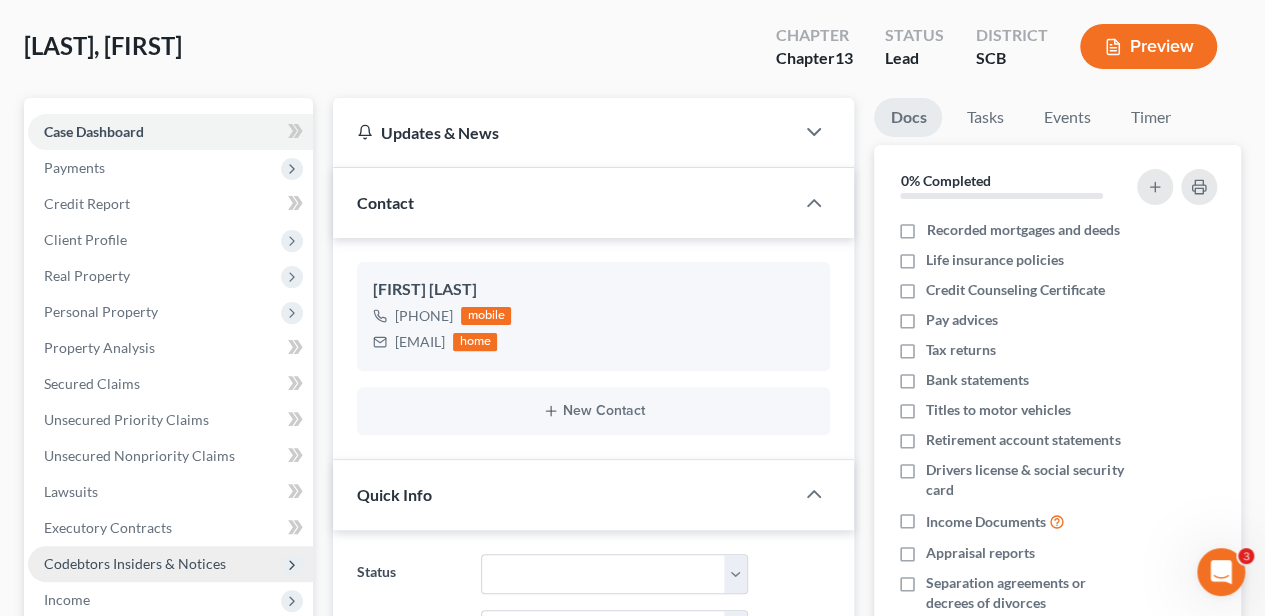 scroll, scrollTop: 0, scrollLeft: 0, axis: both 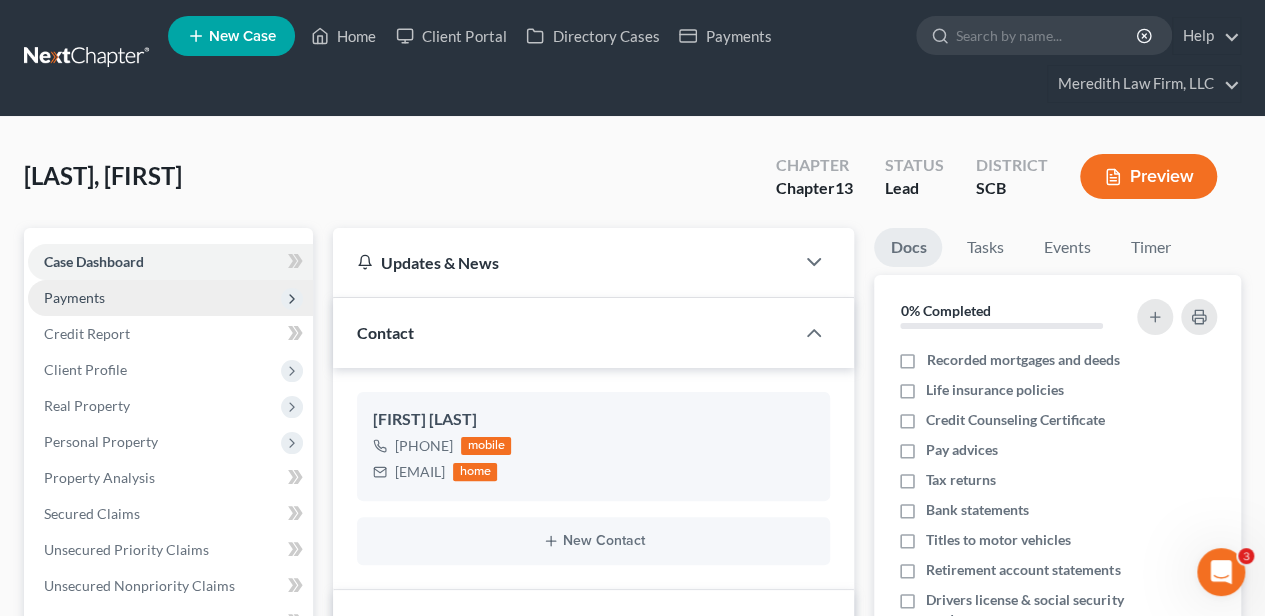 click on "Payments" at bounding box center [170, 298] 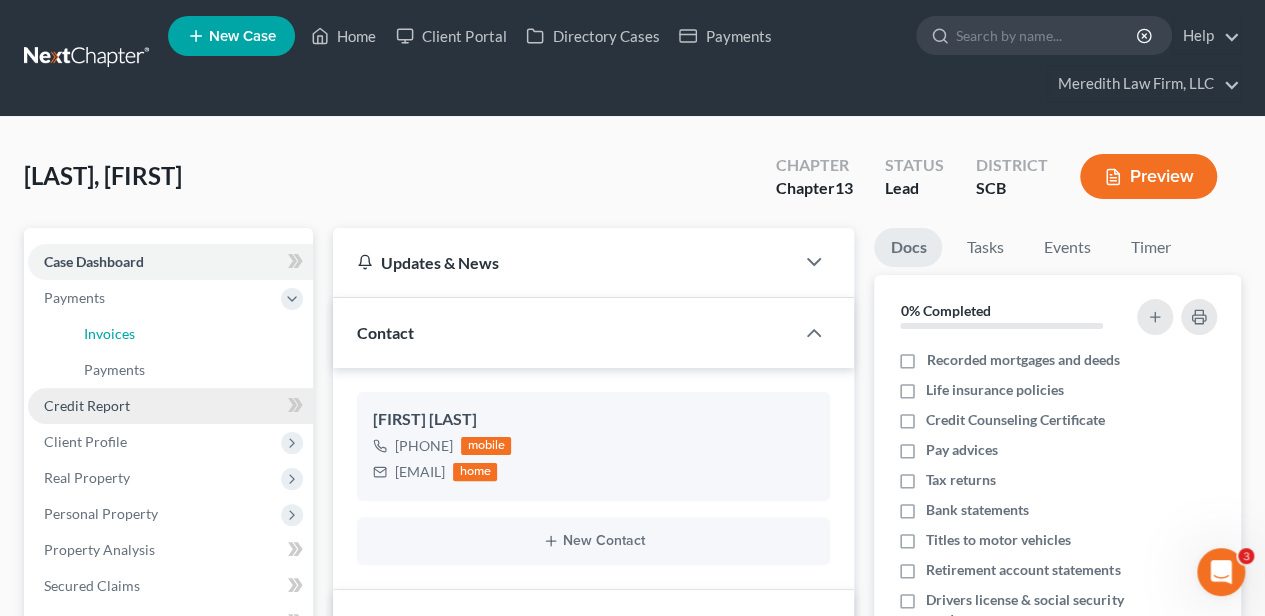 click on "Invoices" at bounding box center [109, 333] 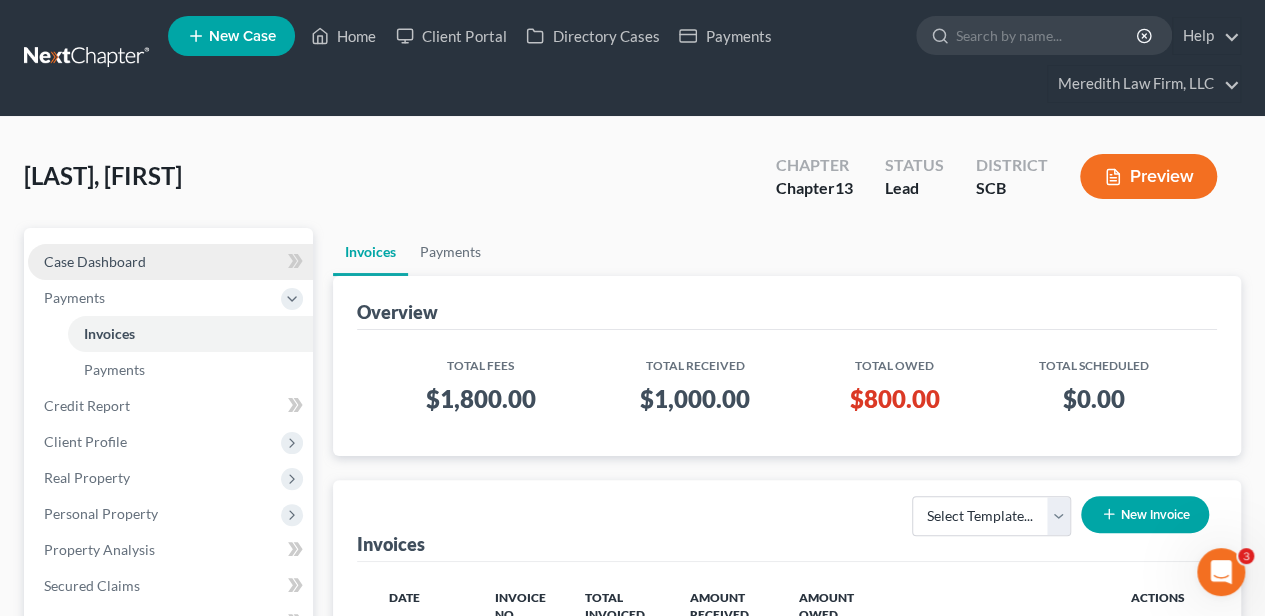drag, startPoint x: 186, startPoint y: 260, endPoint x: 206, endPoint y: 262, distance: 20.09975 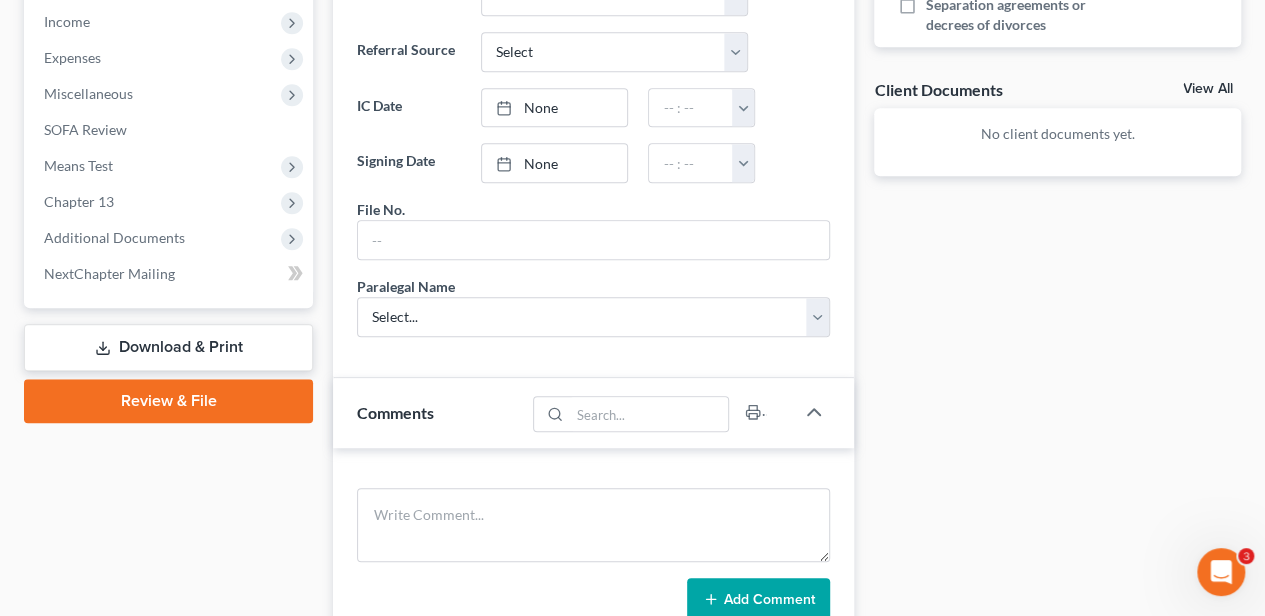 scroll, scrollTop: 866, scrollLeft: 0, axis: vertical 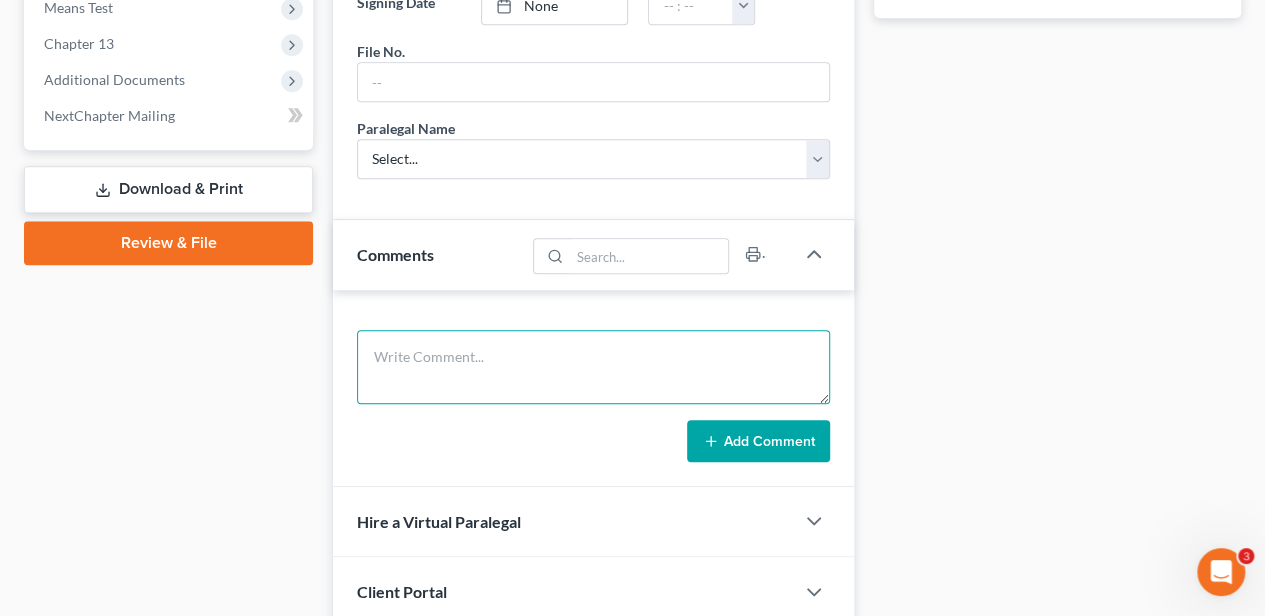 click at bounding box center [593, 367] 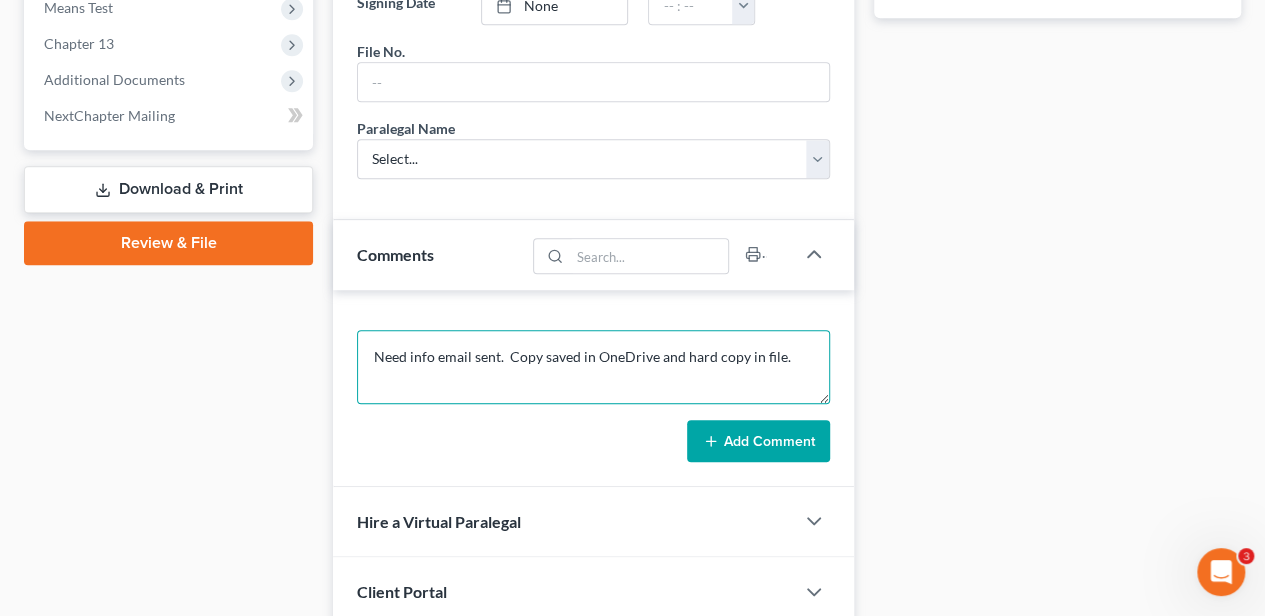 type on "Need info email sent.  Copy saved in OneDrive and hard copy in file." 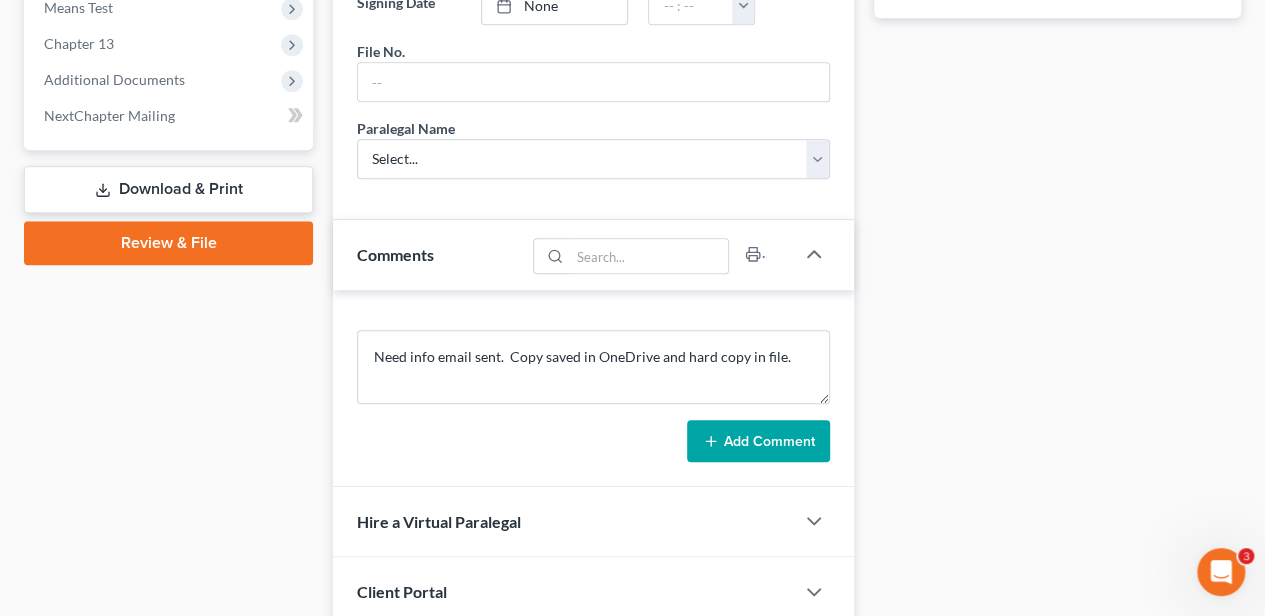 click on "Add Comment" at bounding box center [758, 441] 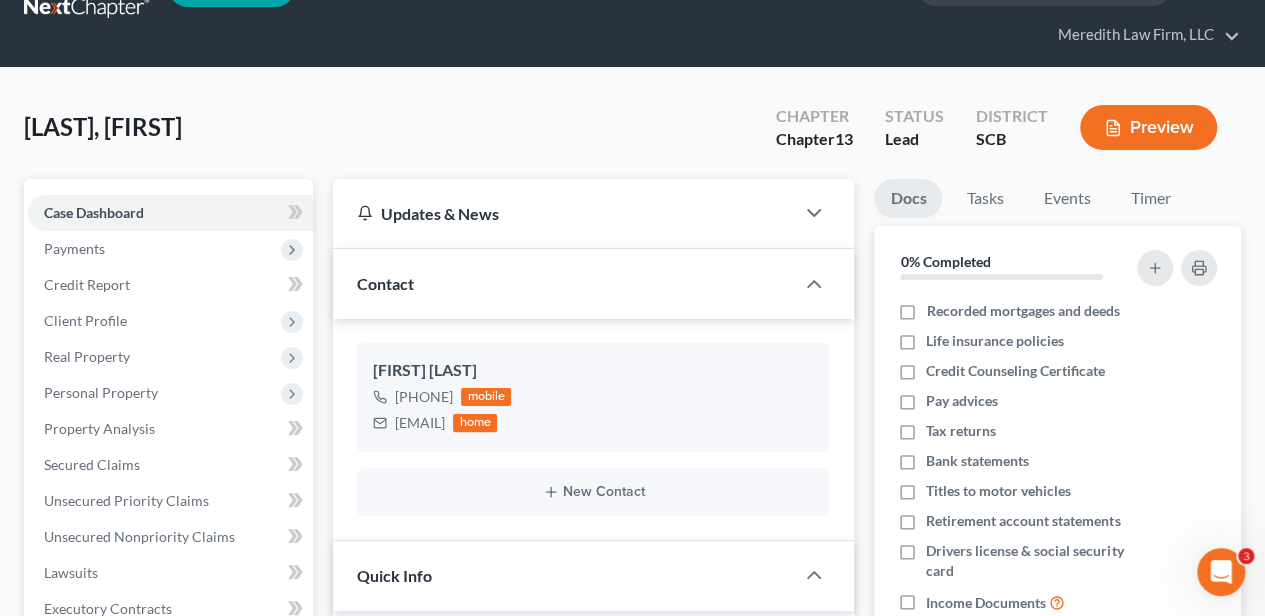 scroll, scrollTop: 0, scrollLeft: 0, axis: both 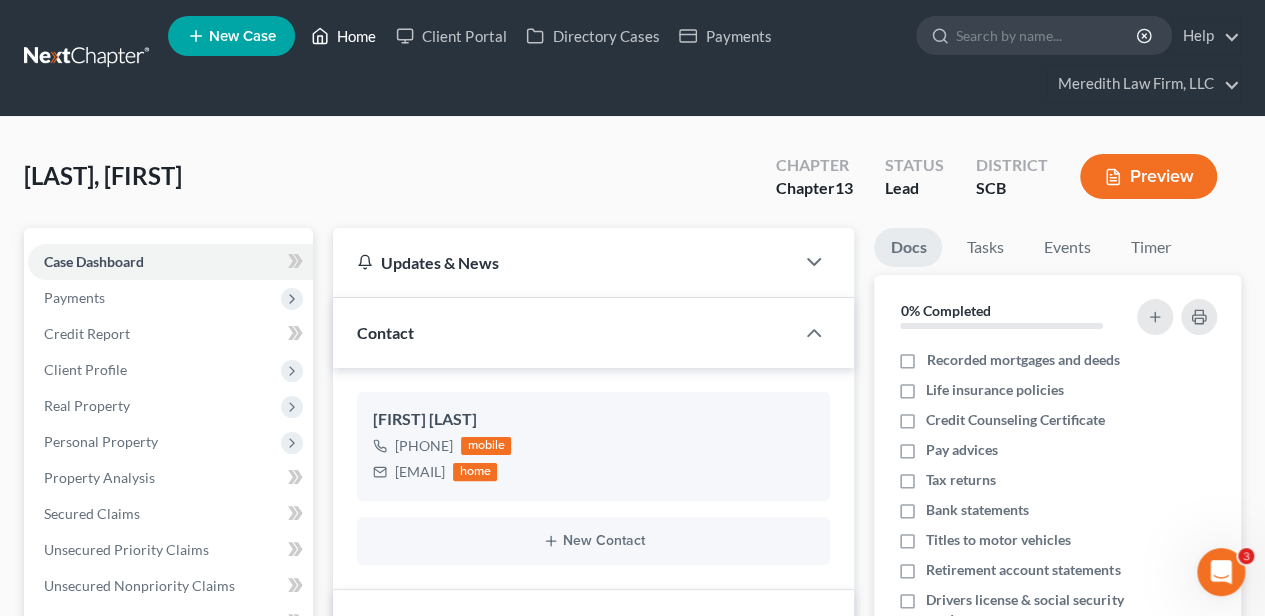 click on "Home" at bounding box center (343, 36) 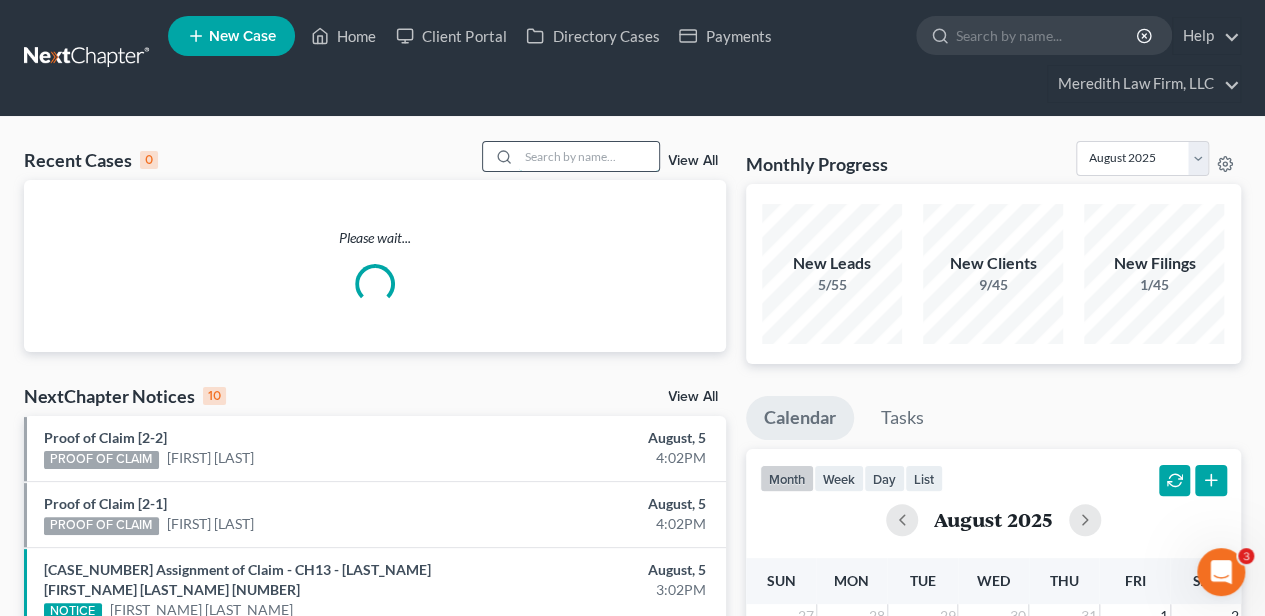 click at bounding box center [589, 156] 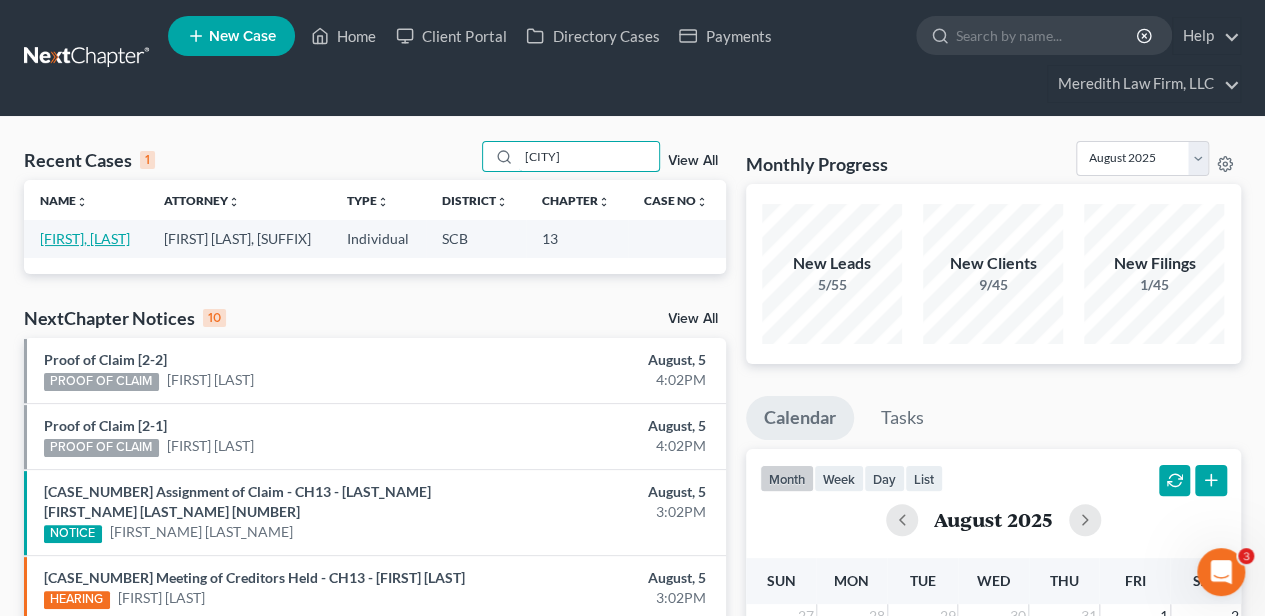 type on "[CITY]" 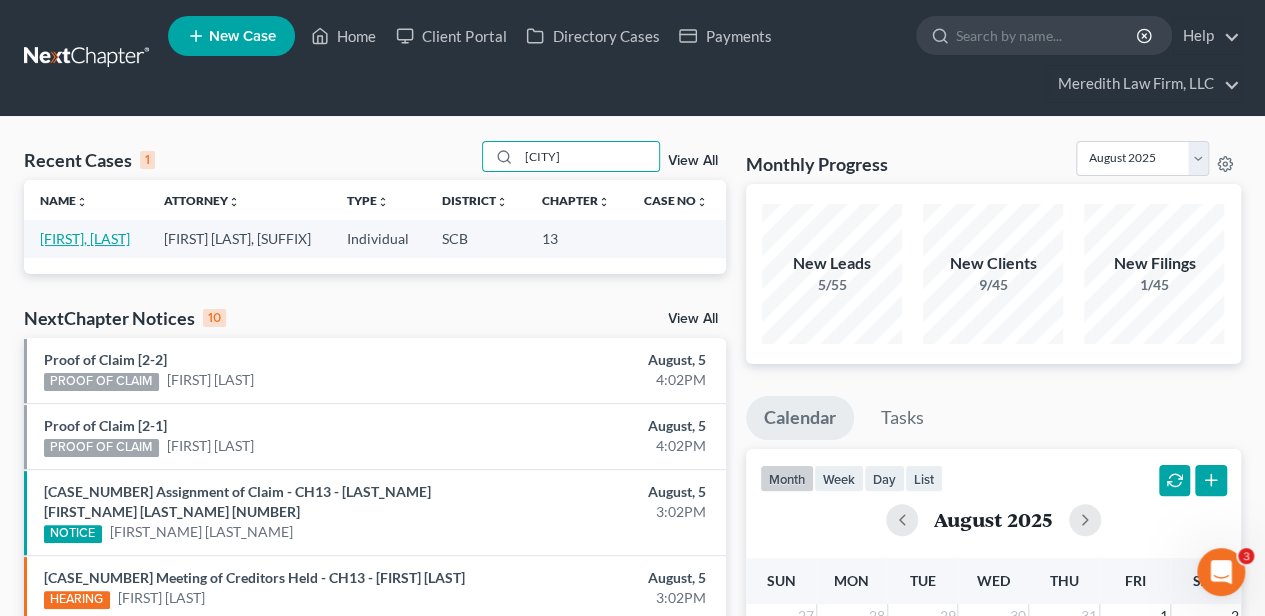 click on "[FIRST], [LAST]" at bounding box center [85, 238] 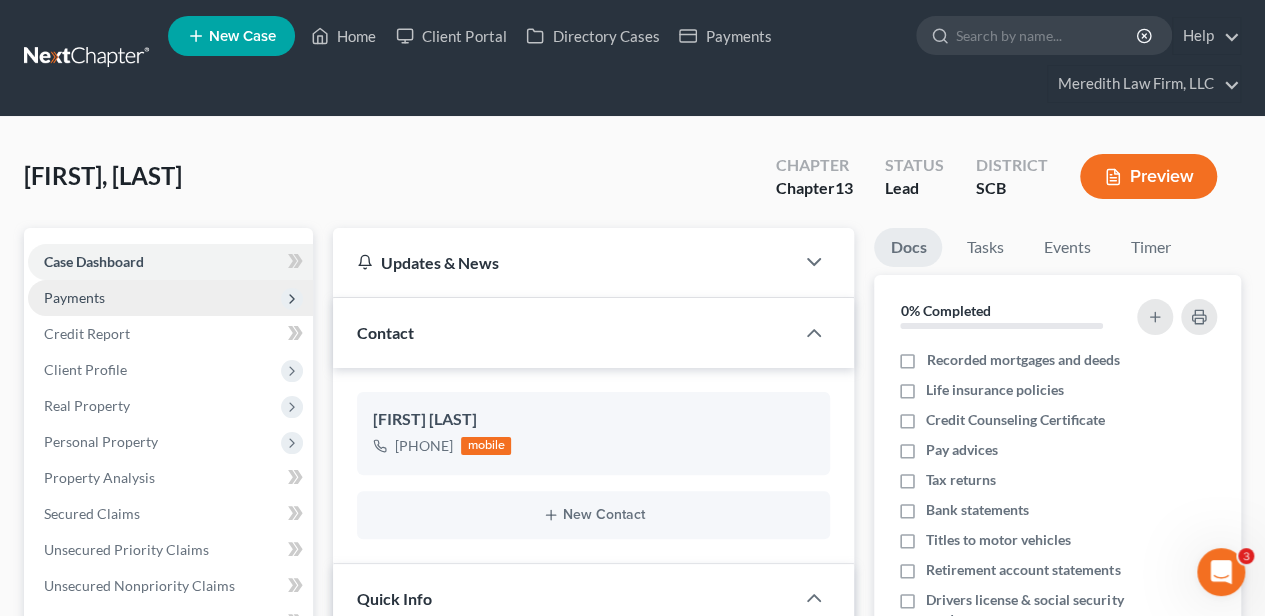 select on "3" 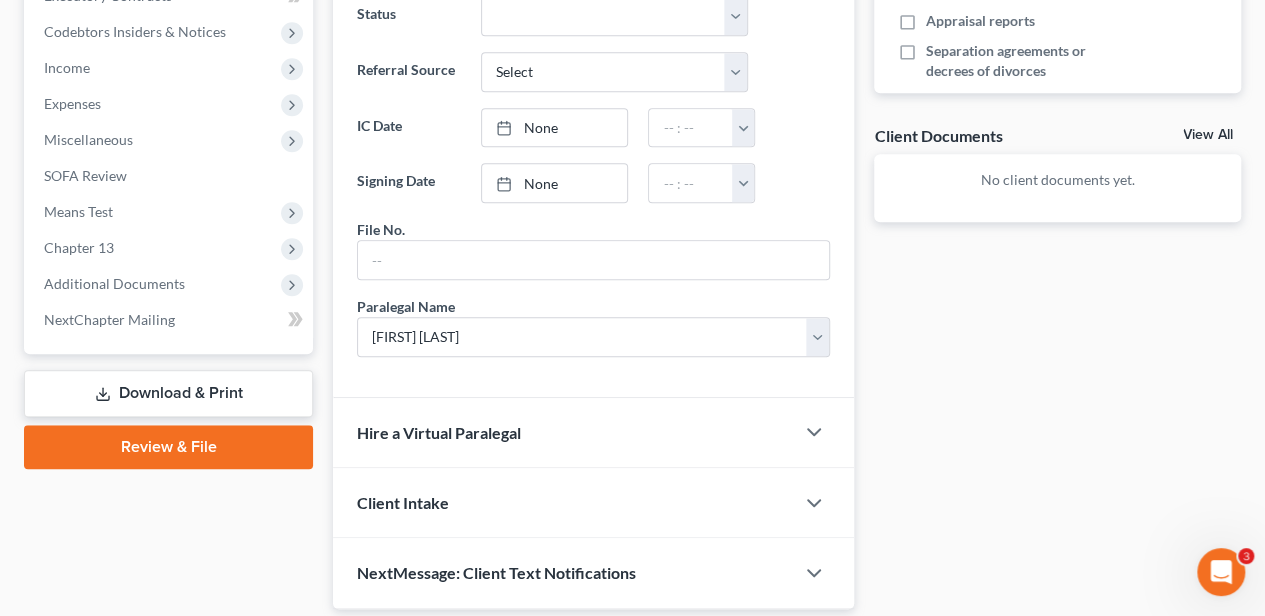 scroll, scrollTop: 722, scrollLeft: 0, axis: vertical 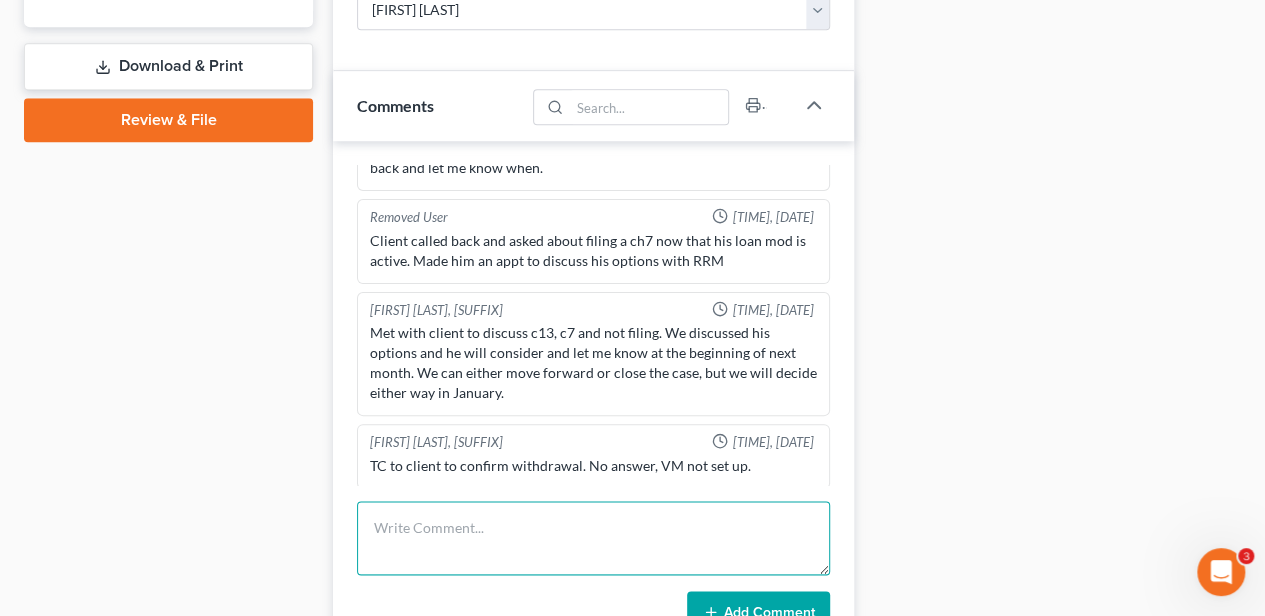 click at bounding box center (593, 538) 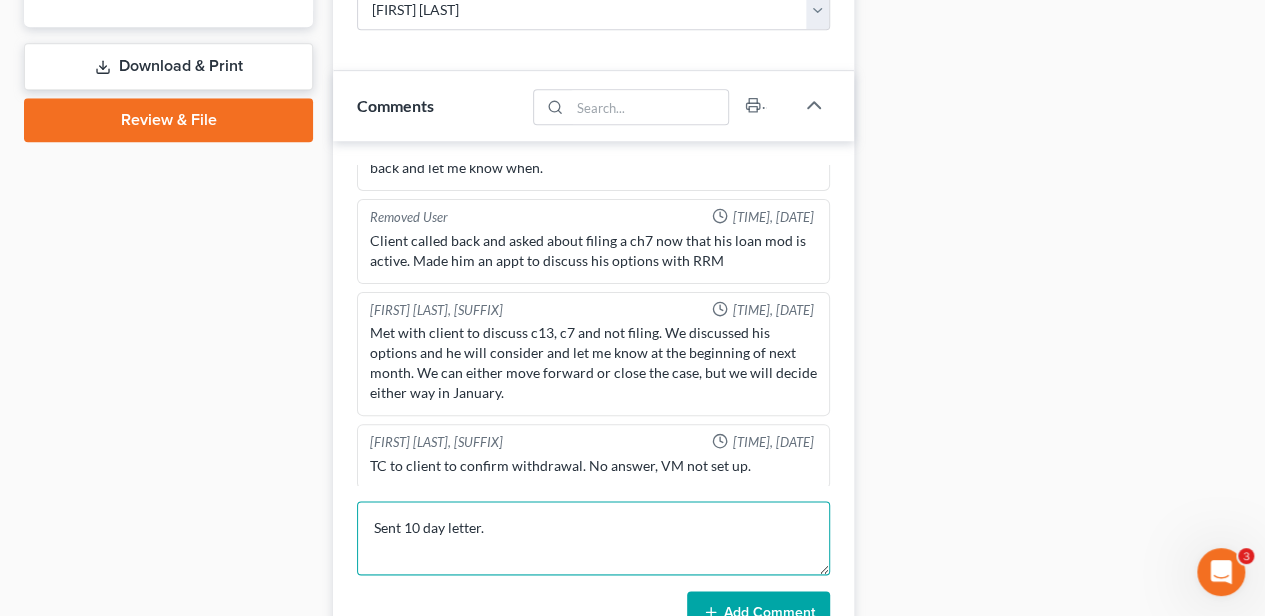 type on "Sent 10 day letter." 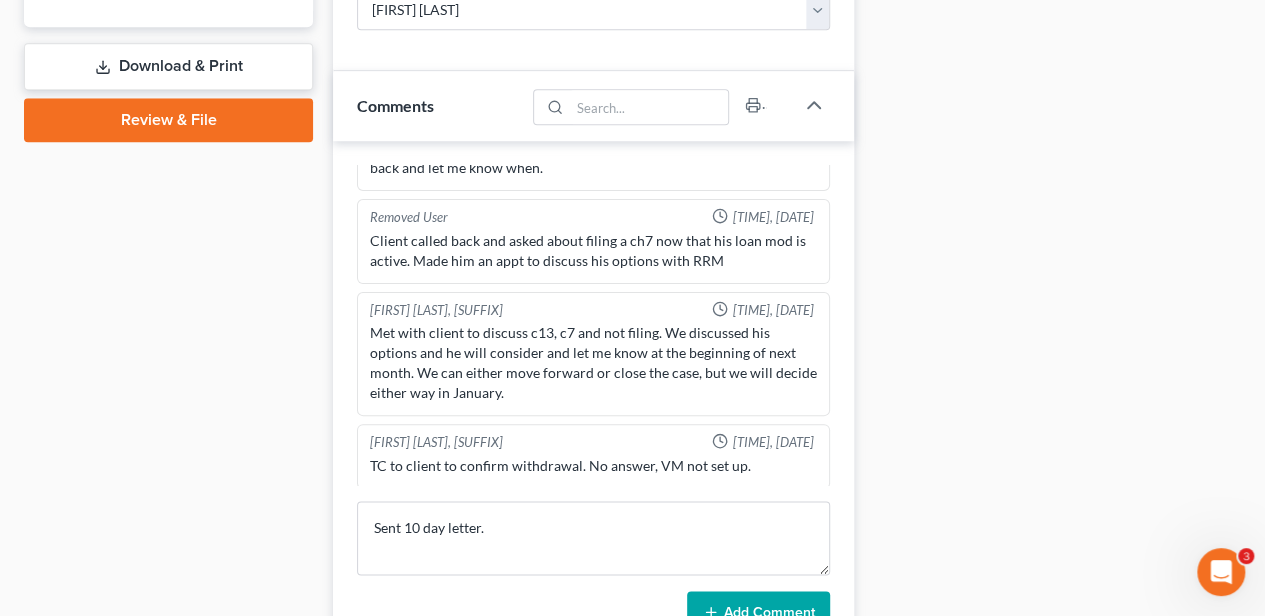 click on "Sent 10 day letter. Add Comment" at bounding box center (593, 567) 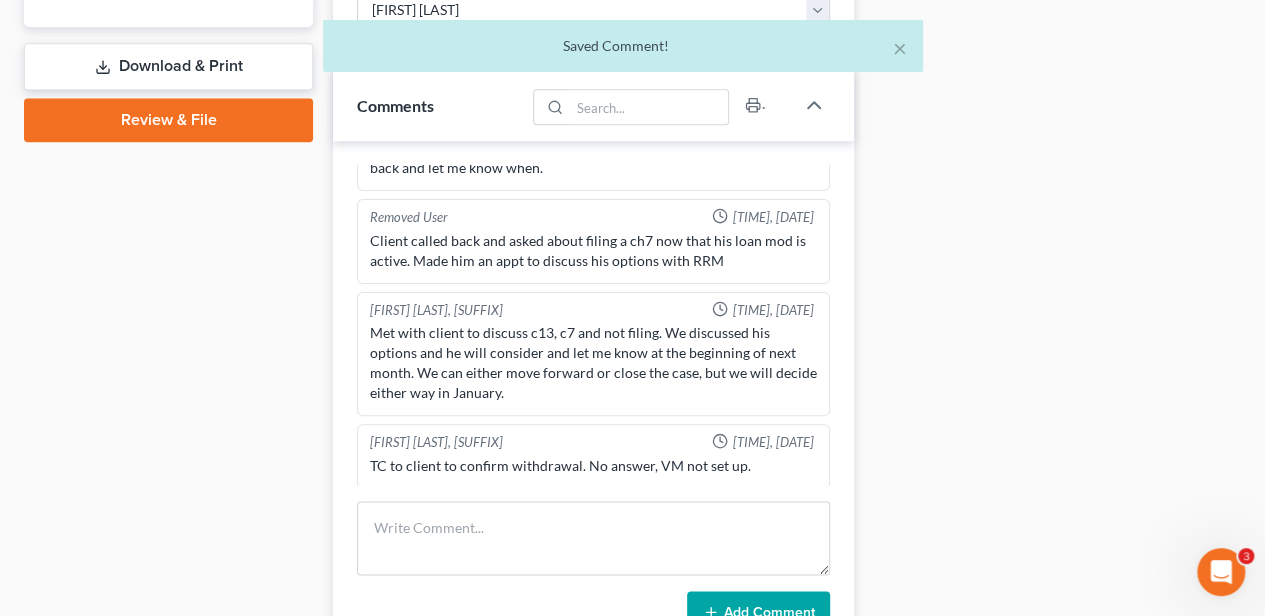 scroll, scrollTop: 304, scrollLeft: 0, axis: vertical 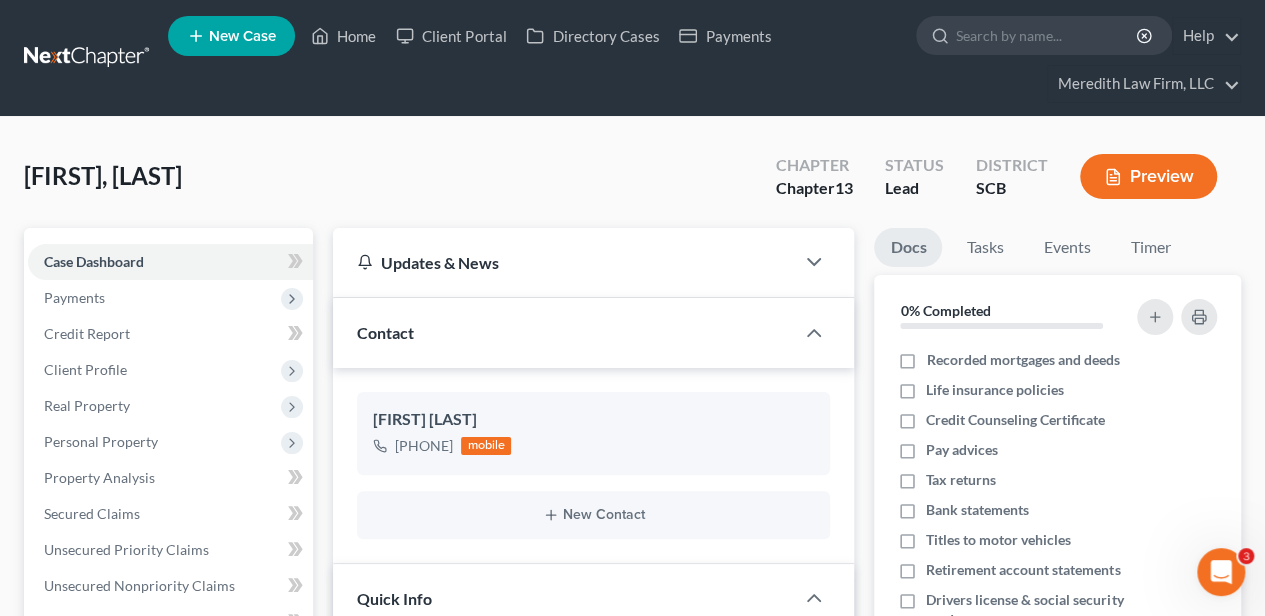 click on "New Case Home Client Portal Directory Cases Payments - No Result - See all results Or Press Enter... Help Help Center Webinars Training Videos What's new [LAST] Law Firm, LLC [LAST] Law Firm, LLC kkeen@meredithlawfirm.com My Account Settings Plan + Billing Account Add-Ons Log out" at bounding box center [704, 58] 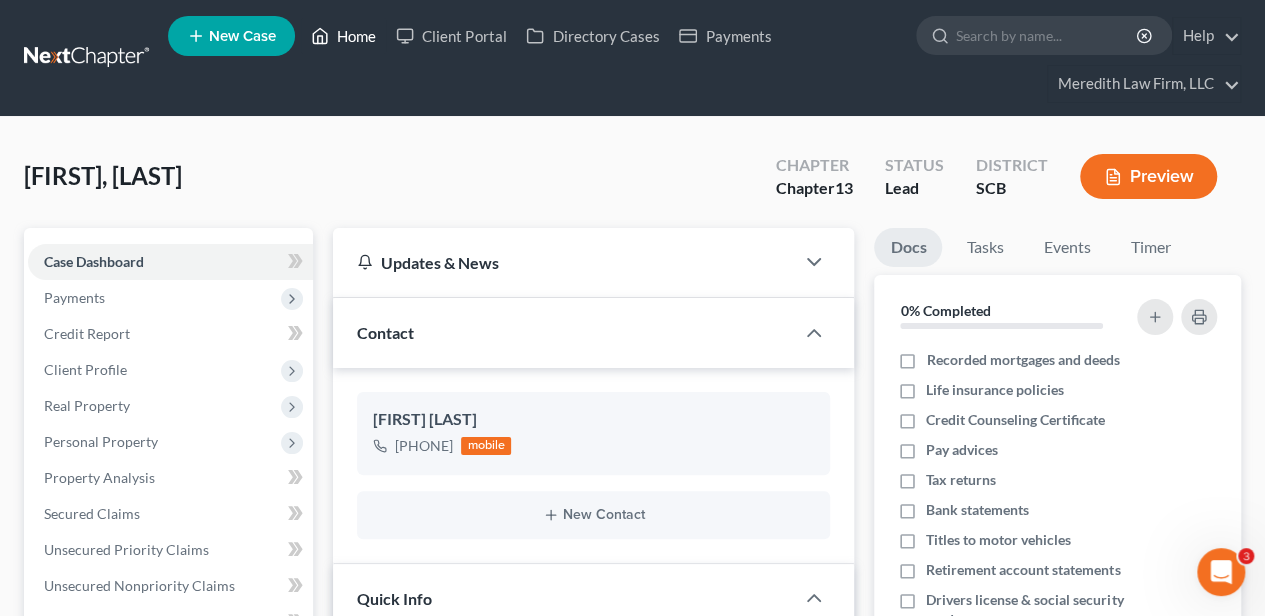 click on "Home" at bounding box center [343, 36] 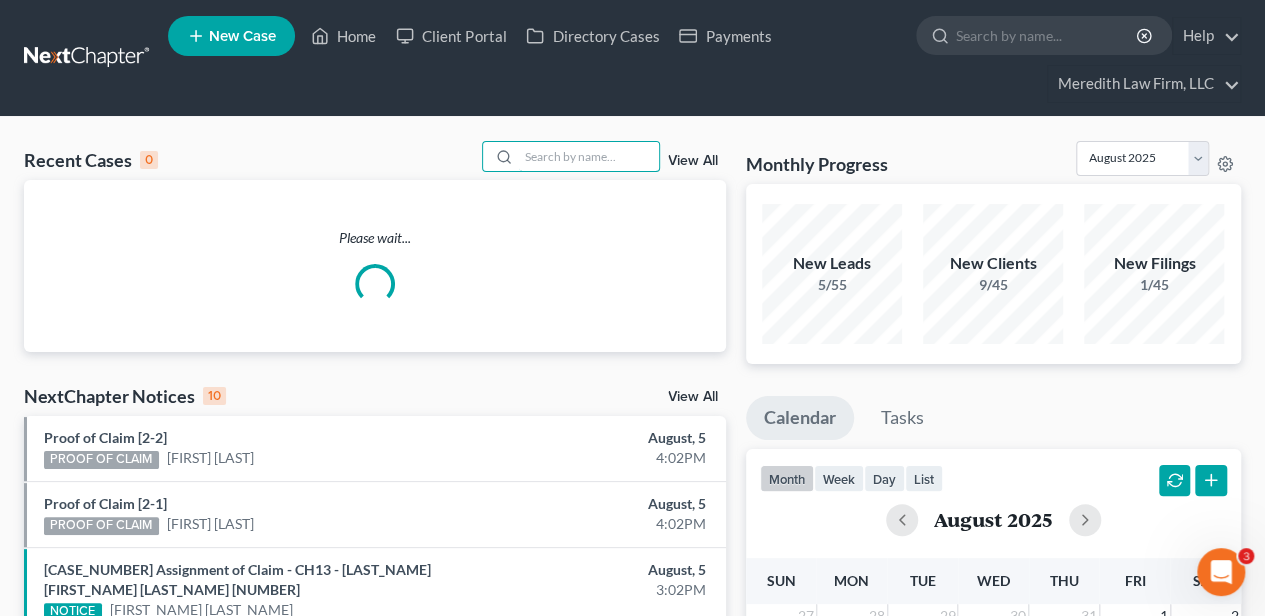 click at bounding box center [589, 156] 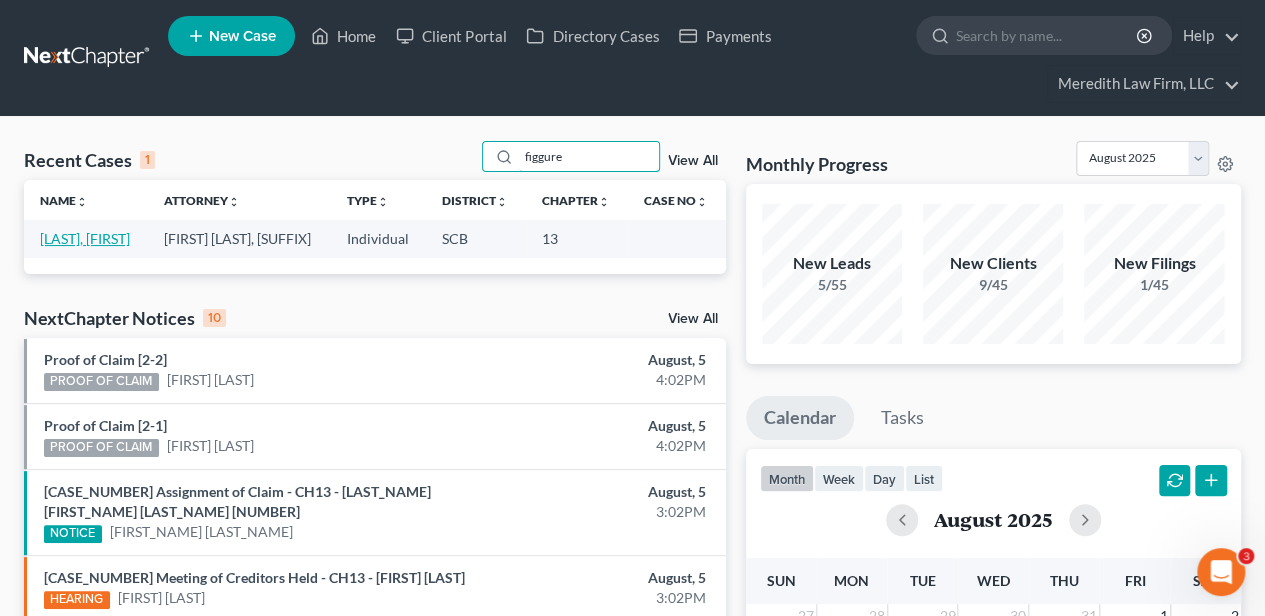 type on "figgure" 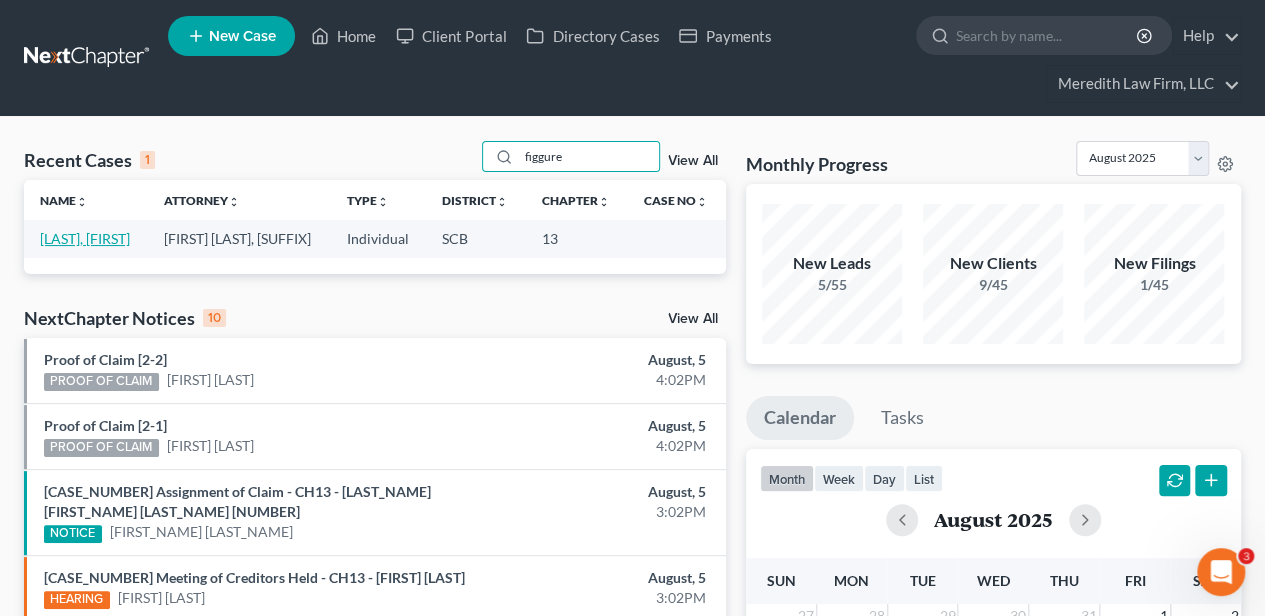 click on "[LAST], [FIRST]" at bounding box center (85, 238) 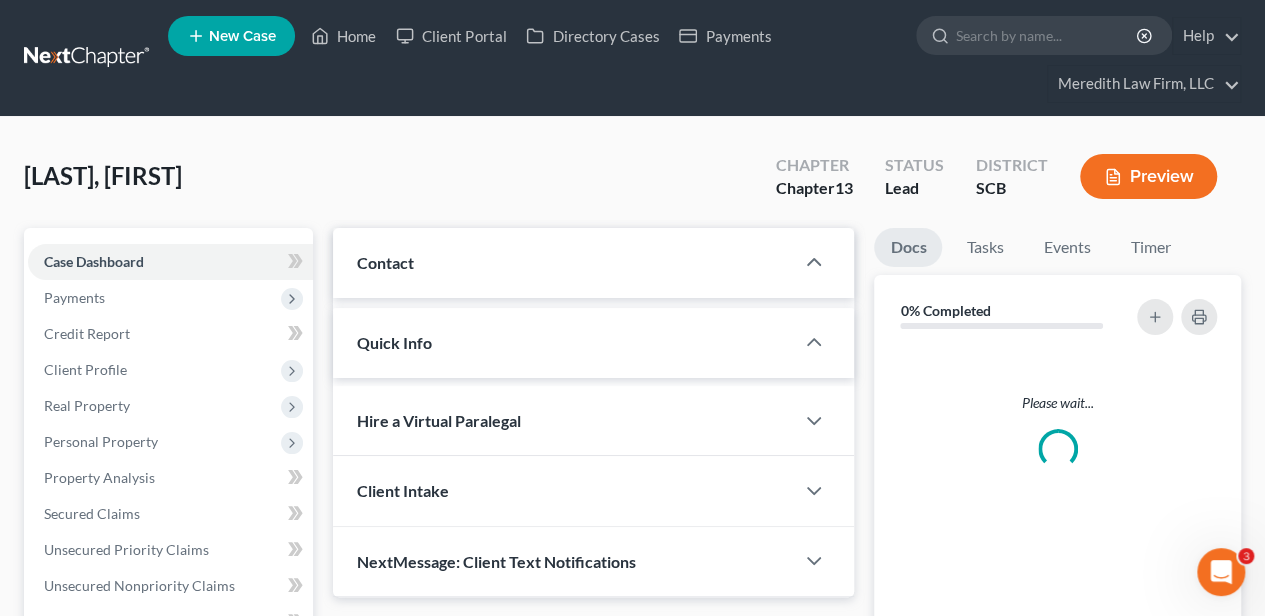 select on "3" 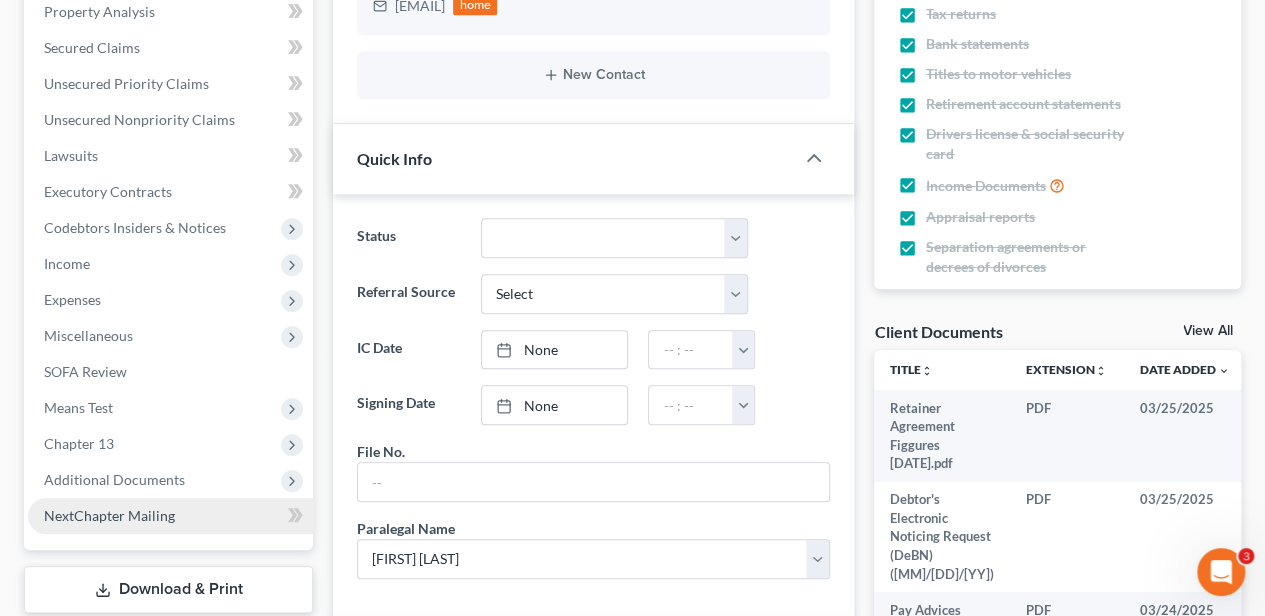 scroll, scrollTop: 933, scrollLeft: 0, axis: vertical 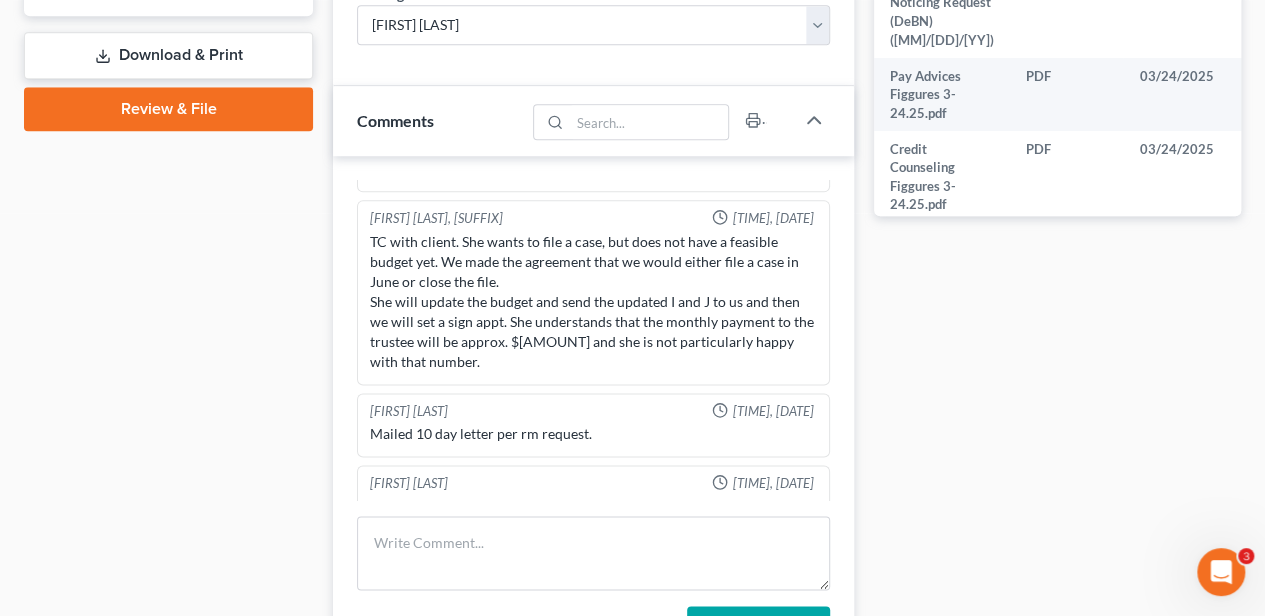 drag, startPoint x: 1234, startPoint y: 334, endPoint x: 866, endPoint y: 300, distance: 369.56732 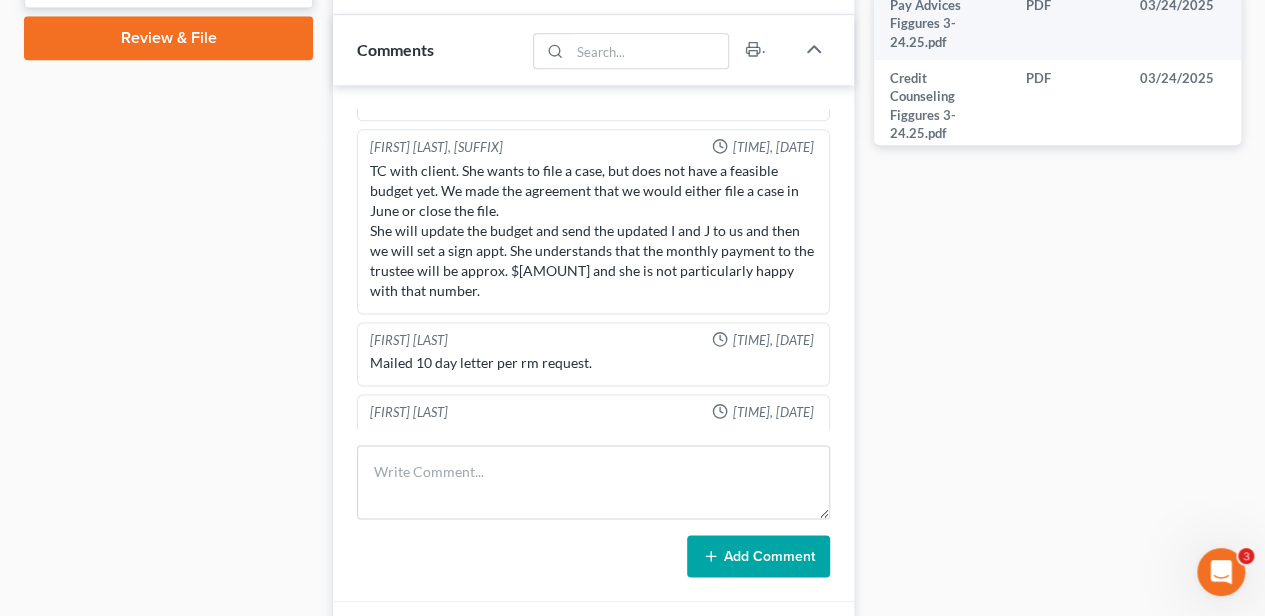 scroll, scrollTop: 1133, scrollLeft: 0, axis: vertical 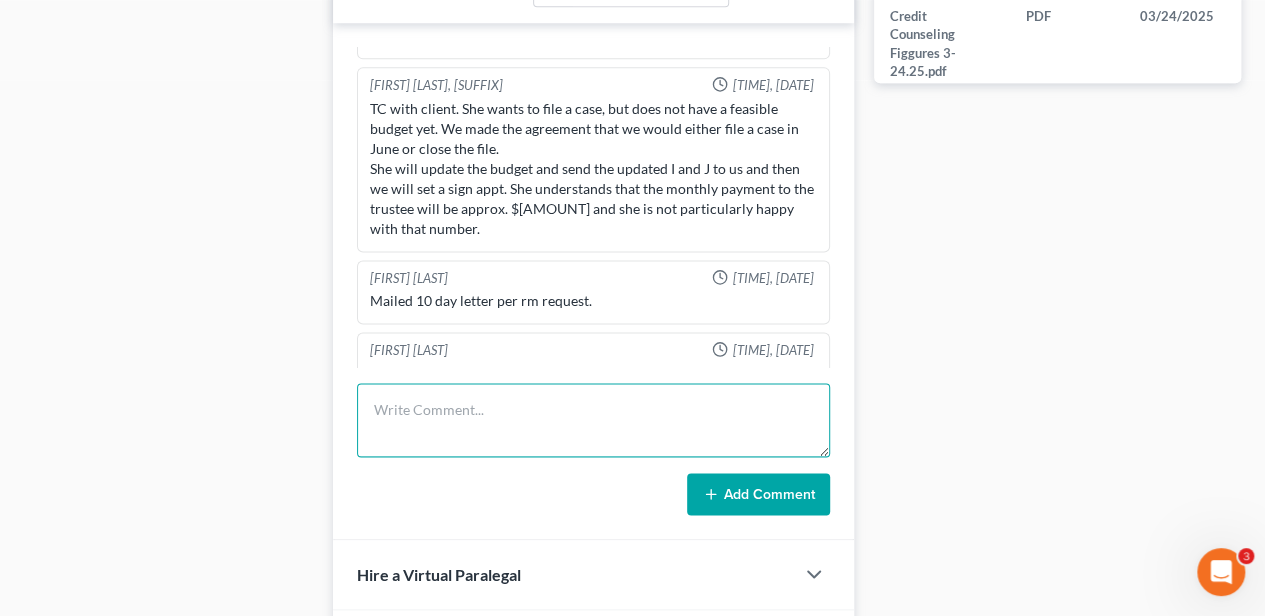 click at bounding box center [593, 420] 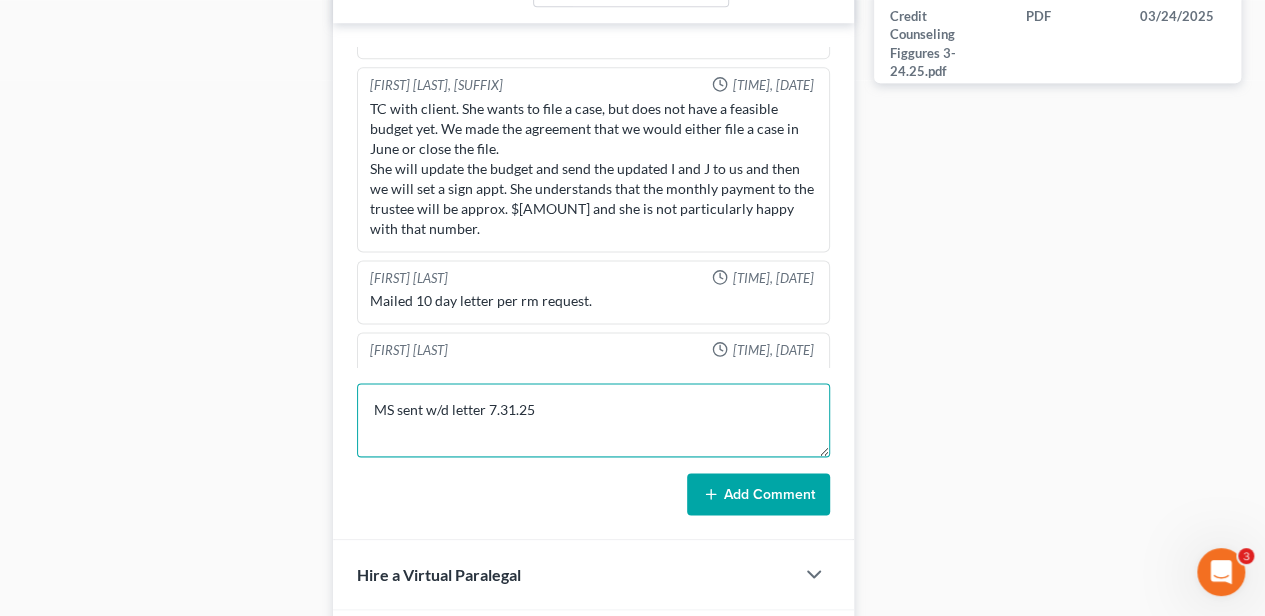 type on "MS sent w/d letter 7.31.25" 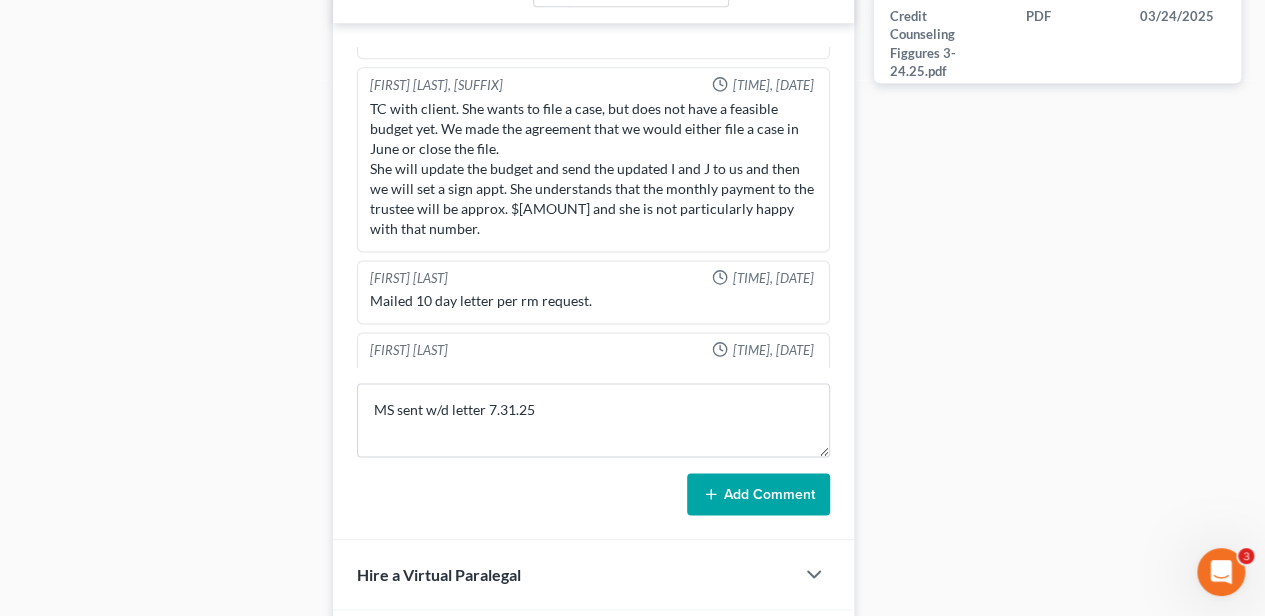 drag, startPoint x: 762, startPoint y: 482, endPoint x: 752, endPoint y: 478, distance: 10.770329 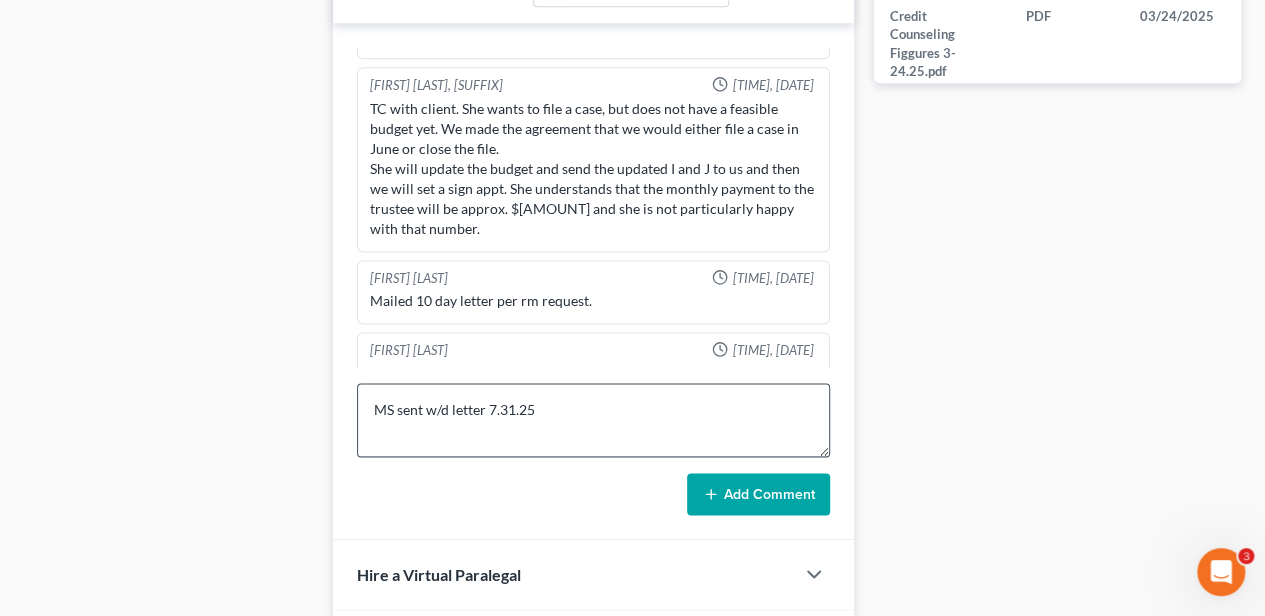 type 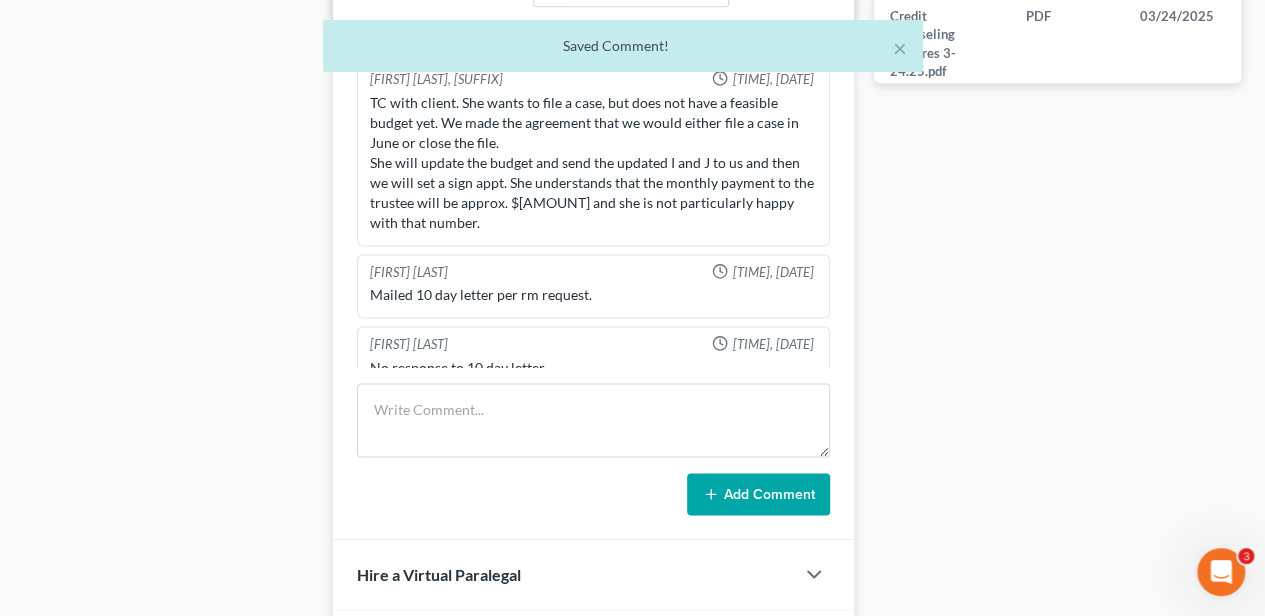 scroll, scrollTop: 1218, scrollLeft: 0, axis: vertical 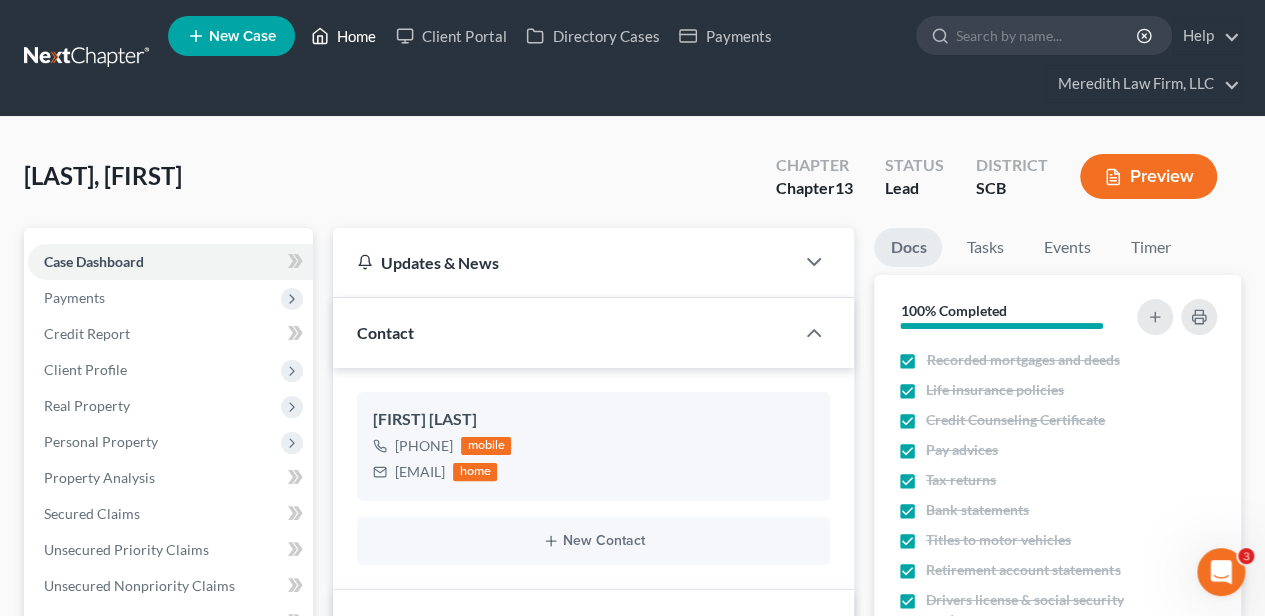 click on "Home" at bounding box center (343, 36) 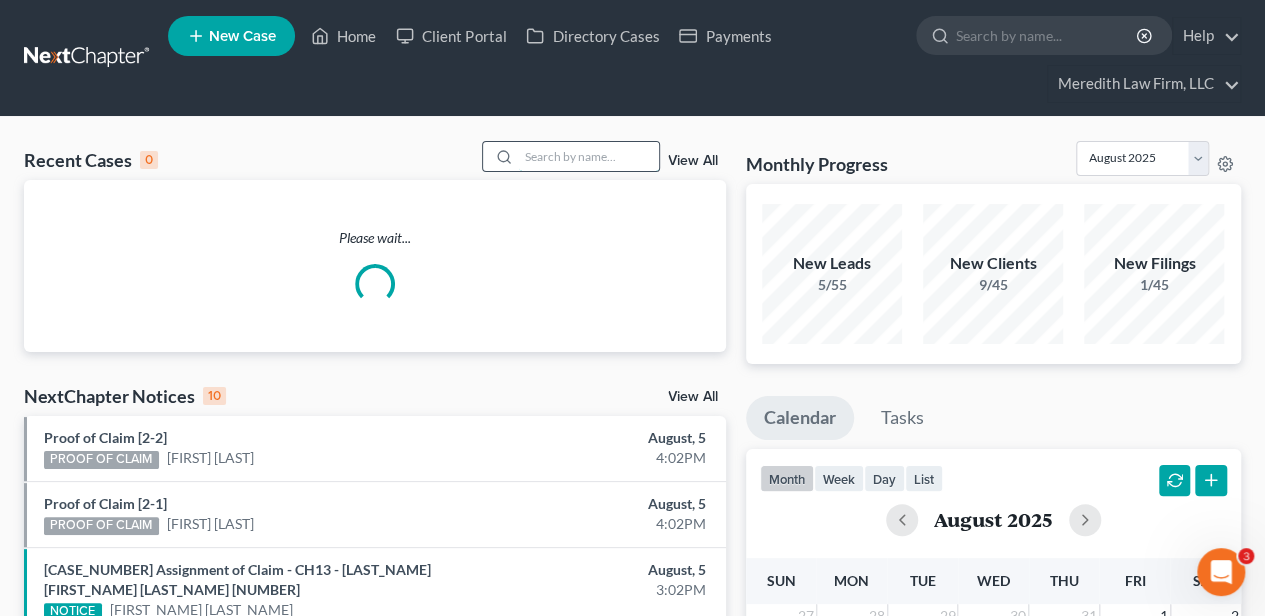 click at bounding box center [589, 156] 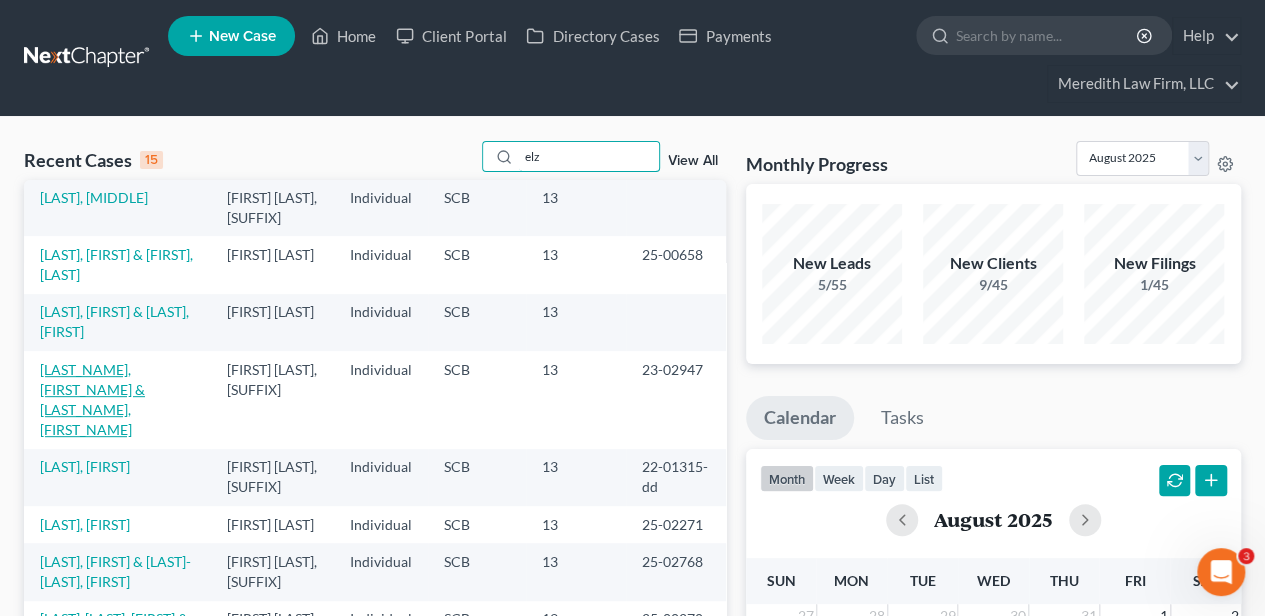 scroll, scrollTop: 457, scrollLeft: 0, axis: vertical 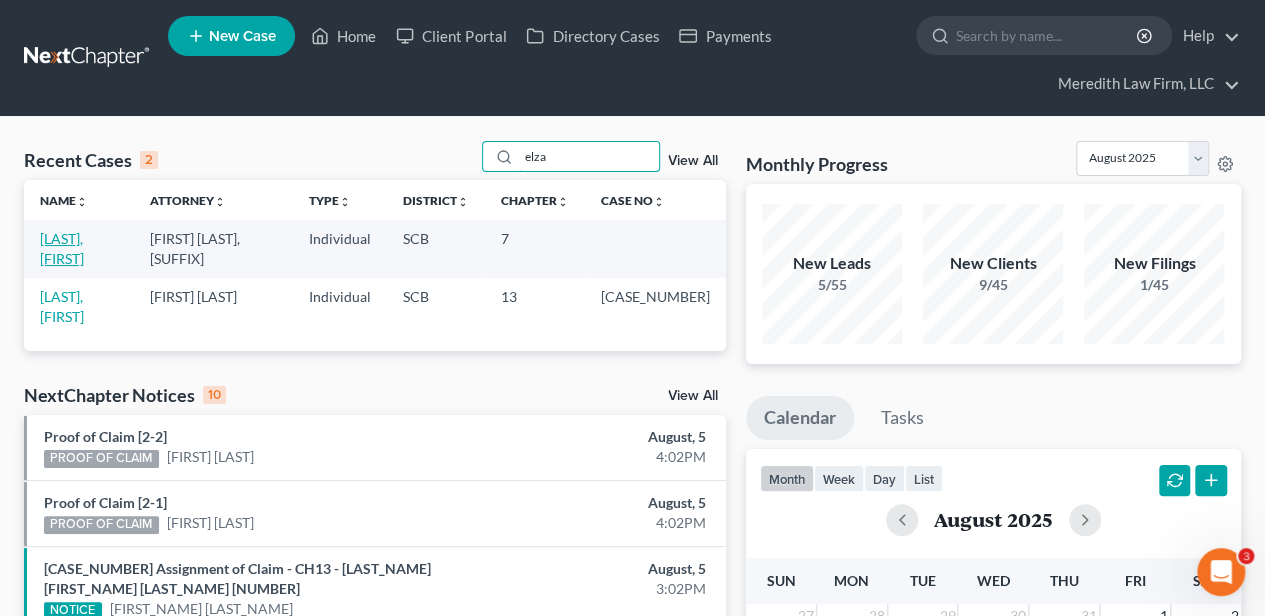 type on "elza" 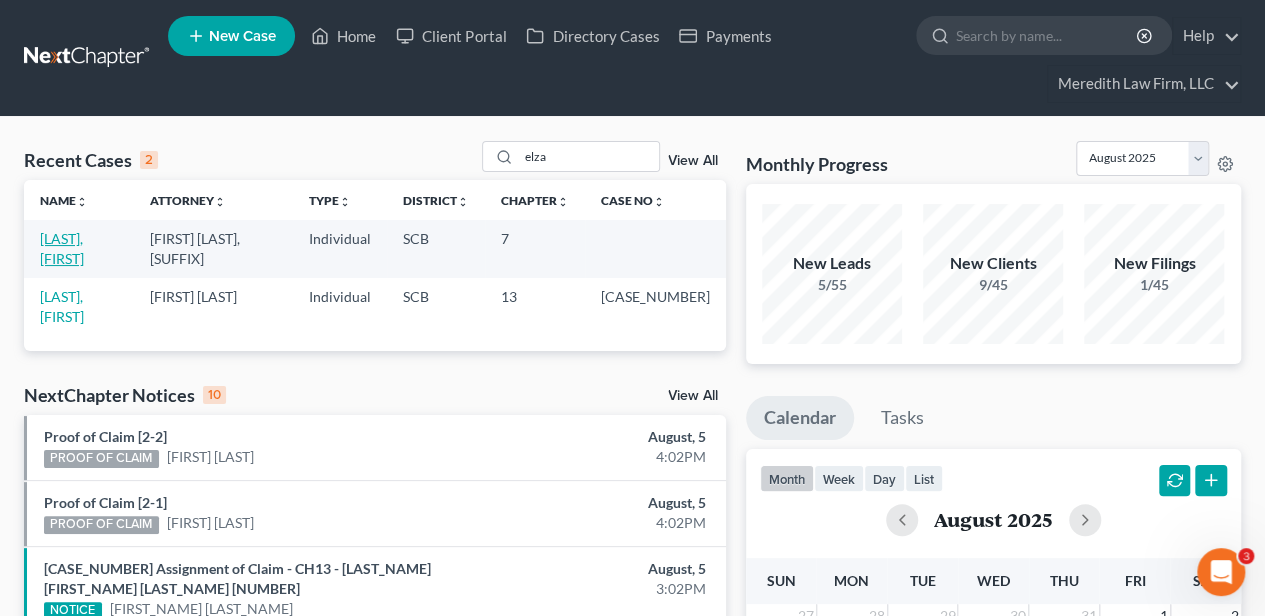 click on "[LAST], [FIRST]" at bounding box center [62, 248] 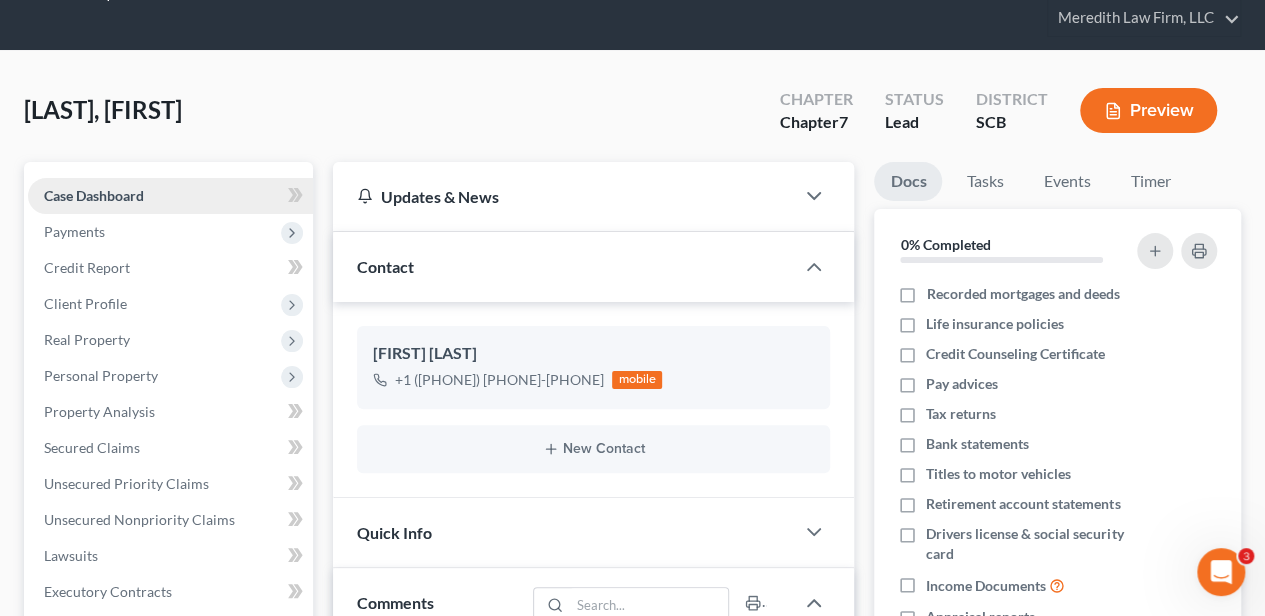 scroll, scrollTop: 34, scrollLeft: 0, axis: vertical 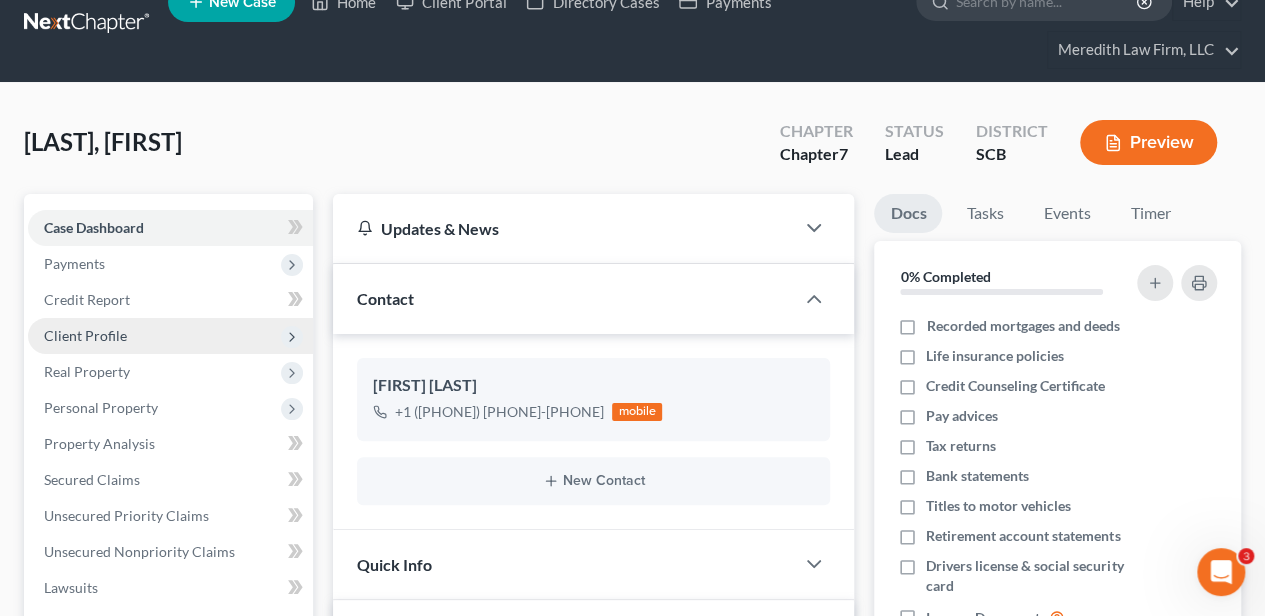 click on "Client Profile" at bounding box center [170, 336] 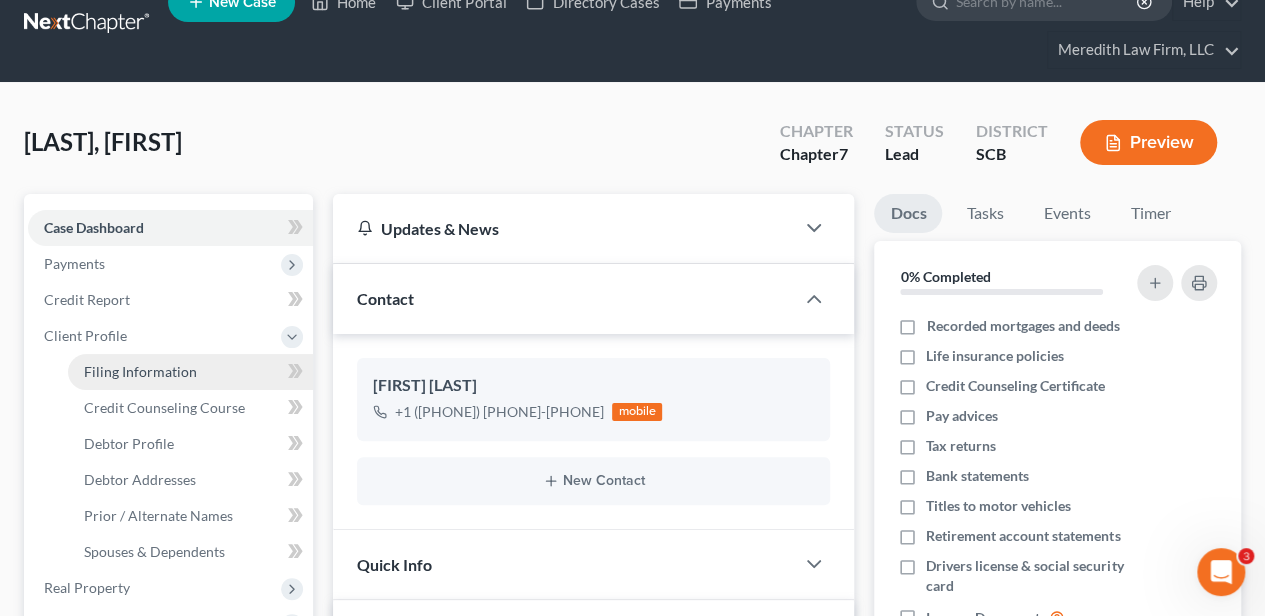 click on "Filing Information" at bounding box center [140, 371] 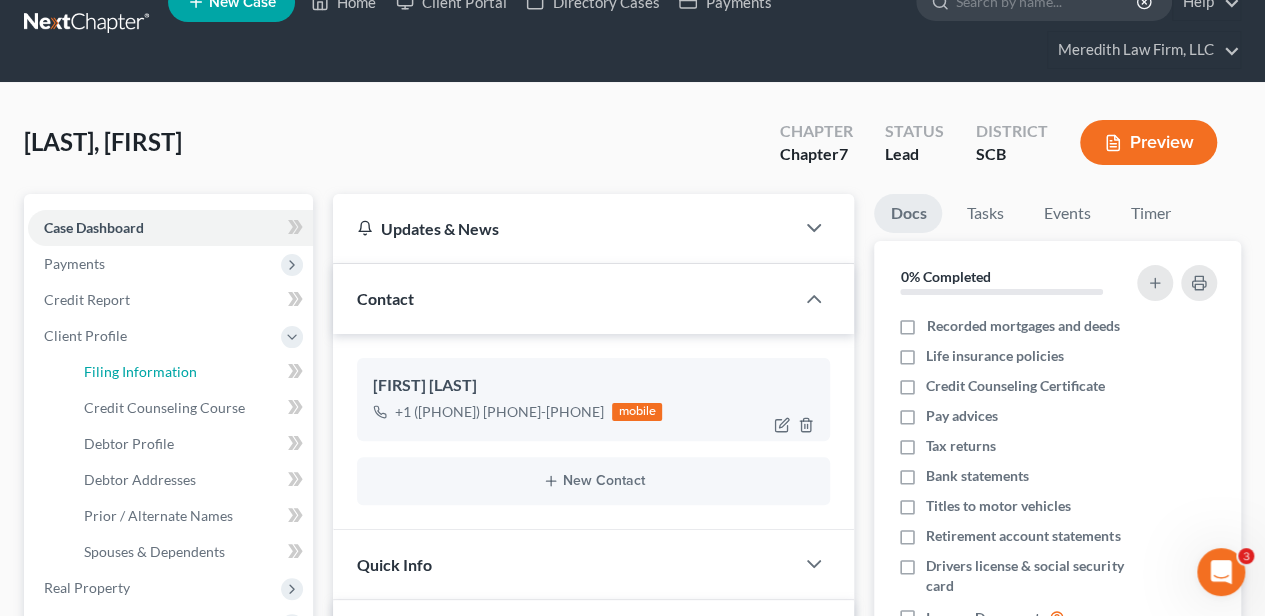 select on "1" 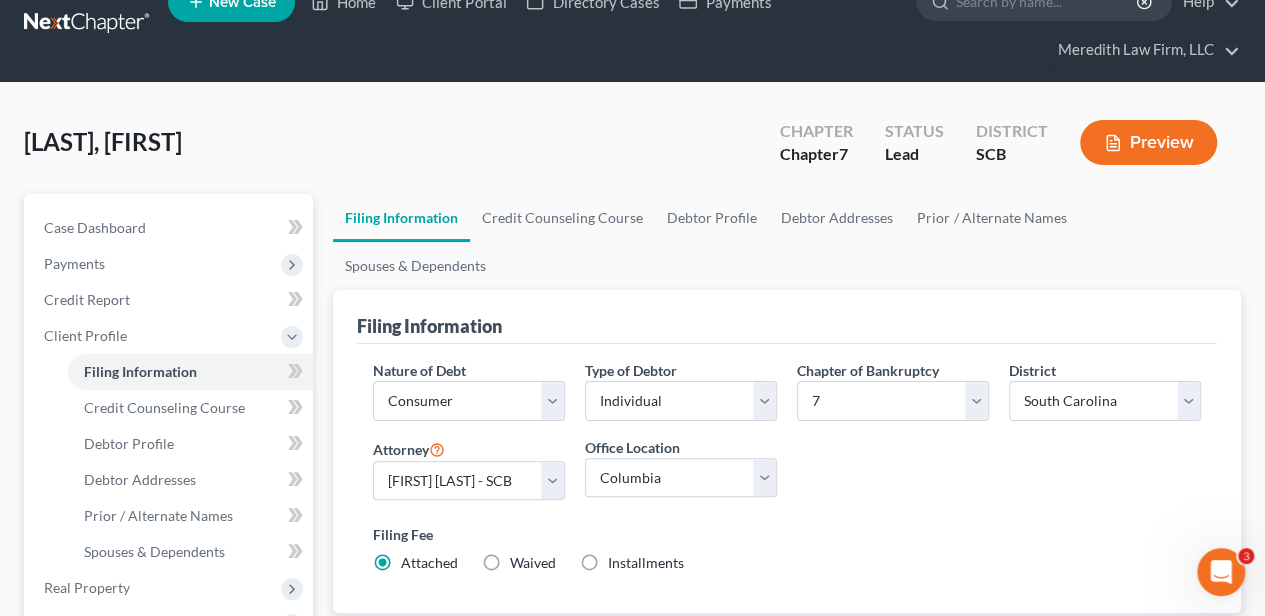 scroll, scrollTop: 0, scrollLeft: 0, axis: both 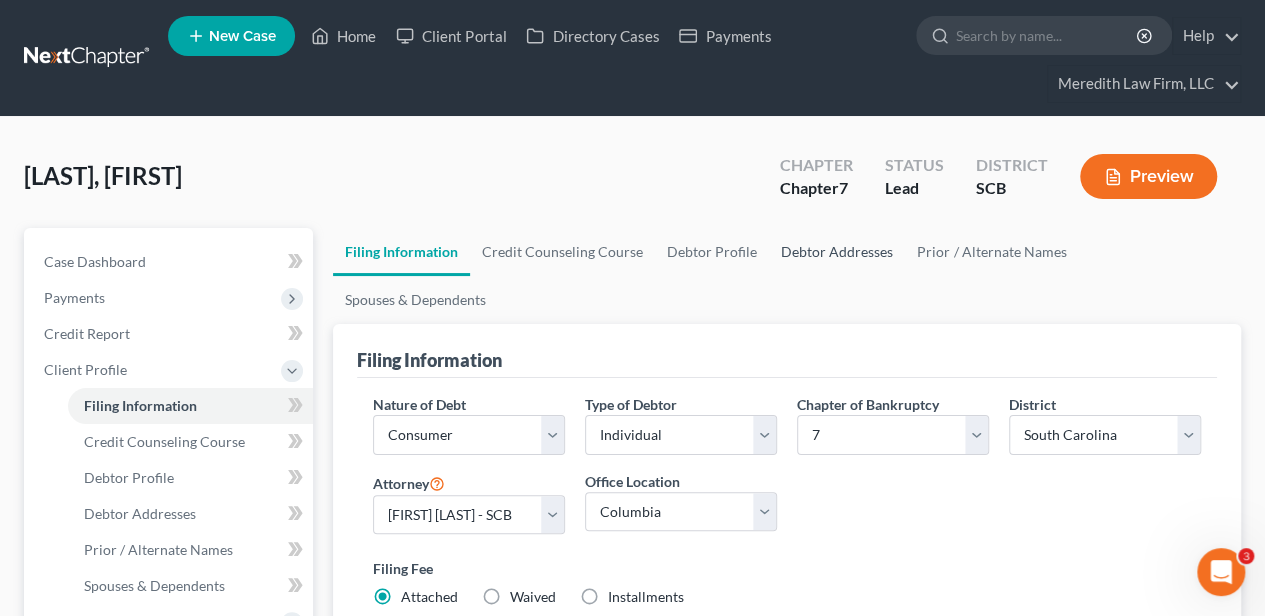click on "Debtor Addresses" at bounding box center (837, 252) 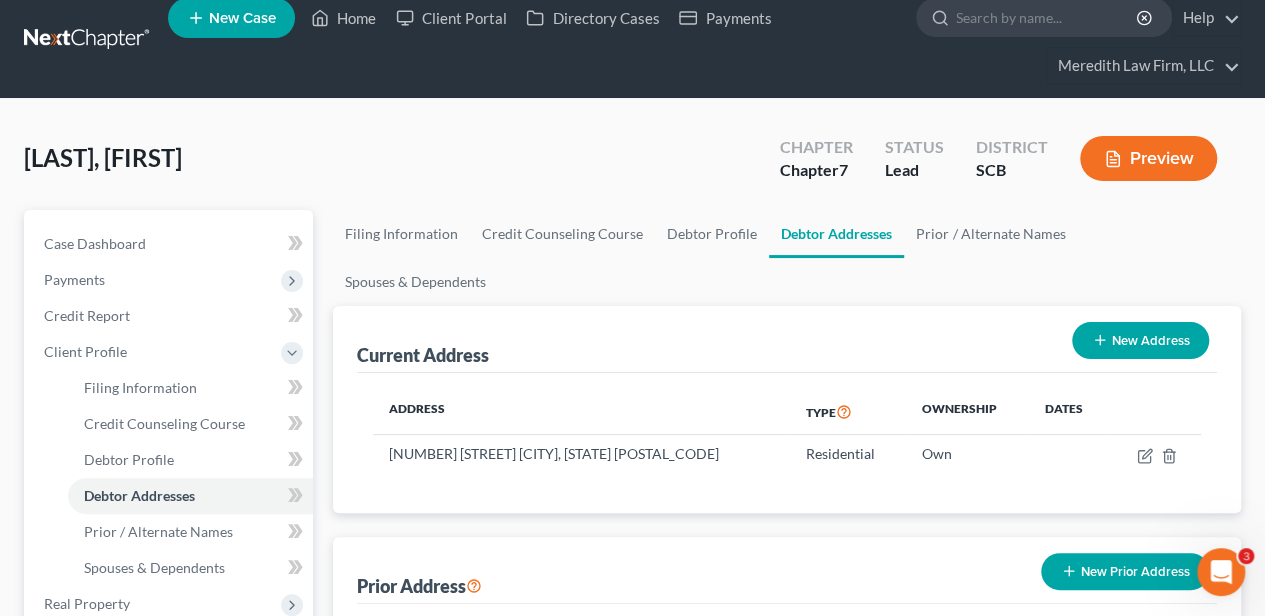 scroll, scrollTop: 0, scrollLeft: 0, axis: both 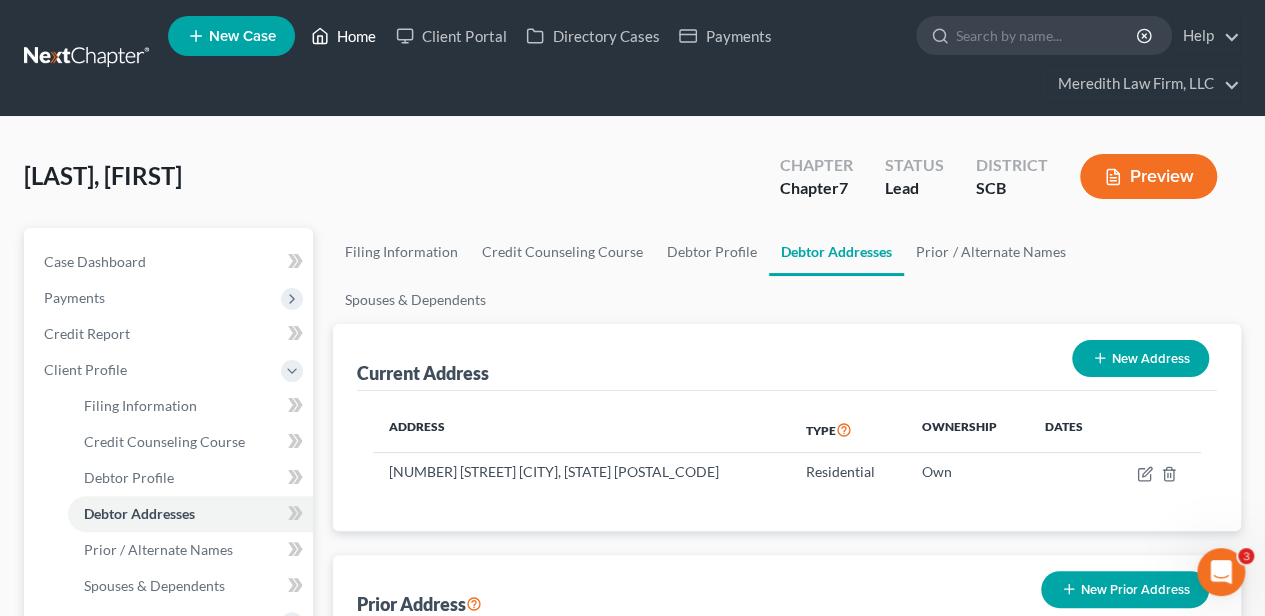 click on "Home" at bounding box center (343, 36) 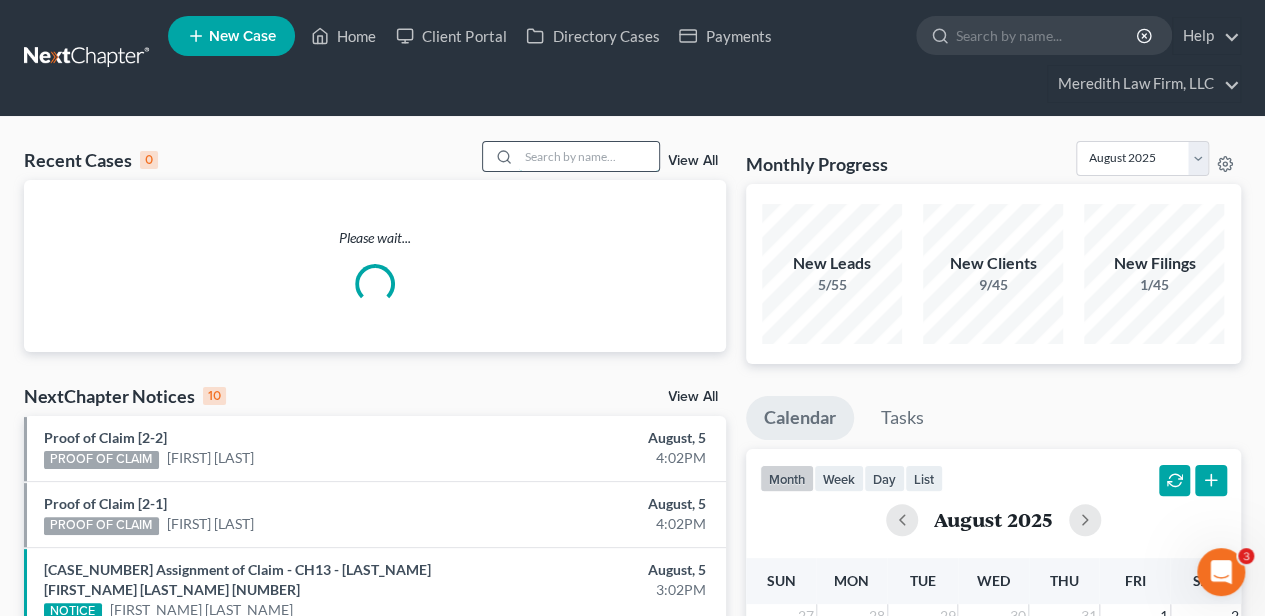 click at bounding box center (589, 156) 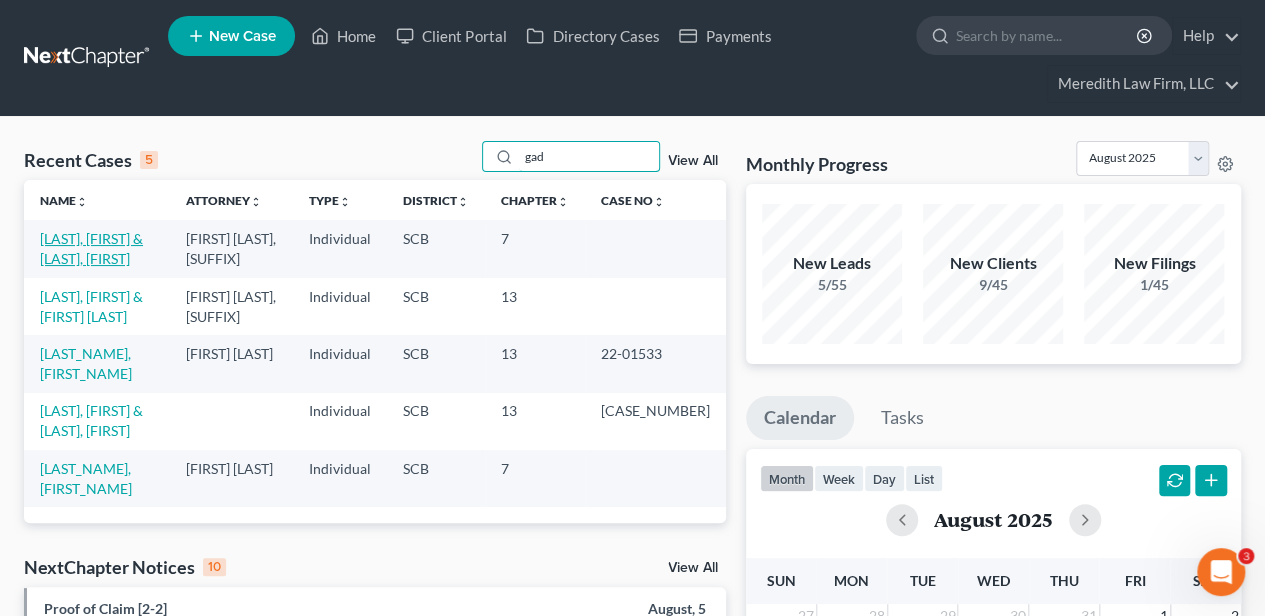 type on "gad" 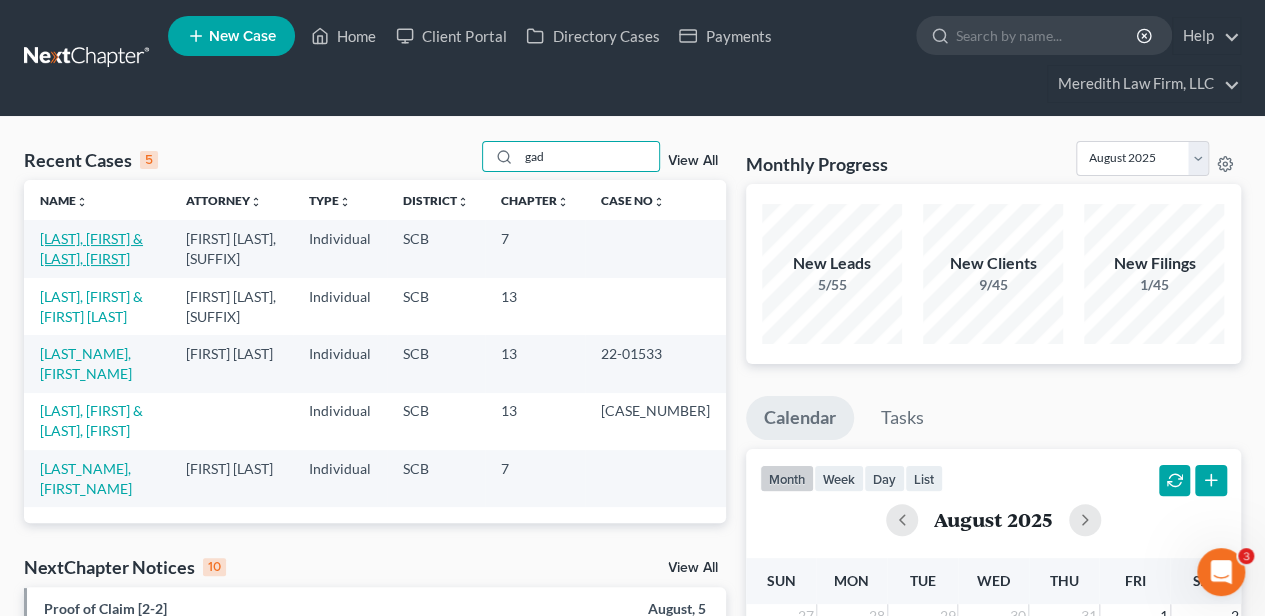 click on "[LAST], [FIRST] & [LAST], [FIRST]" at bounding box center [91, 248] 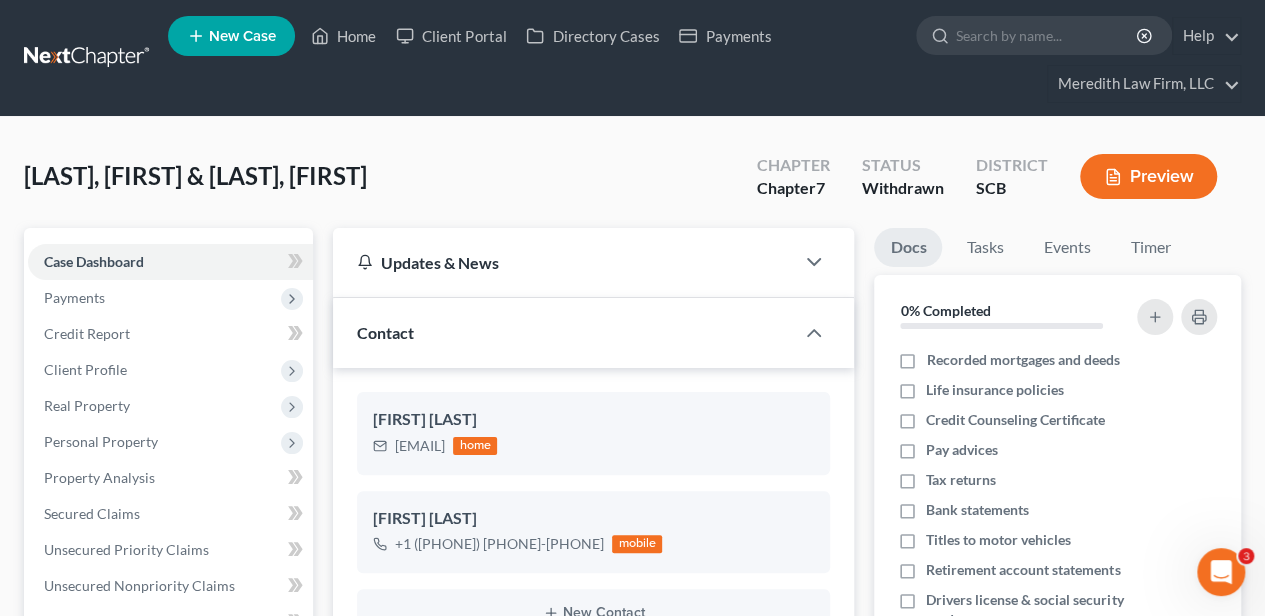 scroll, scrollTop: 88, scrollLeft: 0, axis: vertical 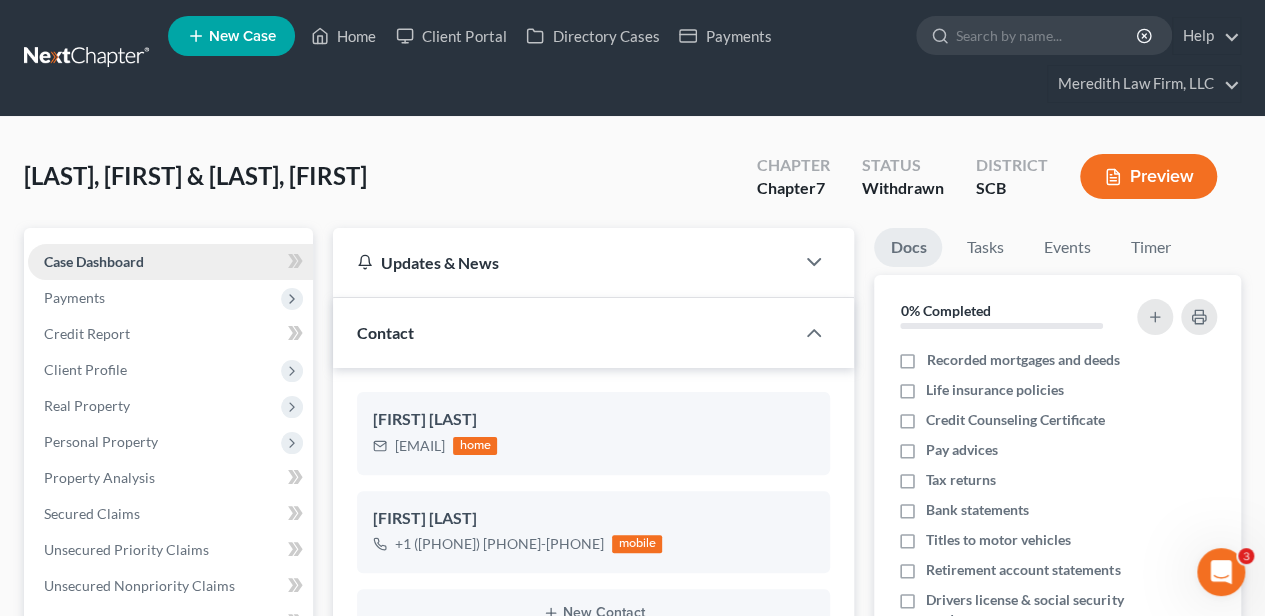 click on "Case Dashboard" at bounding box center [94, 261] 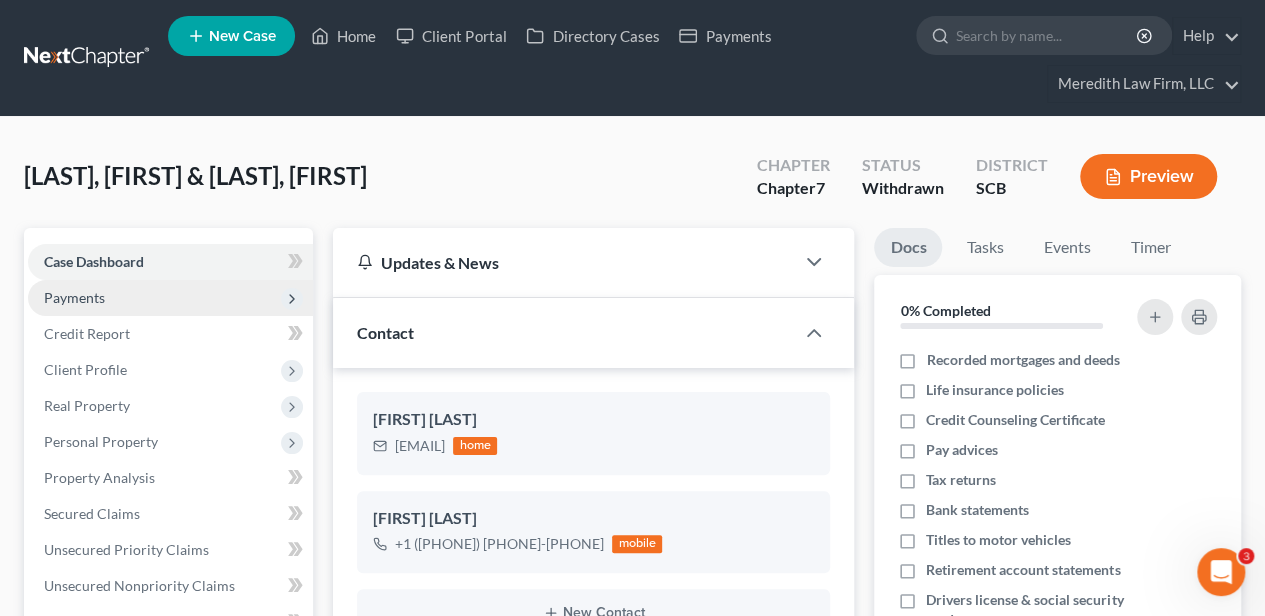 click on "Payments" at bounding box center (170, 298) 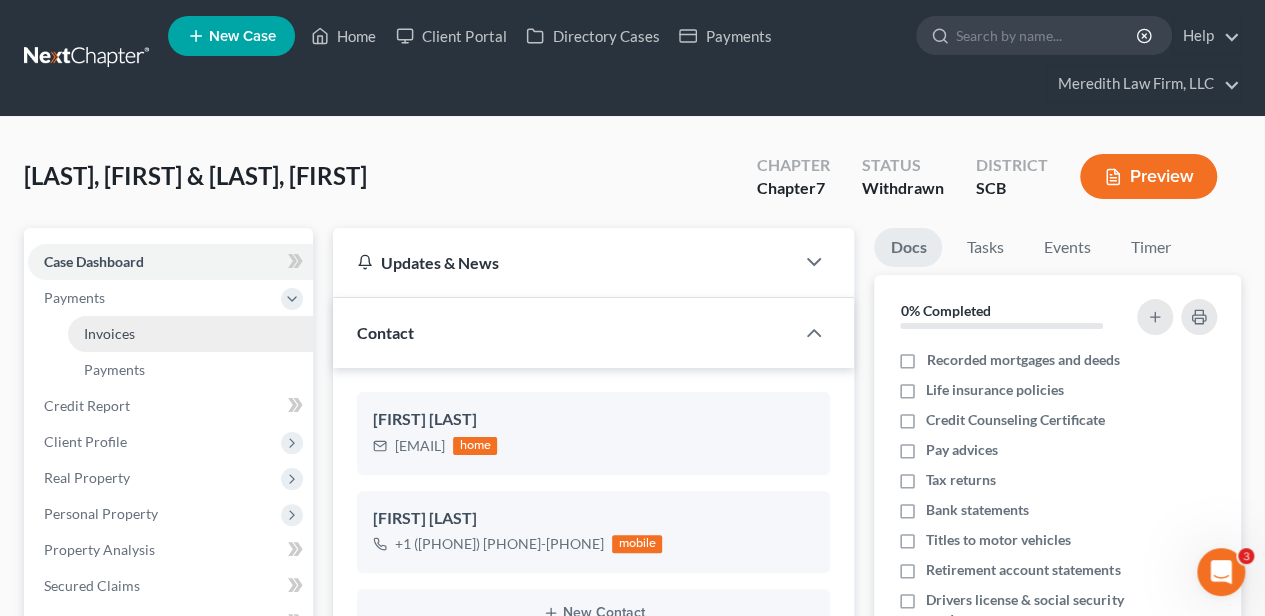 click on "Invoices" at bounding box center (190, 334) 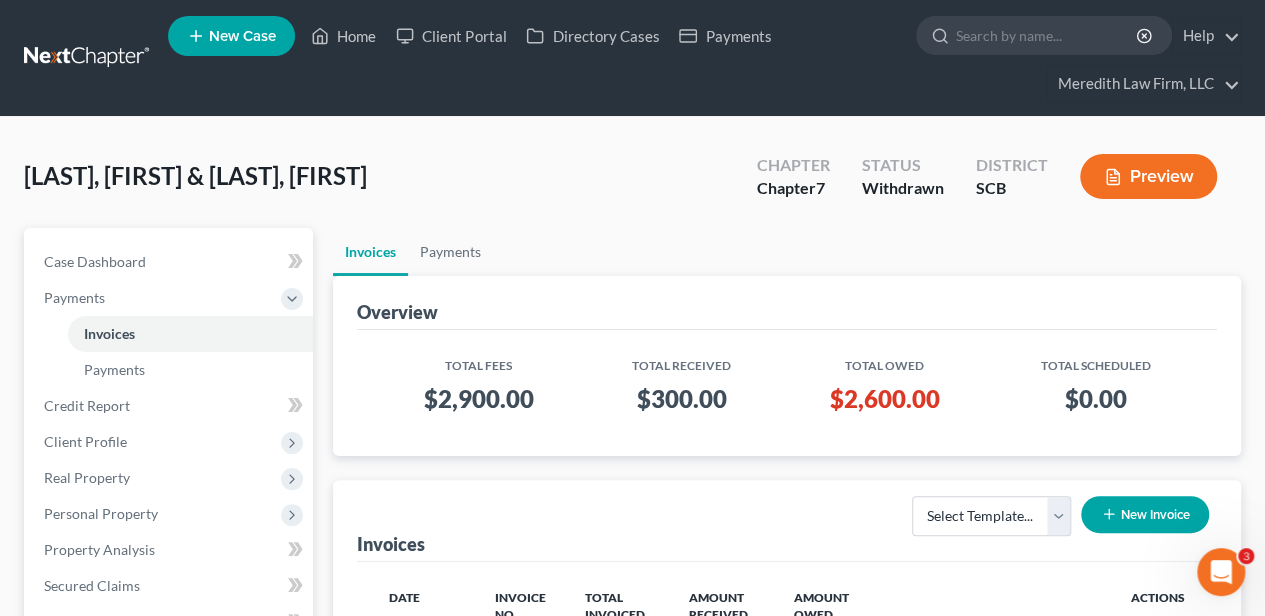 click on "Invoices
Payments" at bounding box center [787, 252] 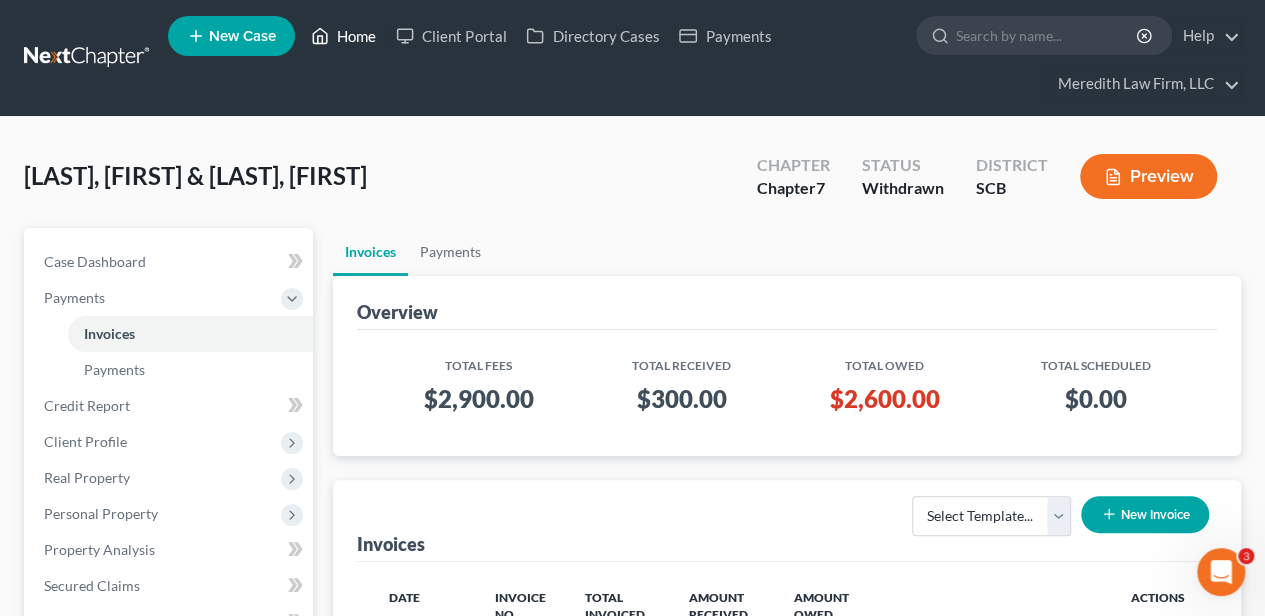 click on "Home" at bounding box center [343, 36] 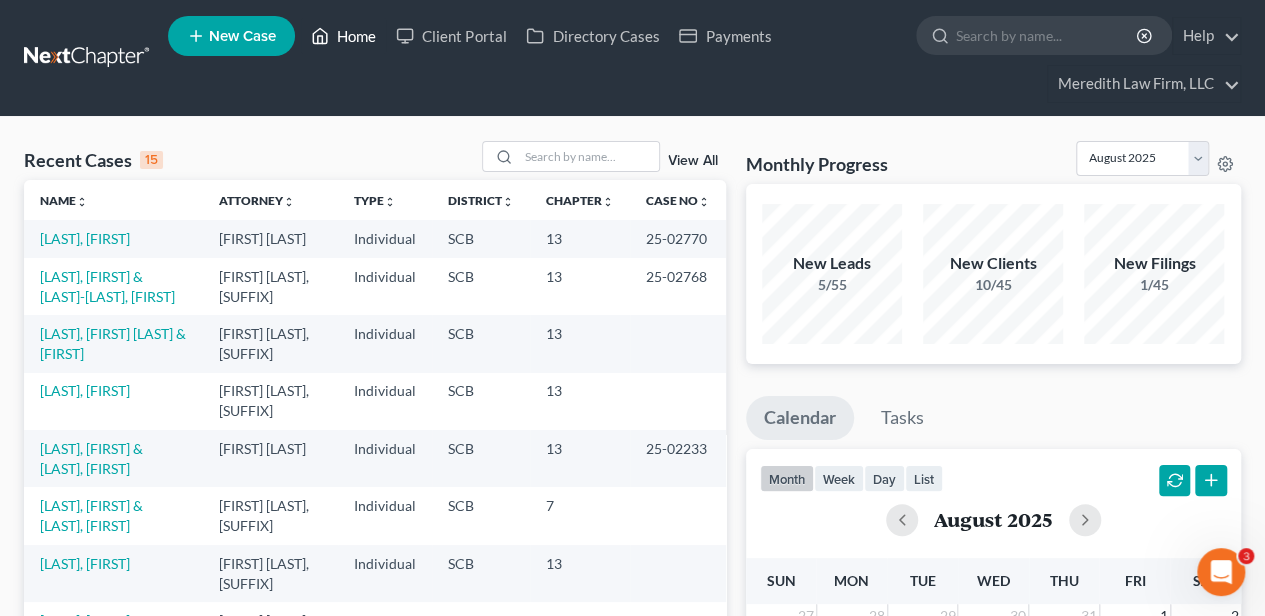scroll, scrollTop: 66, scrollLeft: 0, axis: vertical 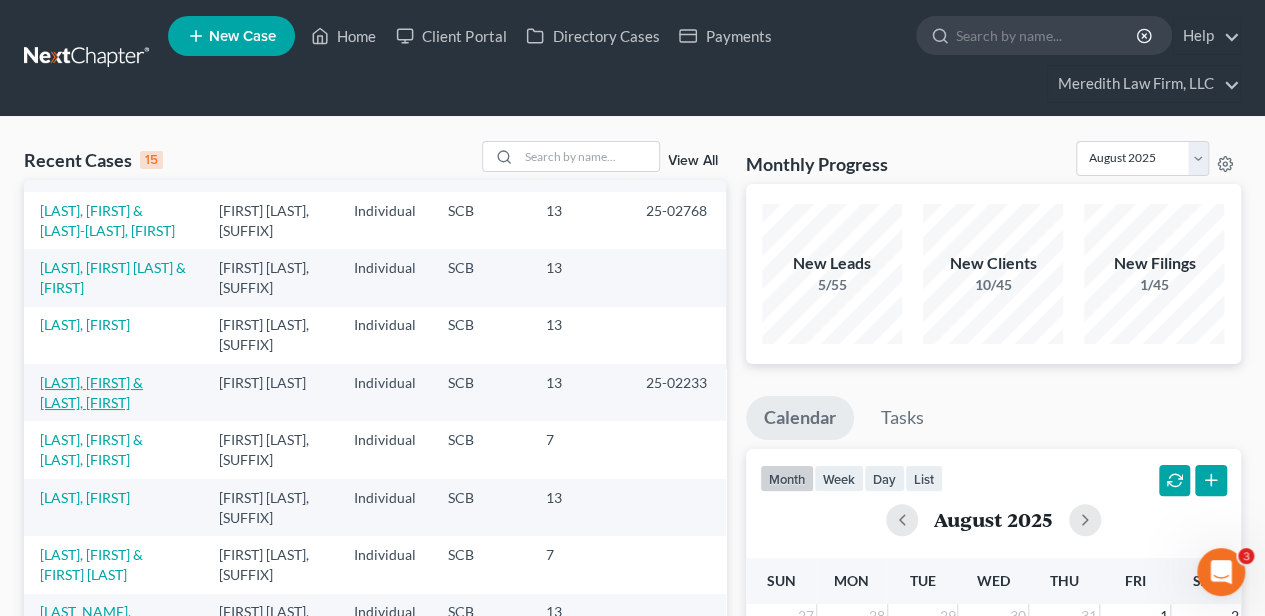 click on "[LAST], [FIRST] & [LAST], [FIRST]" at bounding box center [91, 392] 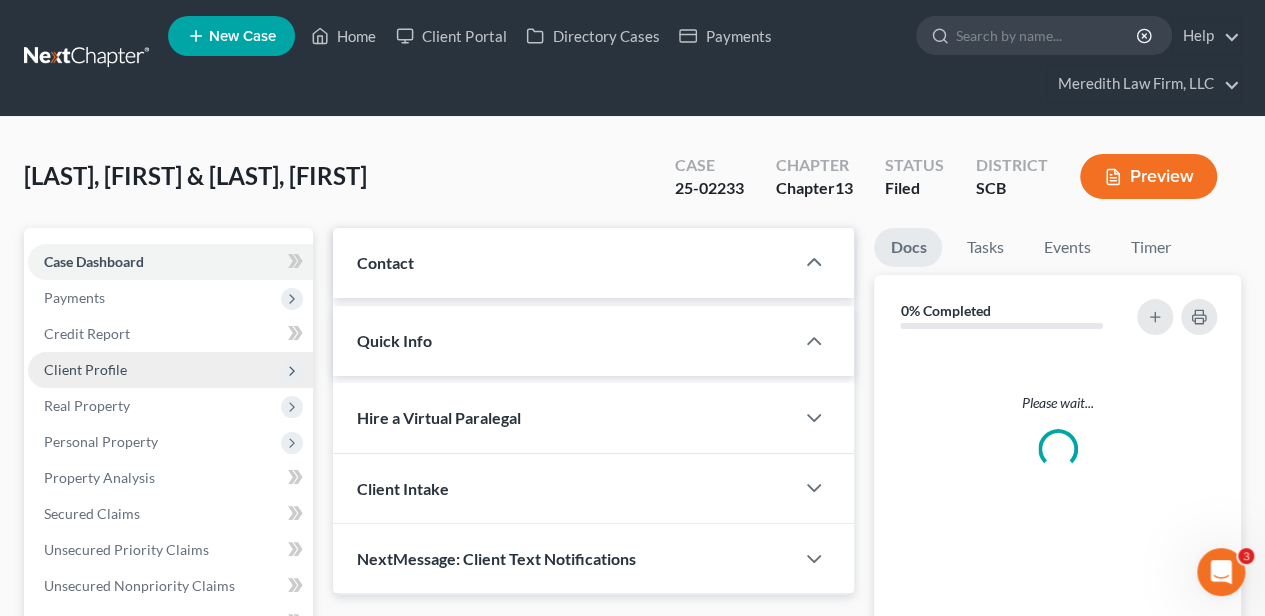 select on "2" 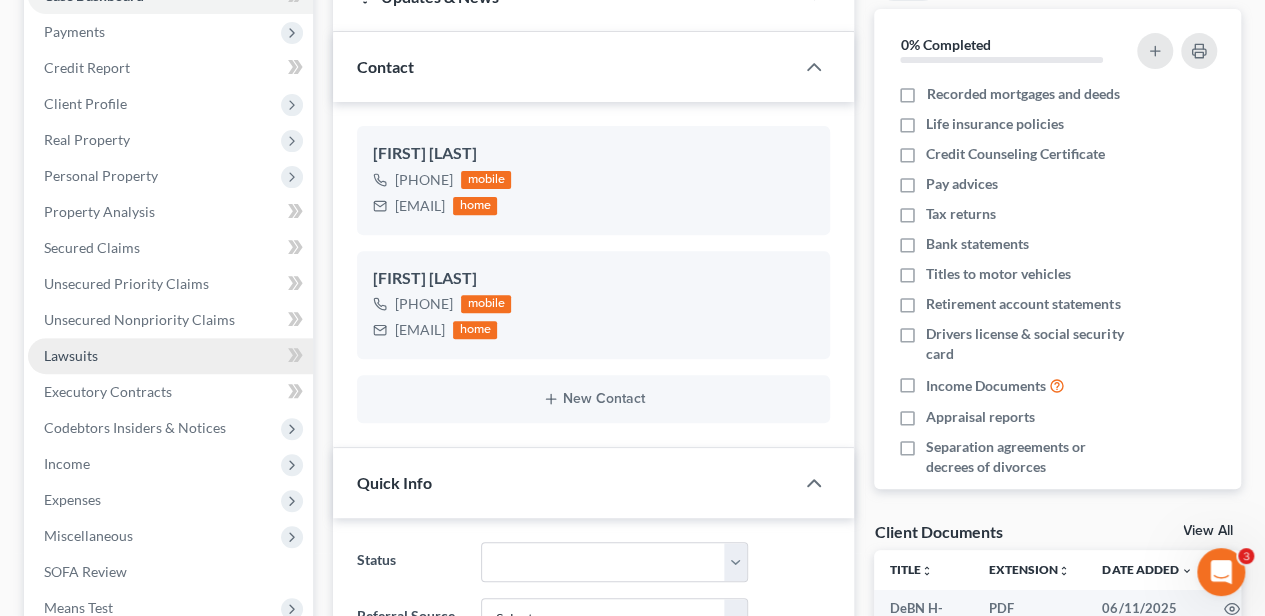 scroll, scrollTop: 406, scrollLeft: 0, axis: vertical 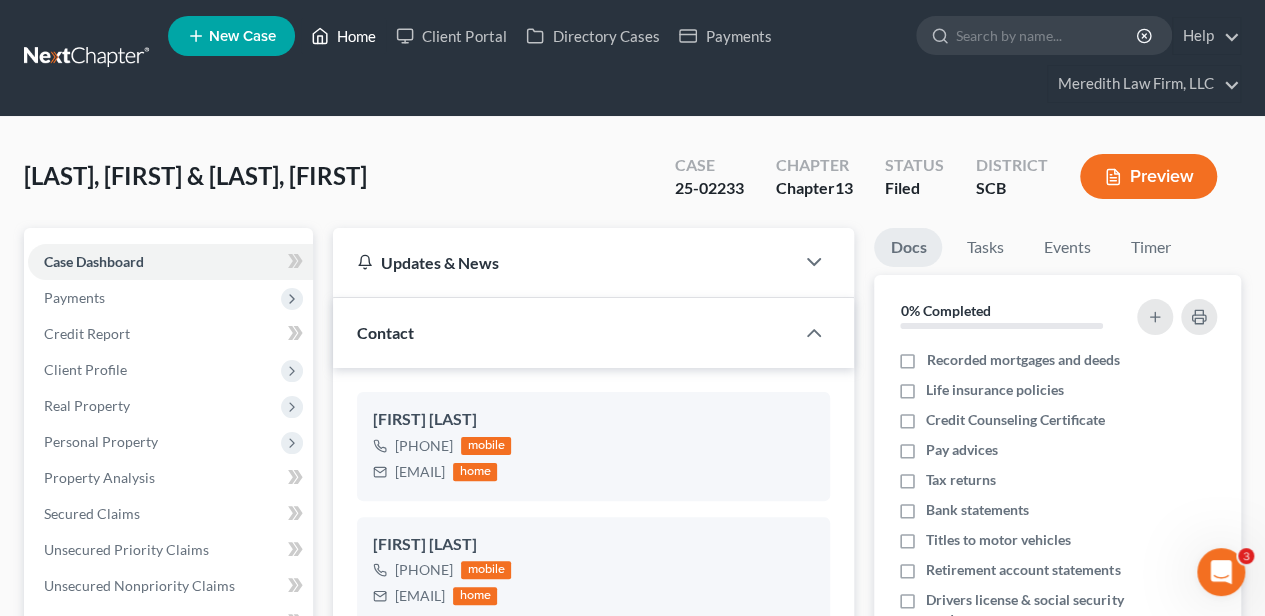 click on "Home" at bounding box center [343, 36] 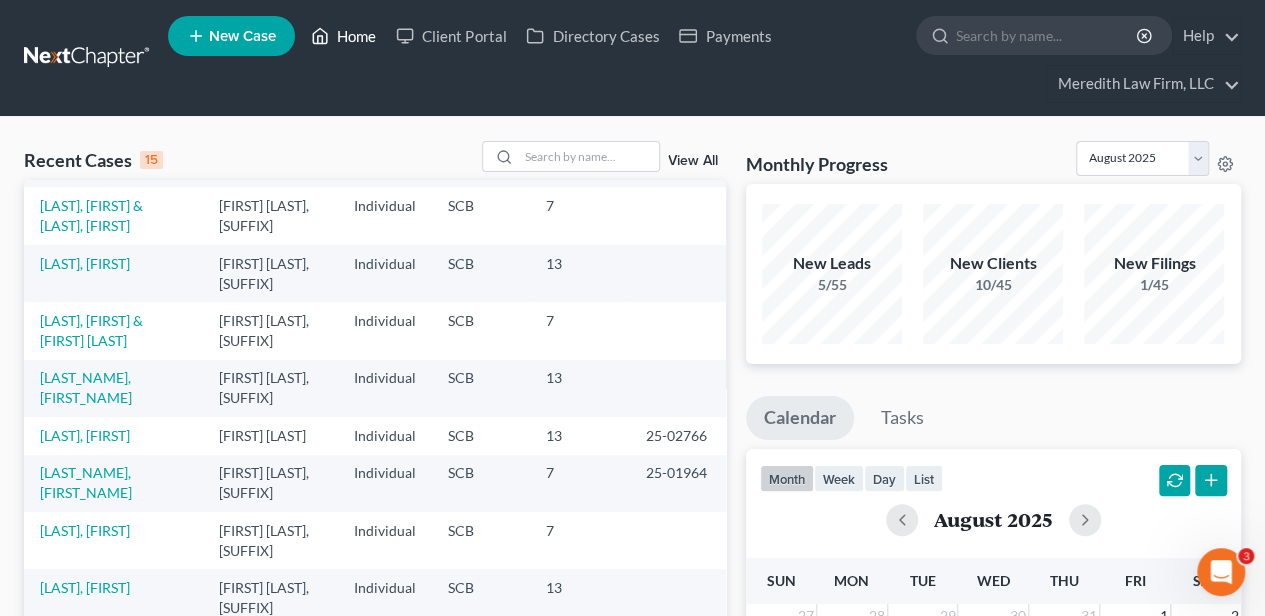 scroll, scrollTop: 333, scrollLeft: 0, axis: vertical 